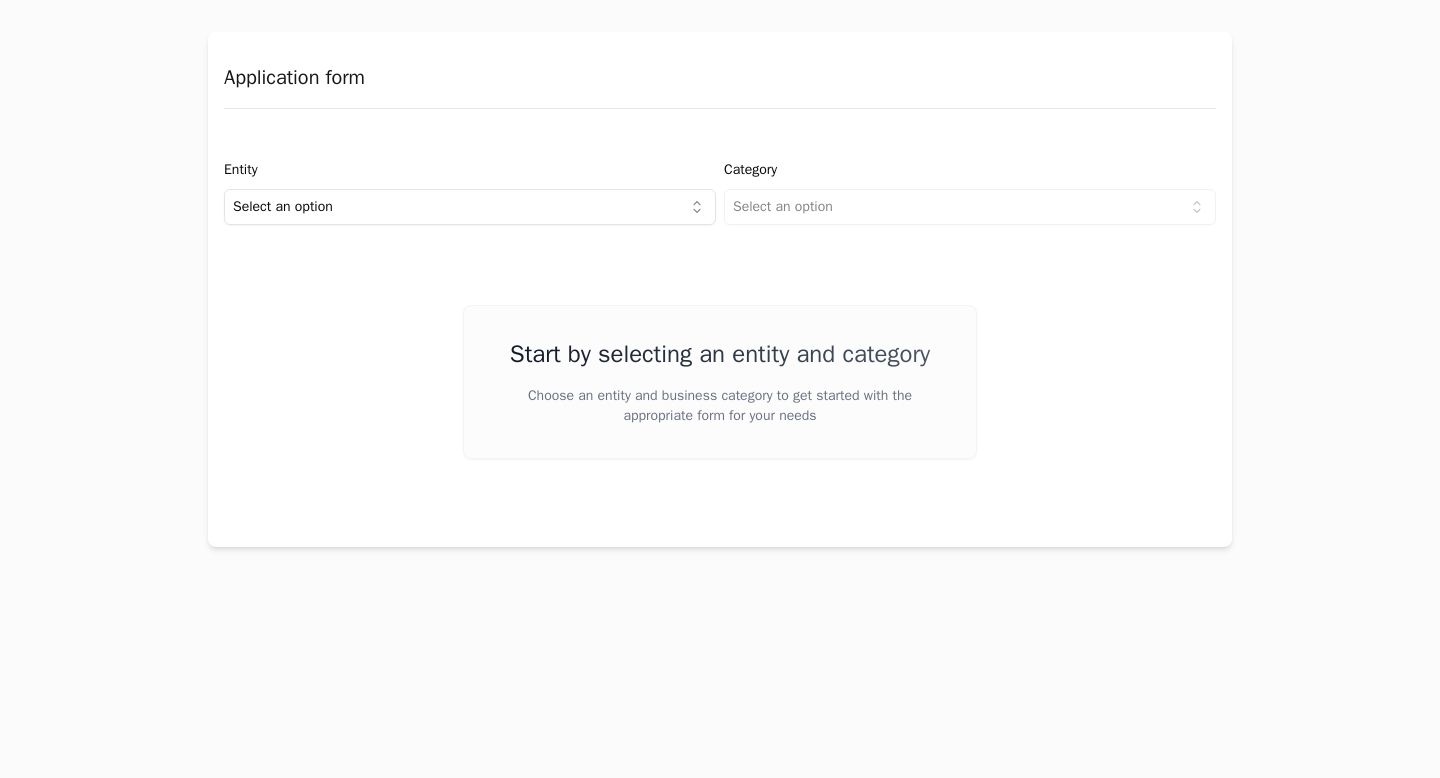 scroll, scrollTop: 0, scrollLeft: 0, axis: both 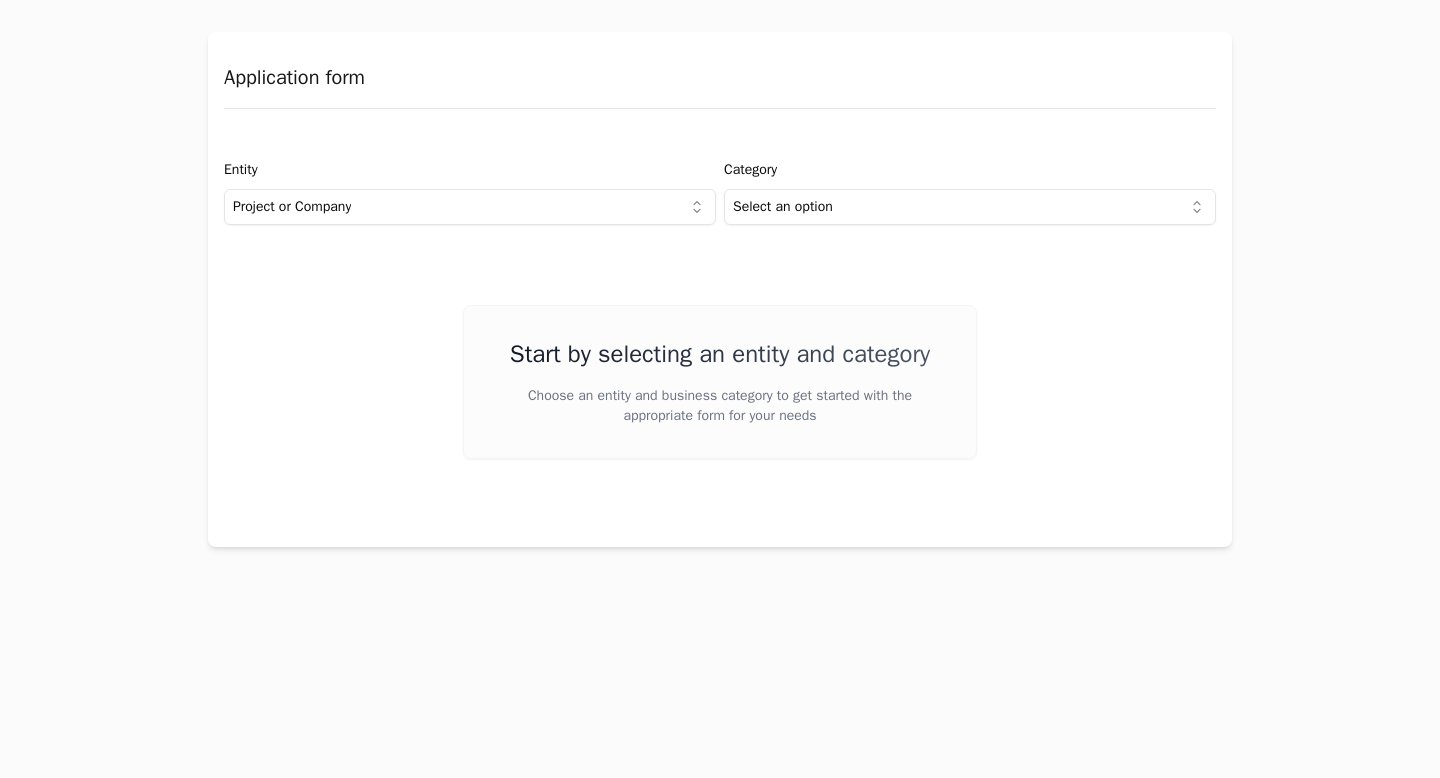 click on "Application form Entity Project or Company Category Select an option Start by selecting an entity and category Choose an entity and business category to get started with the appropriate form for your needs" at bounding box center [720, 389] 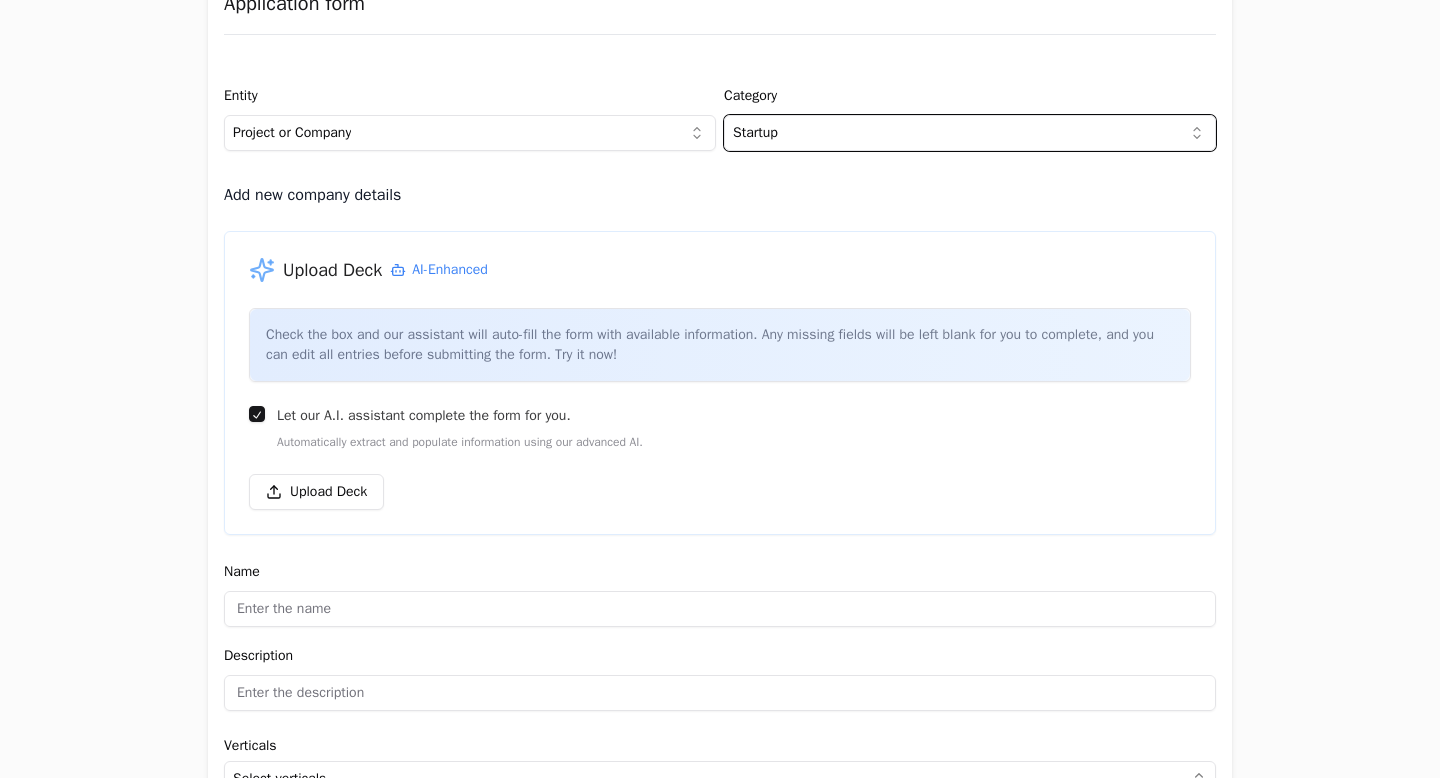 scroll, scrollTop: 85, scrollLeft: 0, axis: vertical 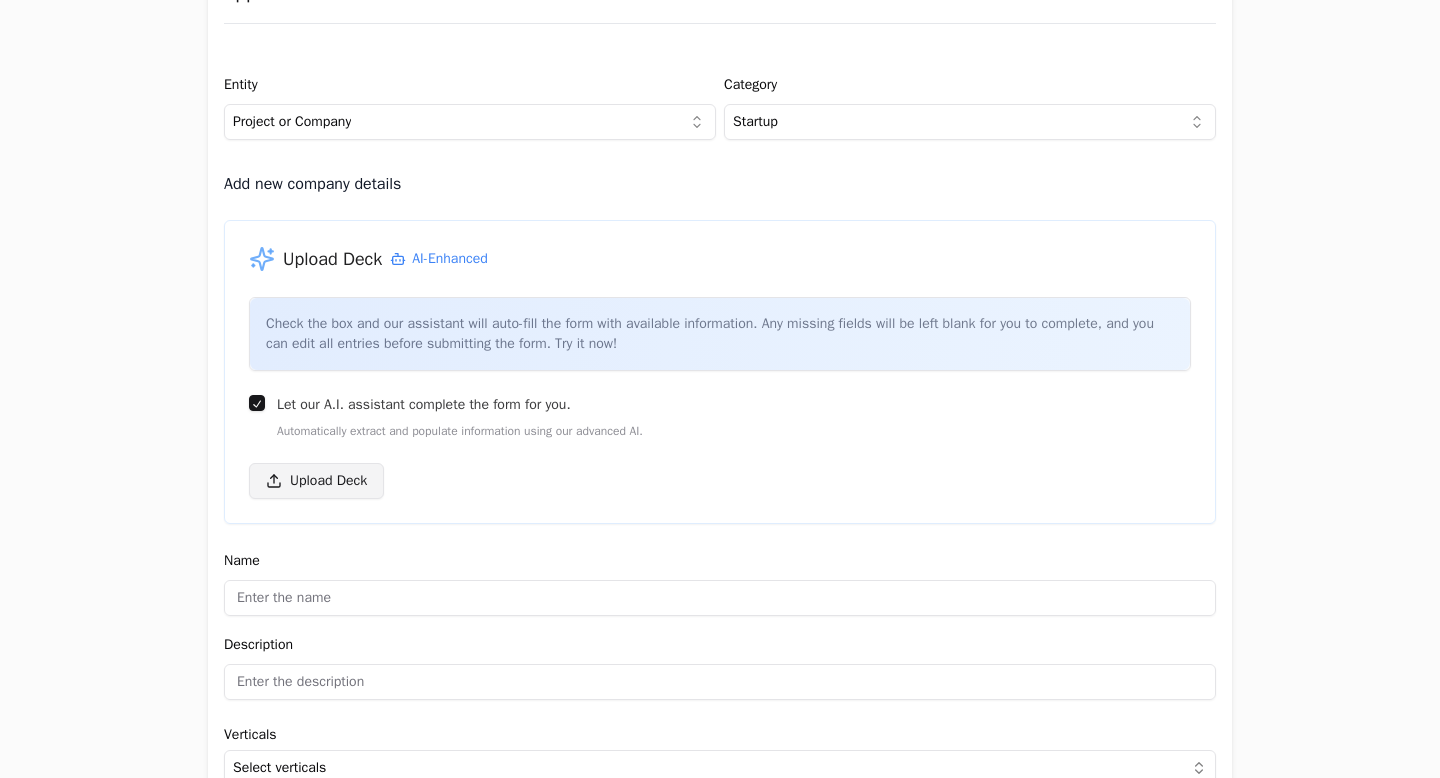 click on "Upload Deck" at bounding box center [316, 481] 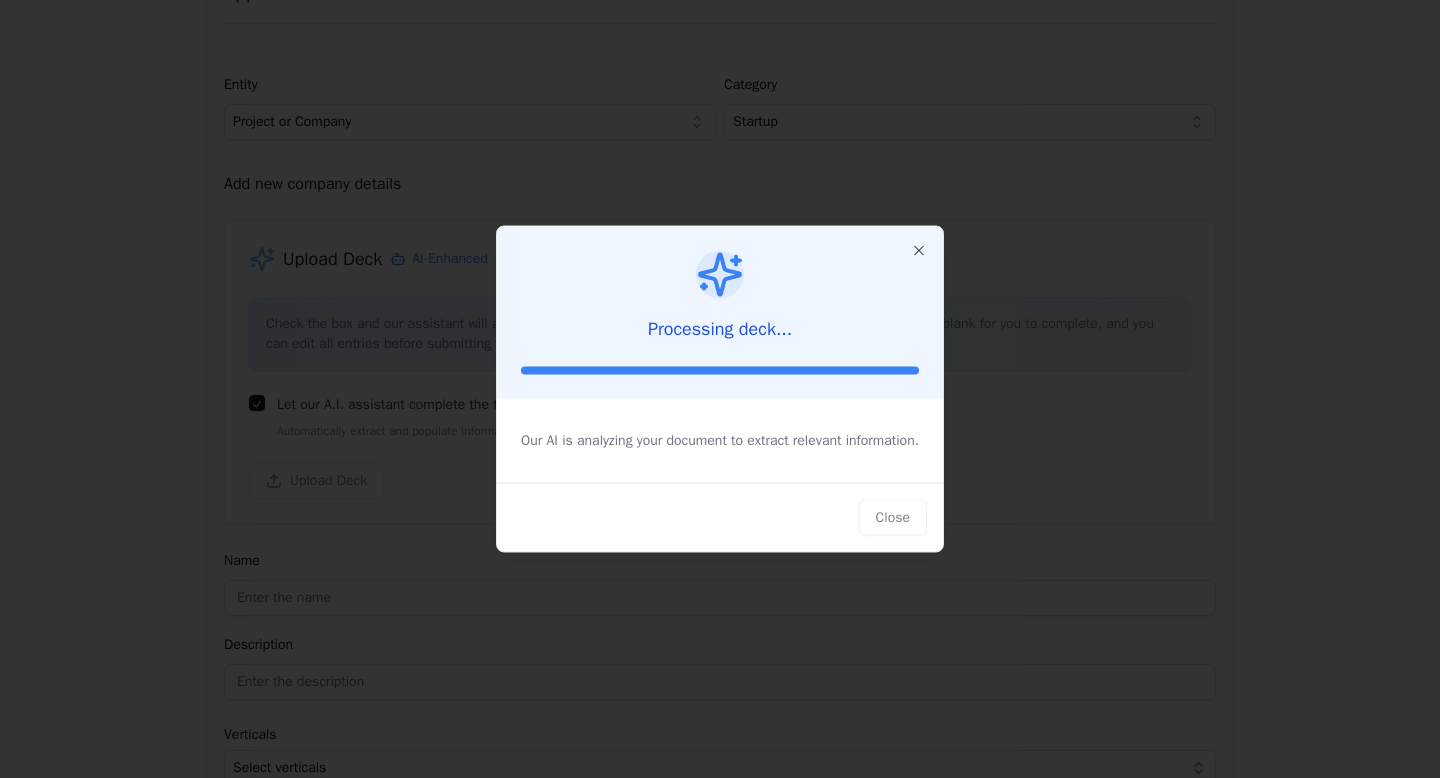 type on "AgroPro" 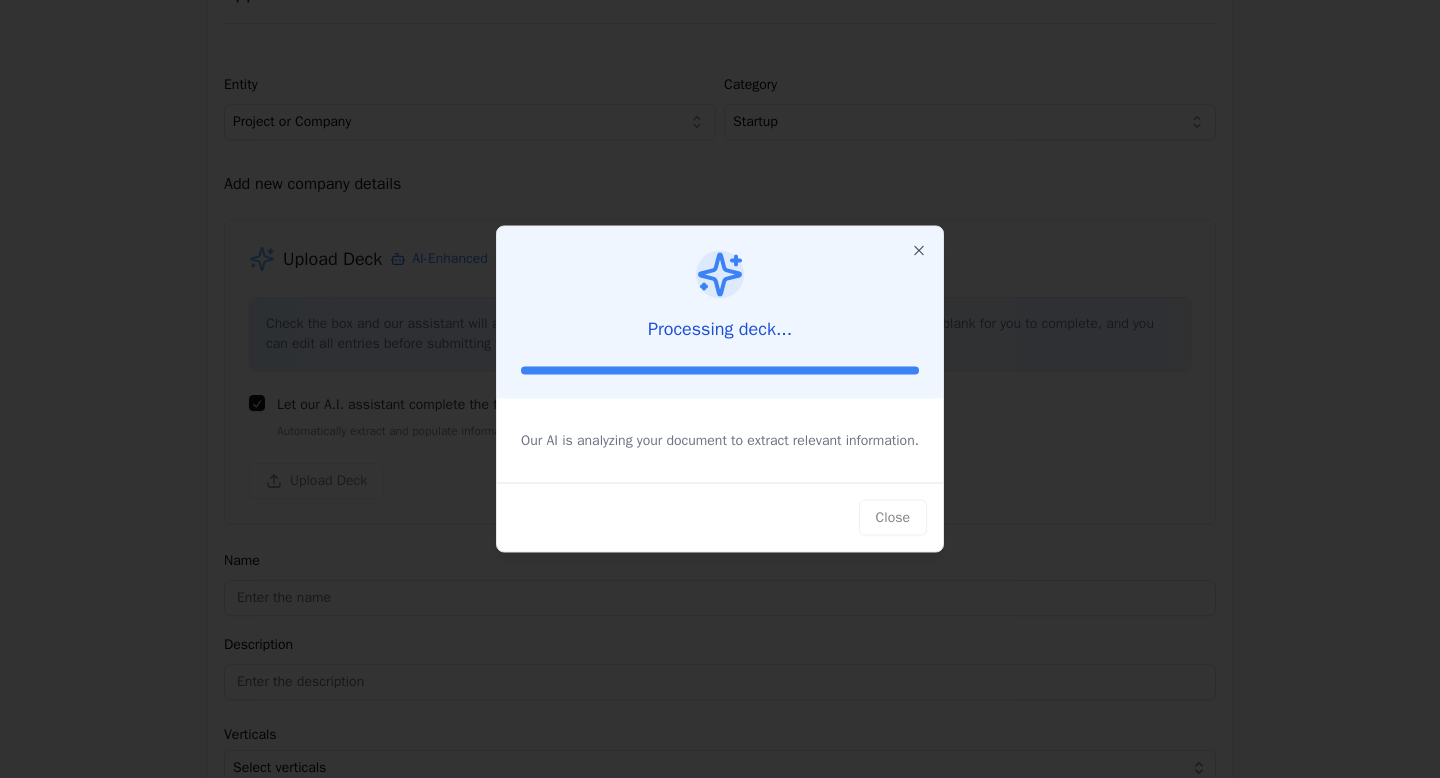 type on "All of agribusiness in one place" 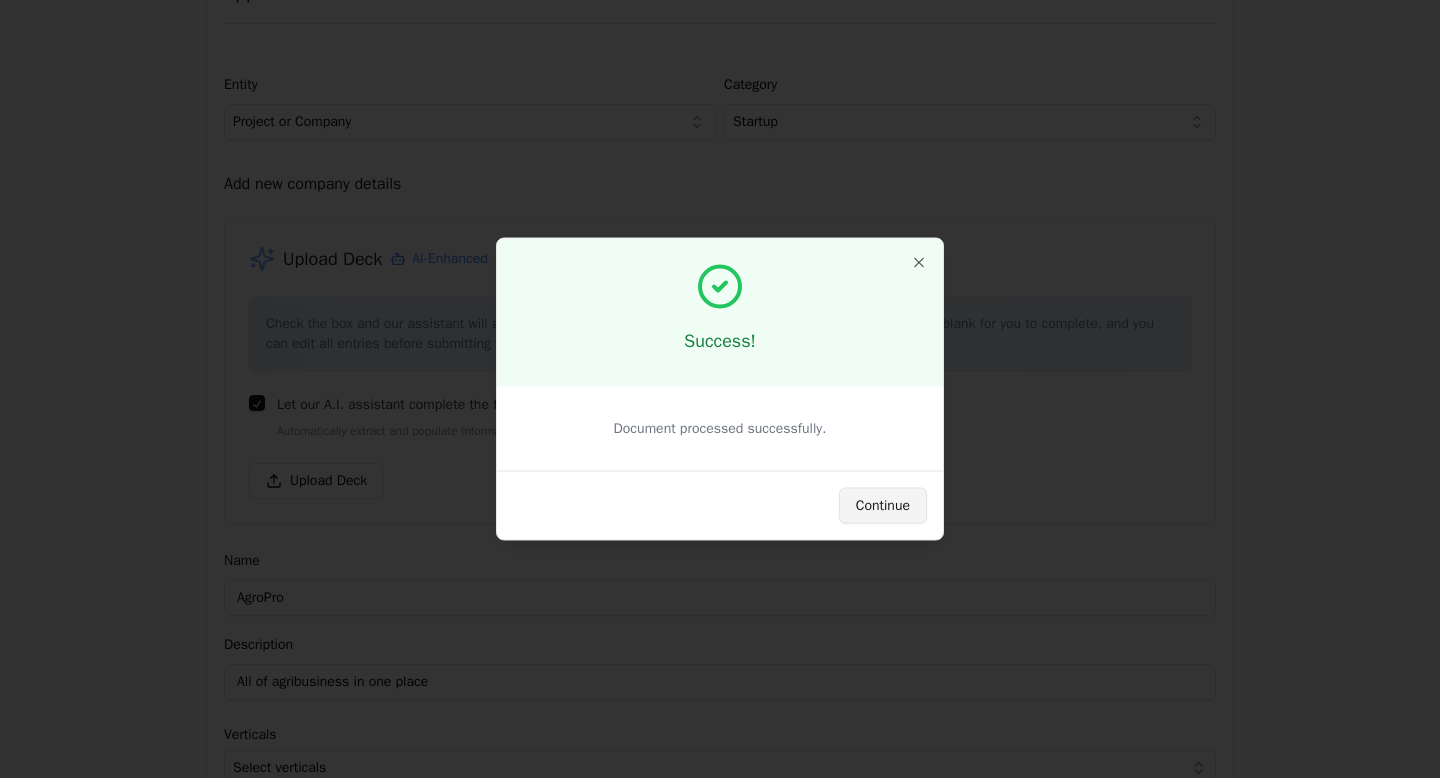 click on "Continue" at bounding box center (883, 506) 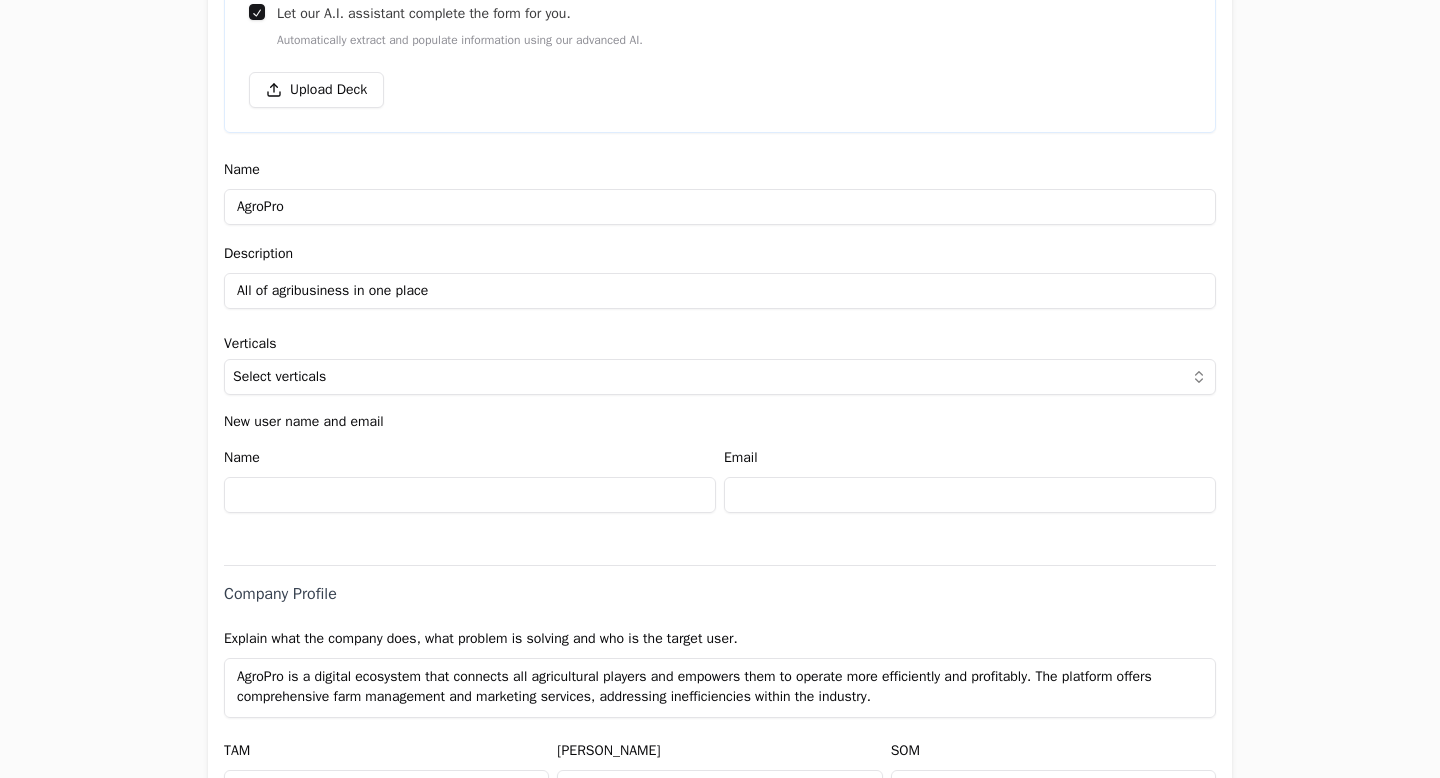 scroll, scrollTop: 477, scrollLeft: 0, axis: vertical 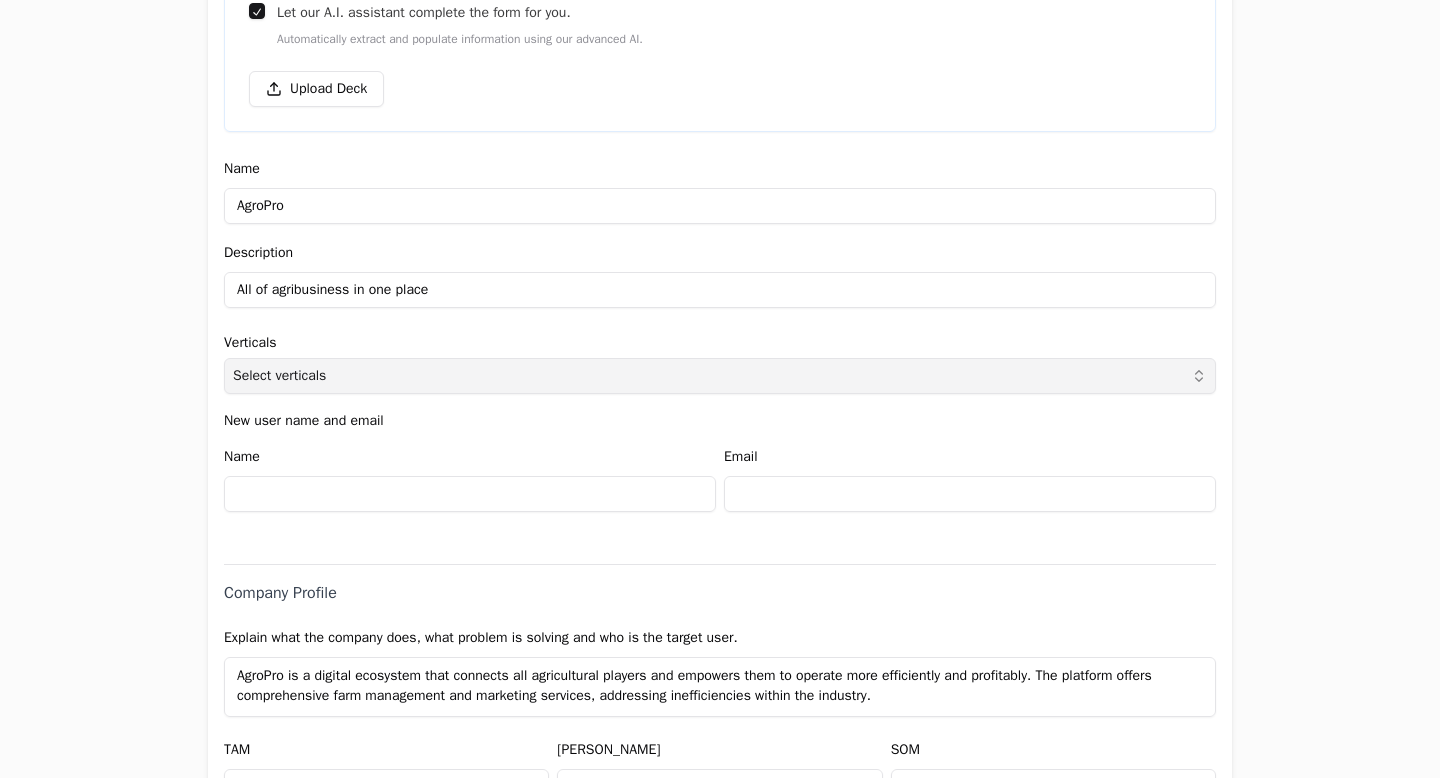 click on "Select verticals" at bounding box center [720, 376] 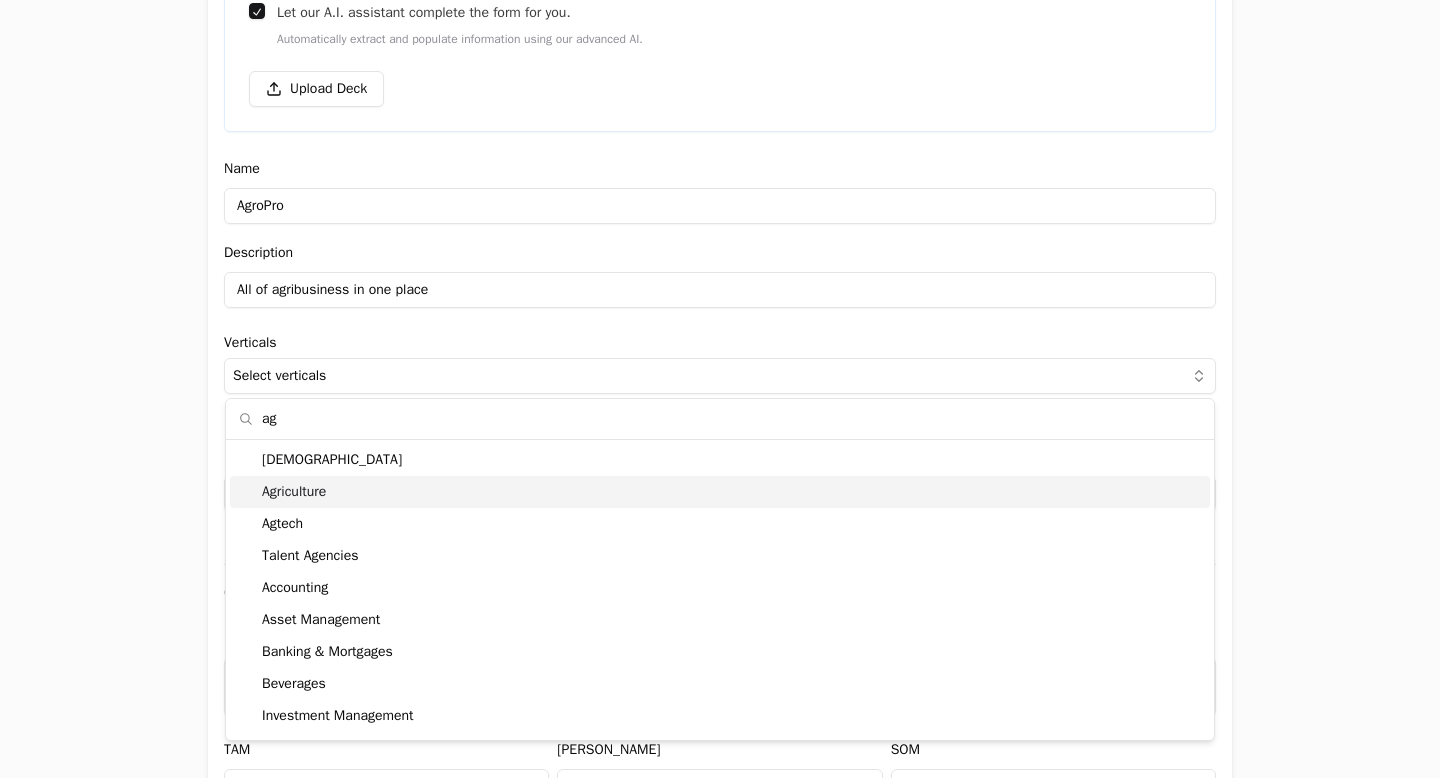 type on "ag" 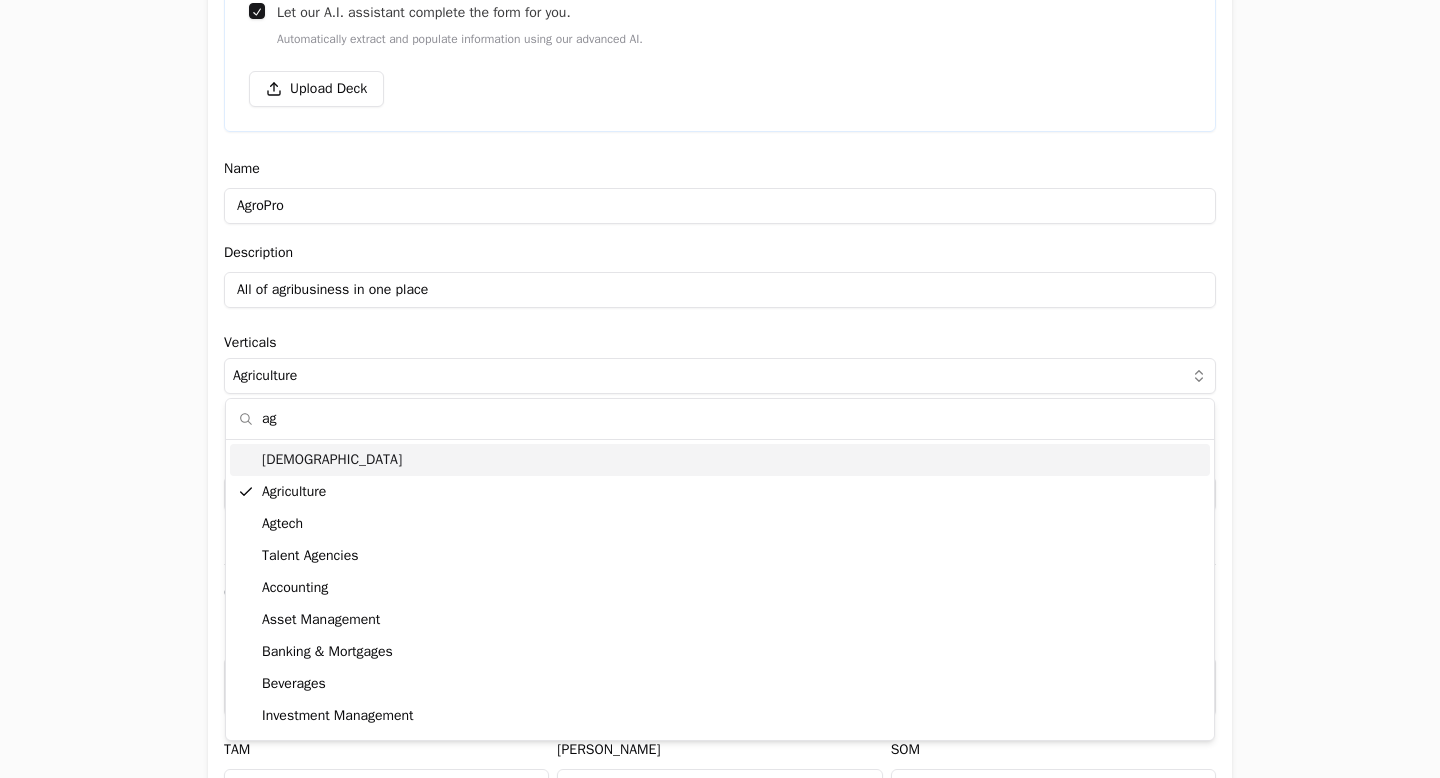 click on "Application form Entity Project or Company Category Startup Add new company details Upload Deck AI-Enhanced Check the box and our assistant will auto-fill the form with available information. Any missing fields will be left blank for you to complete, and you can edit all entries before submitting the form. Try it now! Let our A.I. assistant complete the form for you. Automatically extract and populate information using our advanced AI. Upload Deck Name AgroPro Description All of agribusiness in one place Verticals Agriculture New user name and email Name Email Company Profile Explain what the company does, what problem is solving and who is the target user. AgroPro is a digital ecosystem that connects all agricultural players and empowers them to operate more efficiently and profitably. The platform offers comprehensive farm management and marketing services, addressing inefficiencies within the industry. TAM $400,000,000,000 [PERSON_NAME] $300,000,000,000 SOM $3,000,000,000 Round size Minimum ticket Raising Capital No" at bounding box center (720, 389) 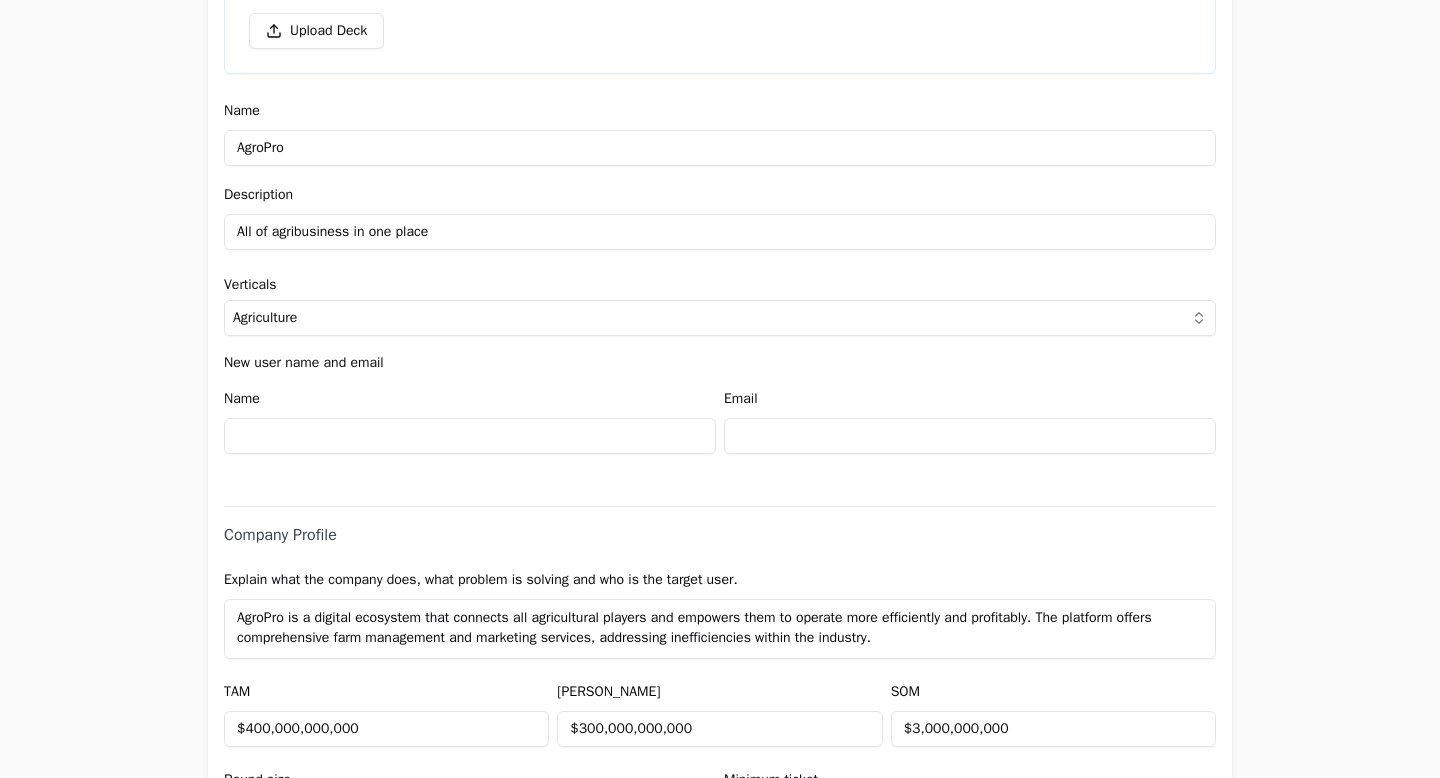 scroll, scrollTop: 536, scrollLeft: 0, axis: vertical 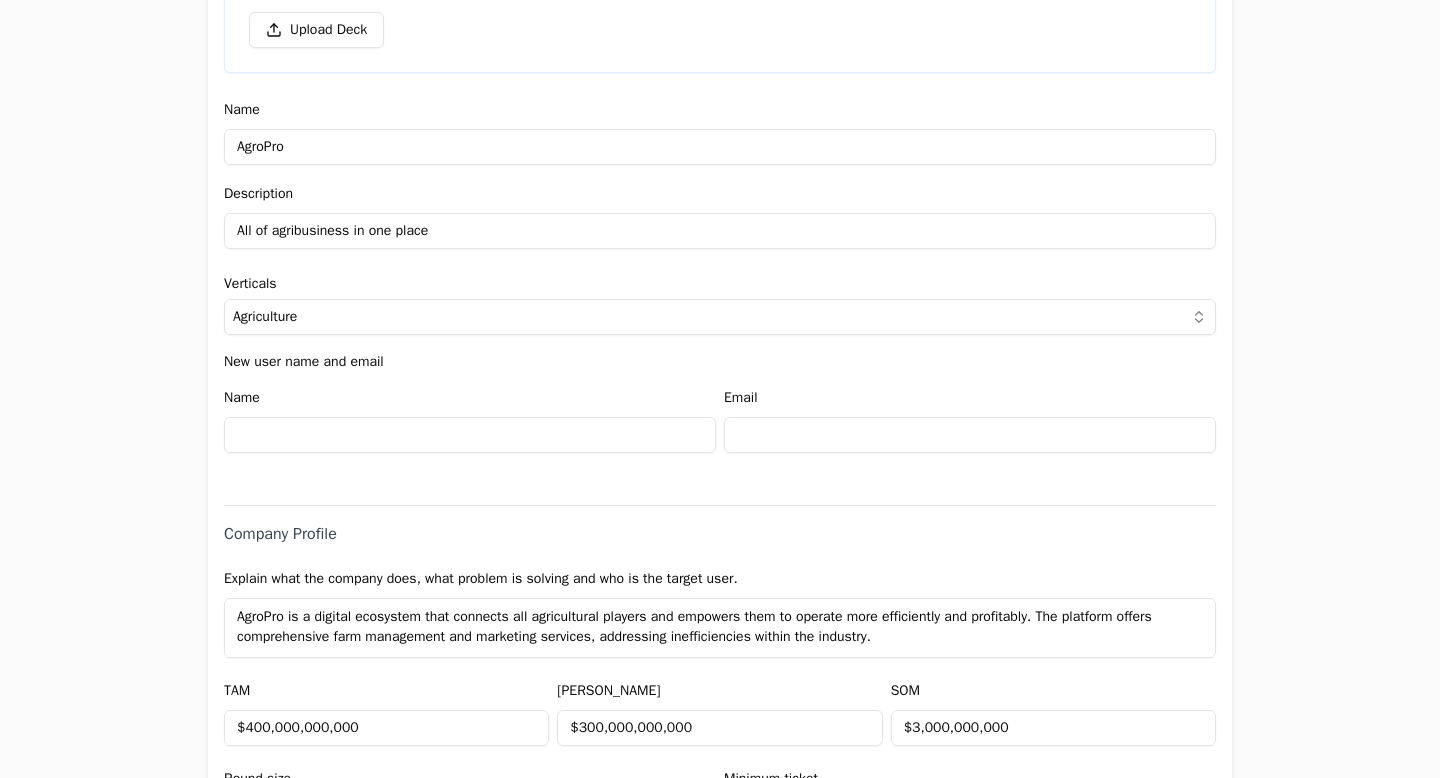 click at bounding box center [470, 435] 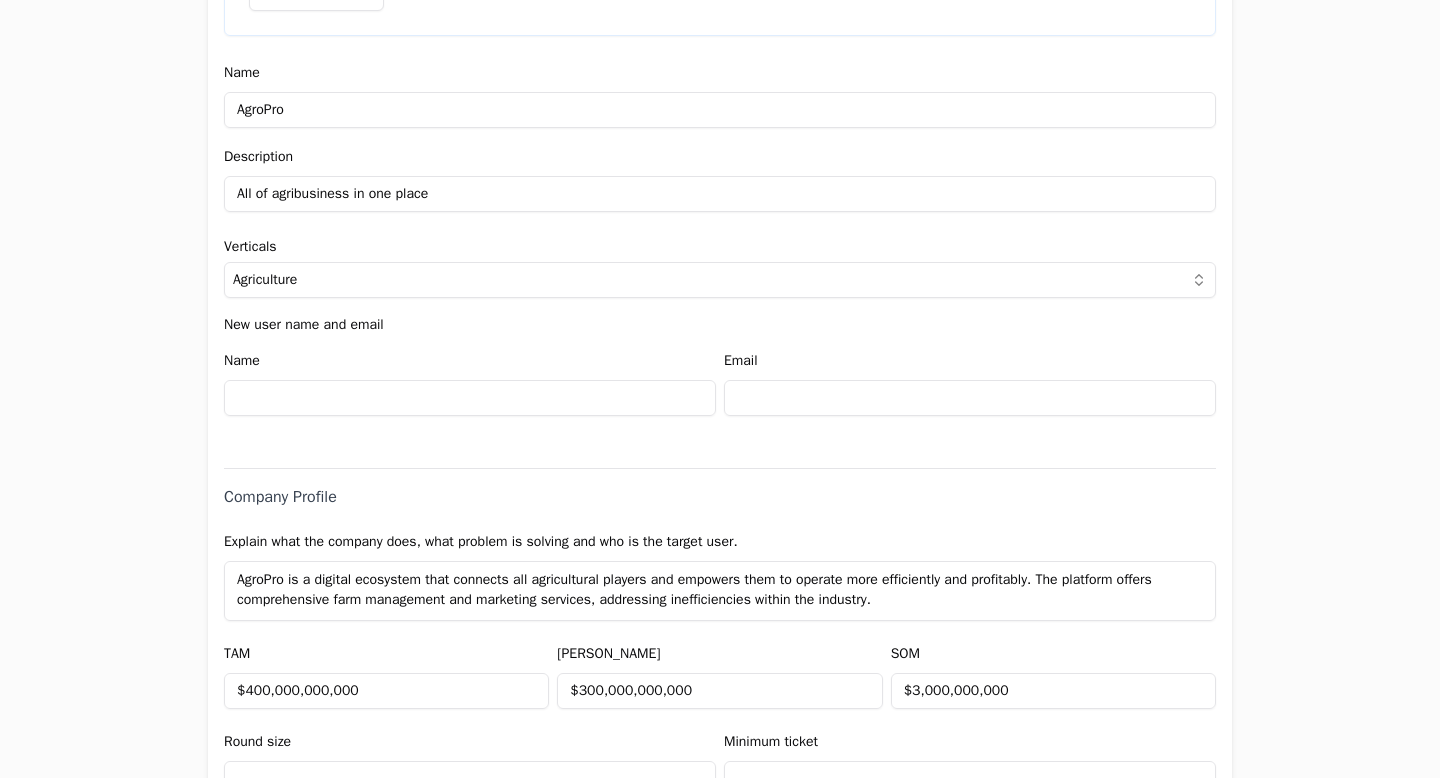 scroll, scrollTop: 578, scrollLeft: 0, axis: vertical 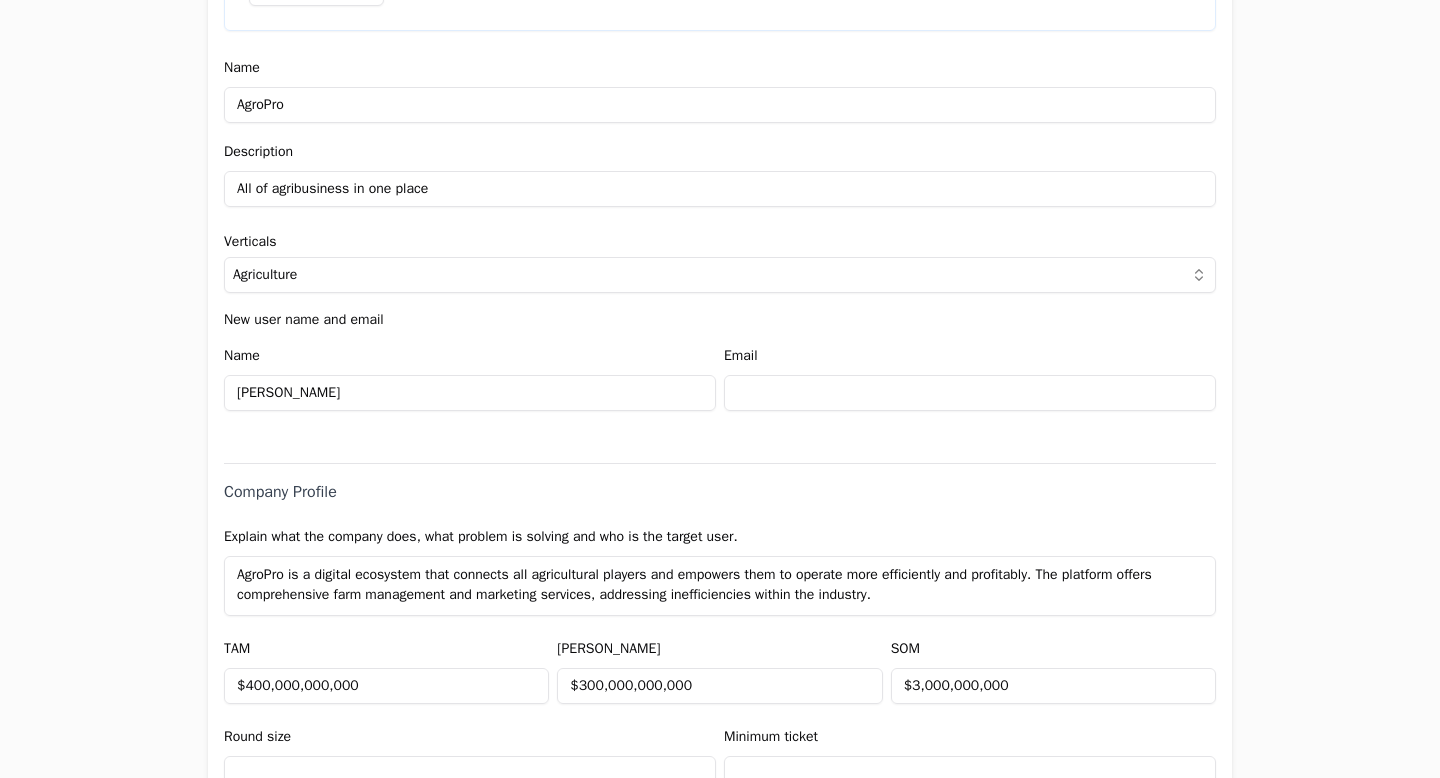 type on "[PERSON_NAME]" 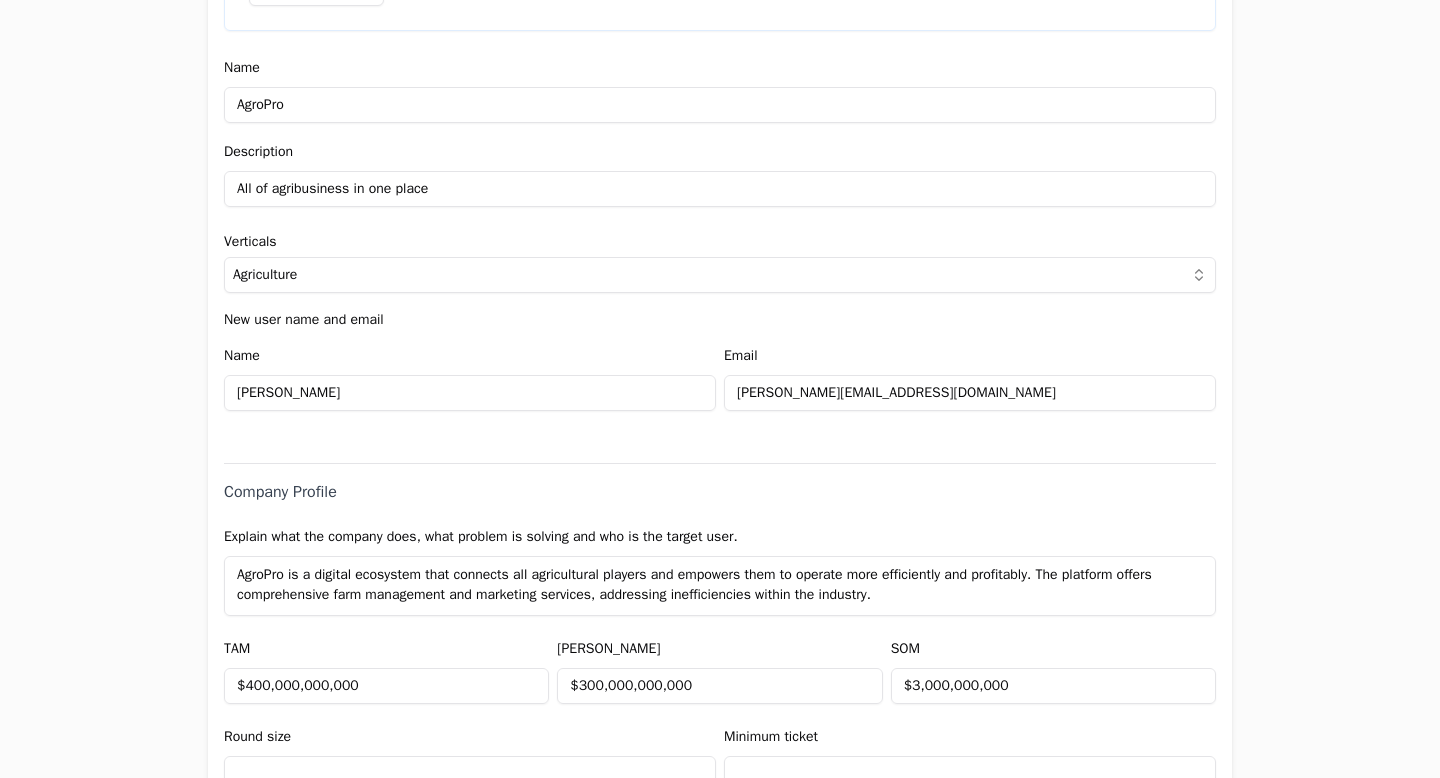 type on "[PERSON_NAME][EMAIL_ADDRESS][DOMAIN_NAME]" 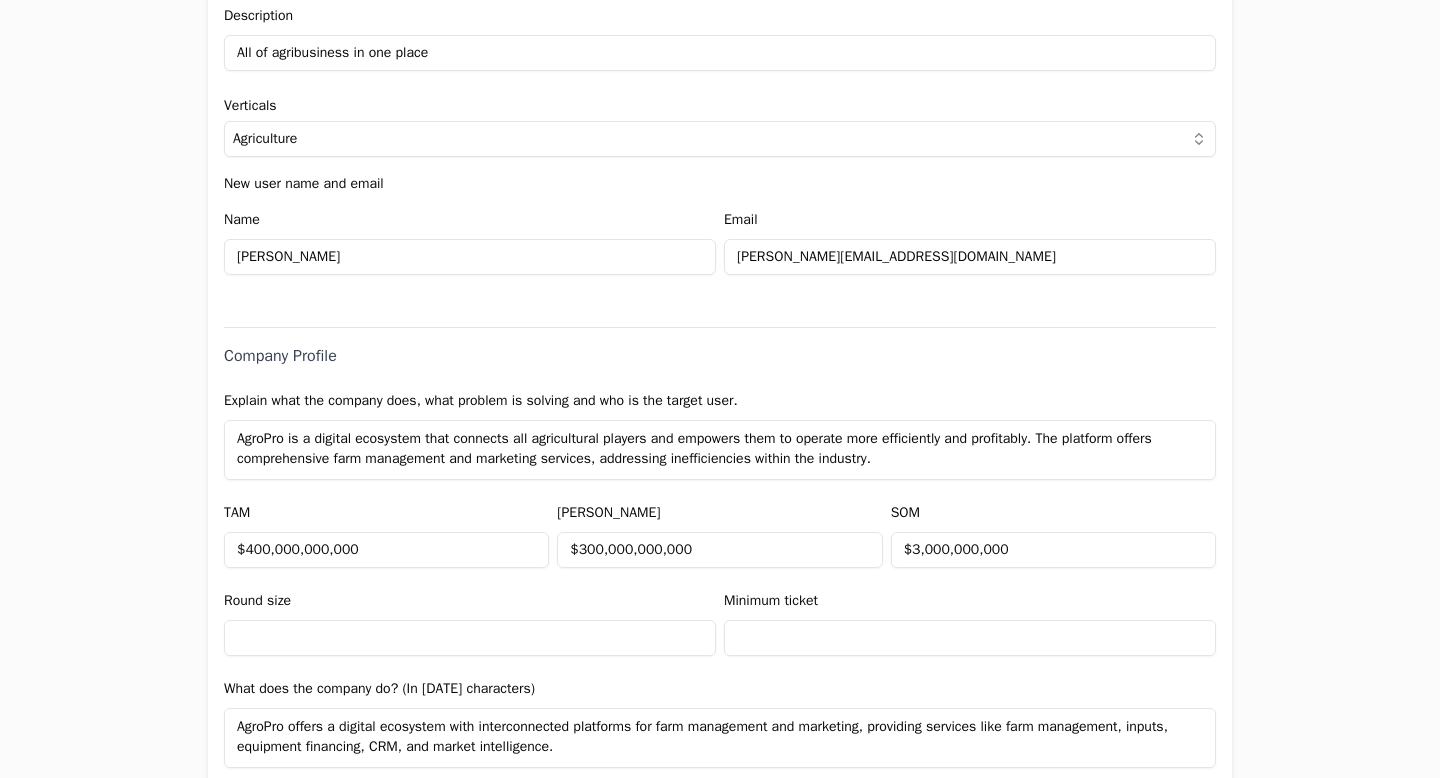 scroll, scrollTop: 725, scrollLeft: 0, axis: vertical 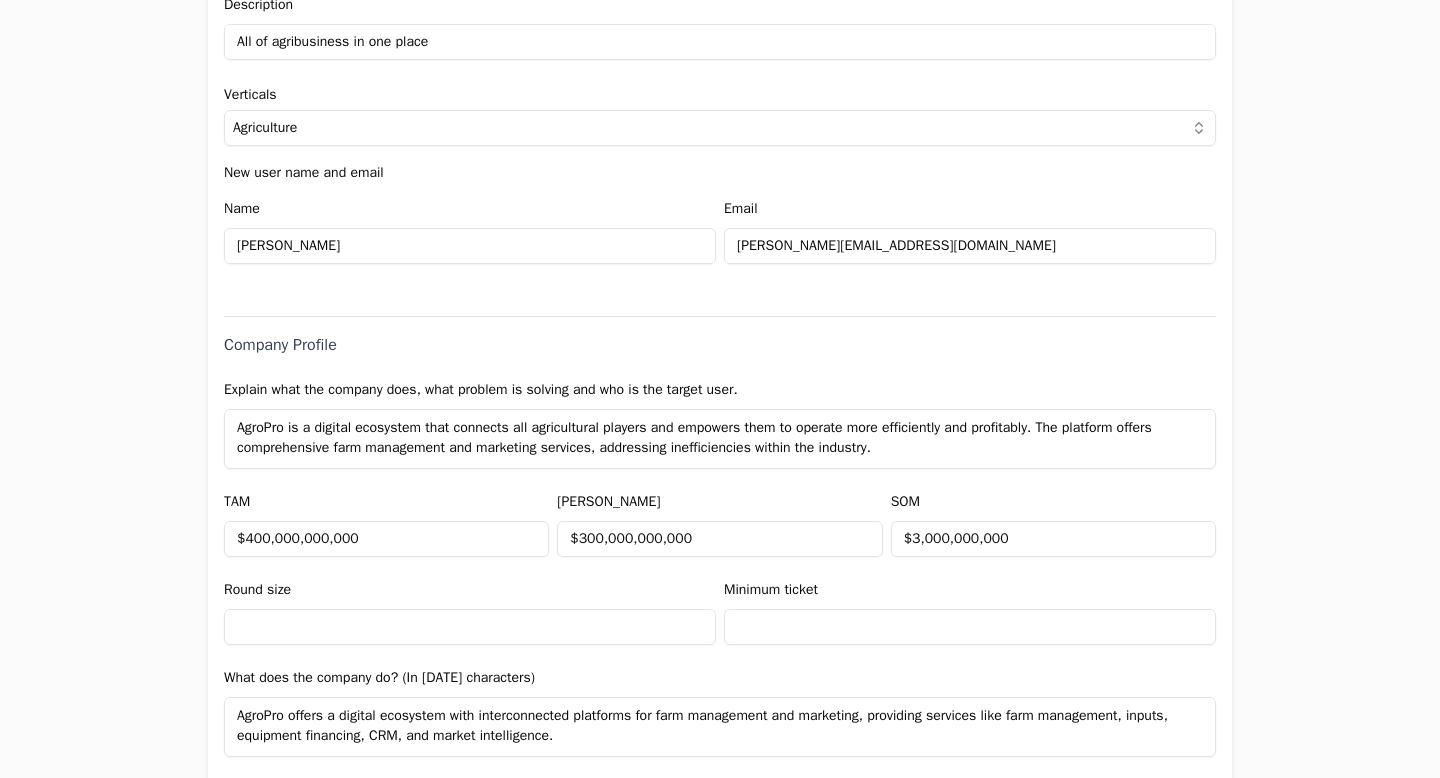 drag, startPoint x: 236, startPoint y: 430, endPoint x: 924, endPoint y: 452, distance: 688.3517 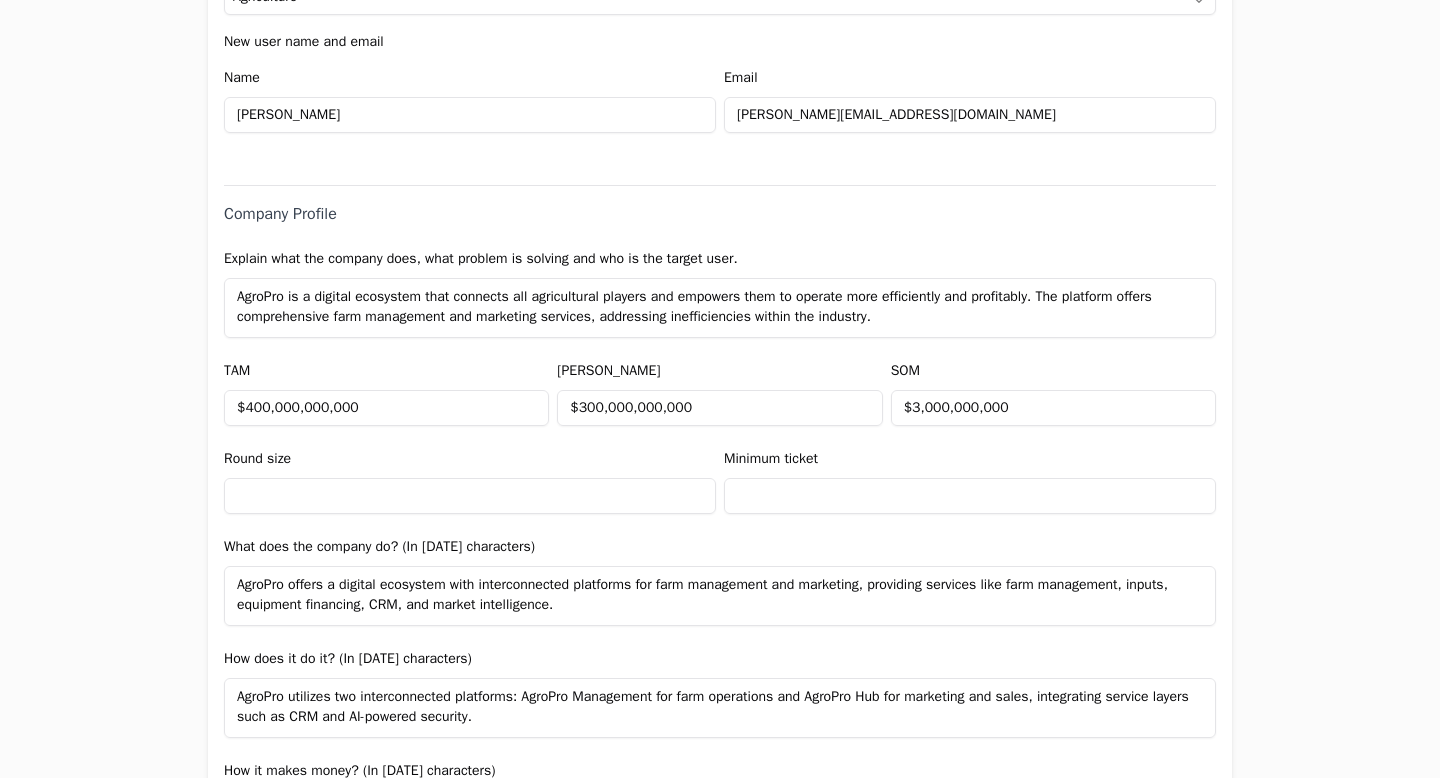 scroll, scrollTop: 860, scrollLeft: 0, axis: vertical 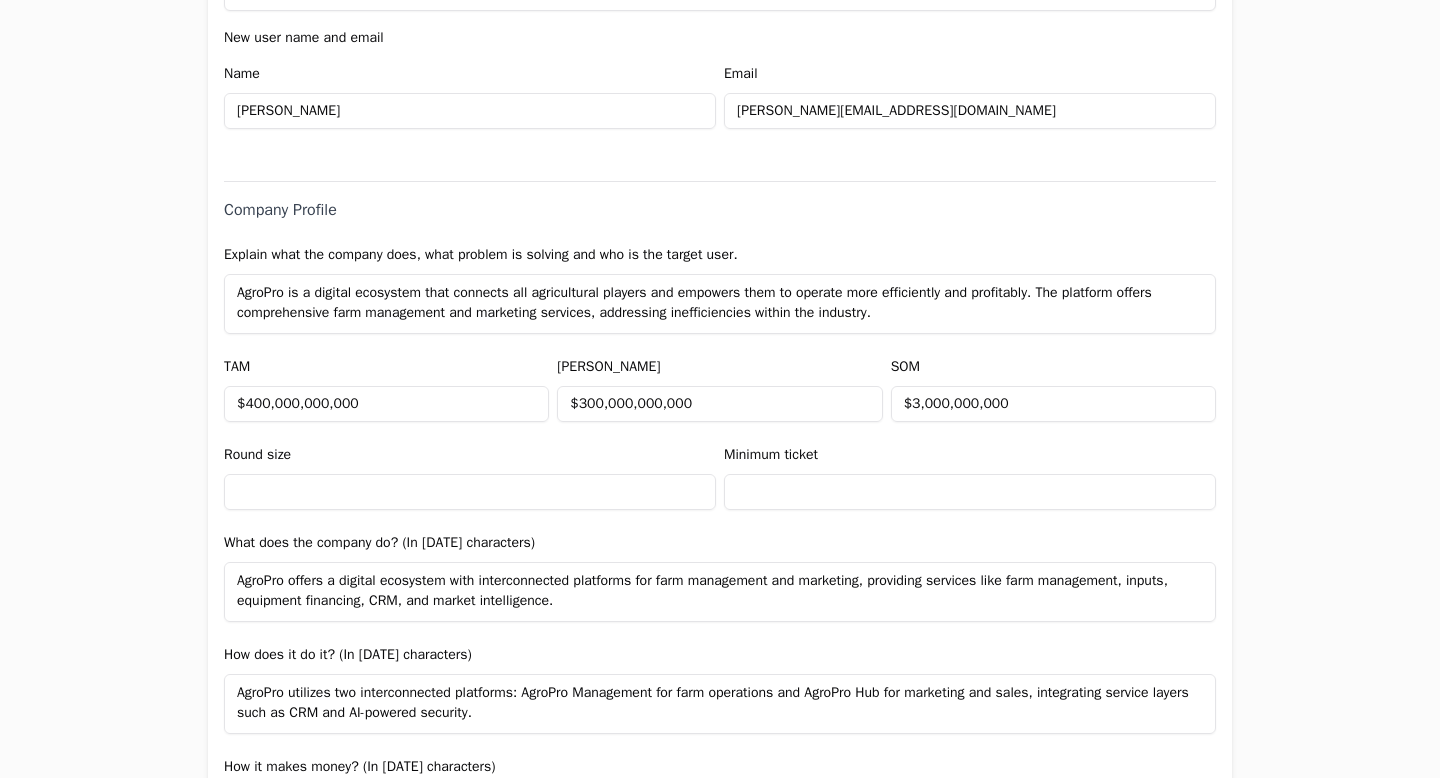 click at bounding box center (470, 492) 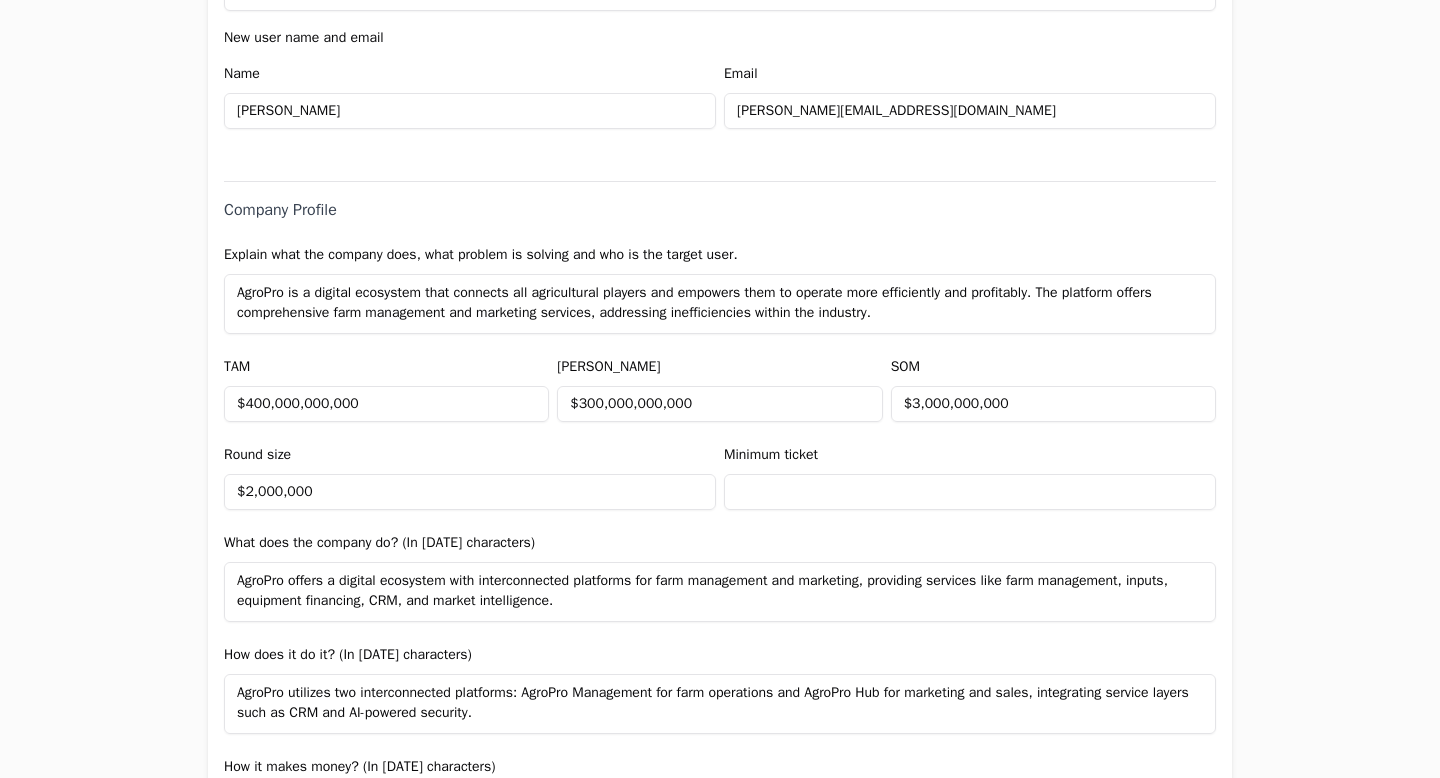 type on "$2,000,000" 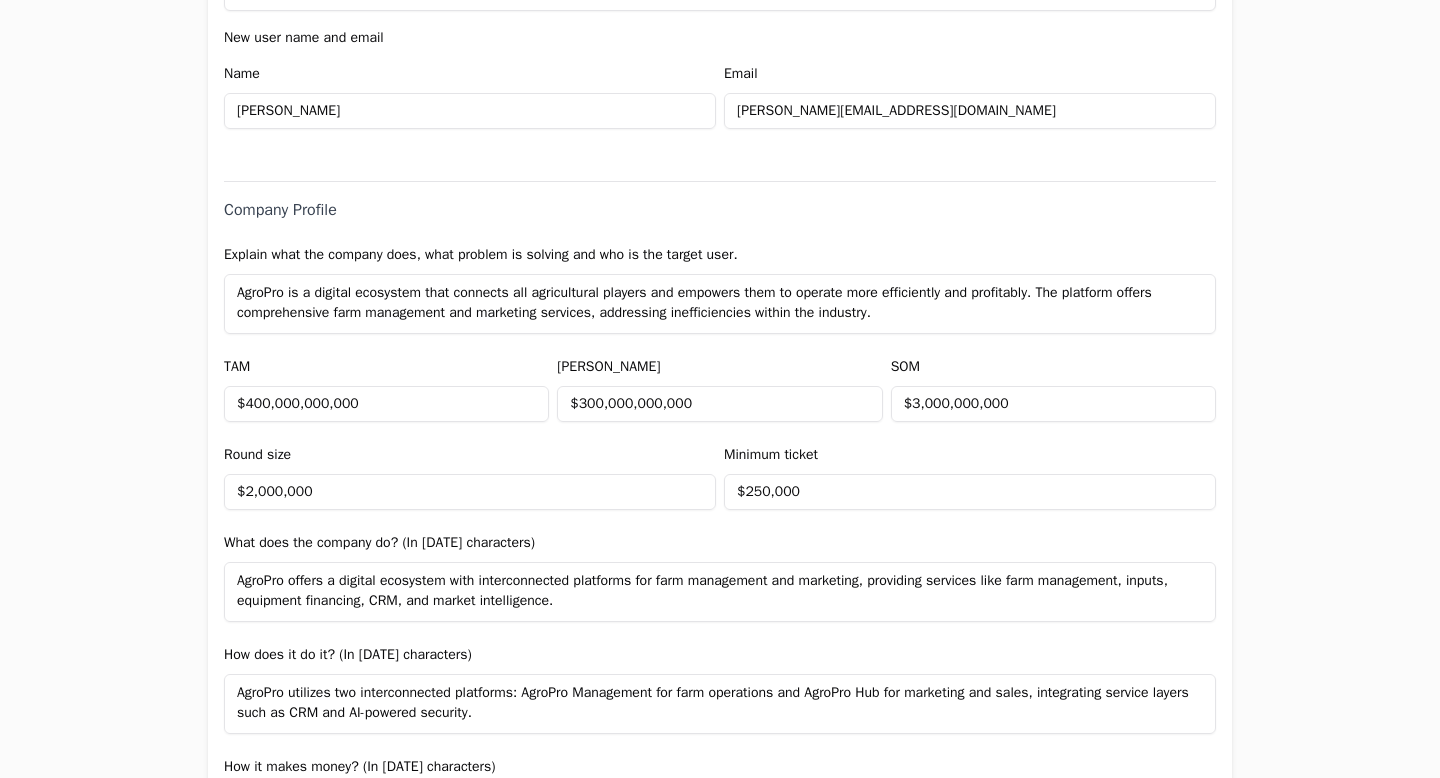 type on "$250,000" 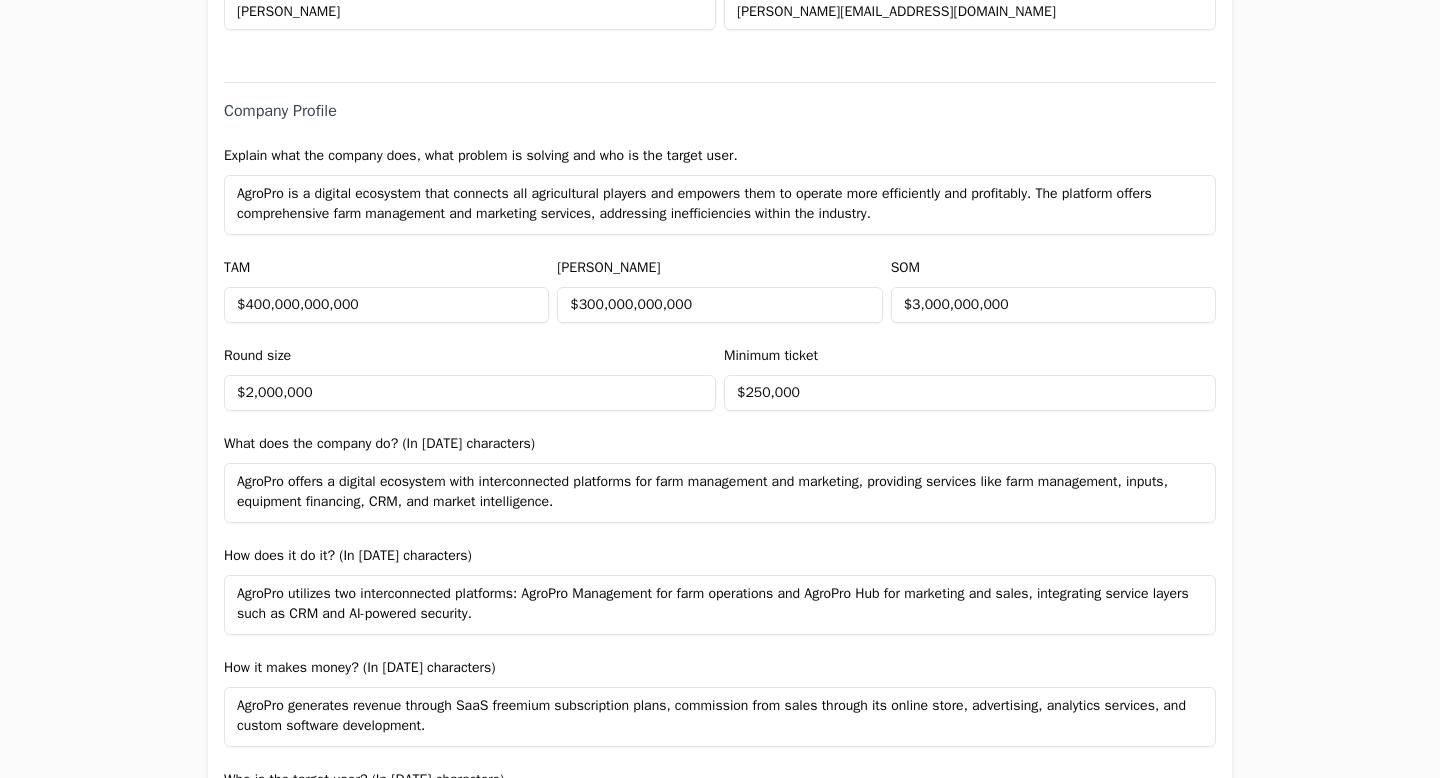 scroll, scrollTop: 963, scrollLeft: 0, axis: vertical 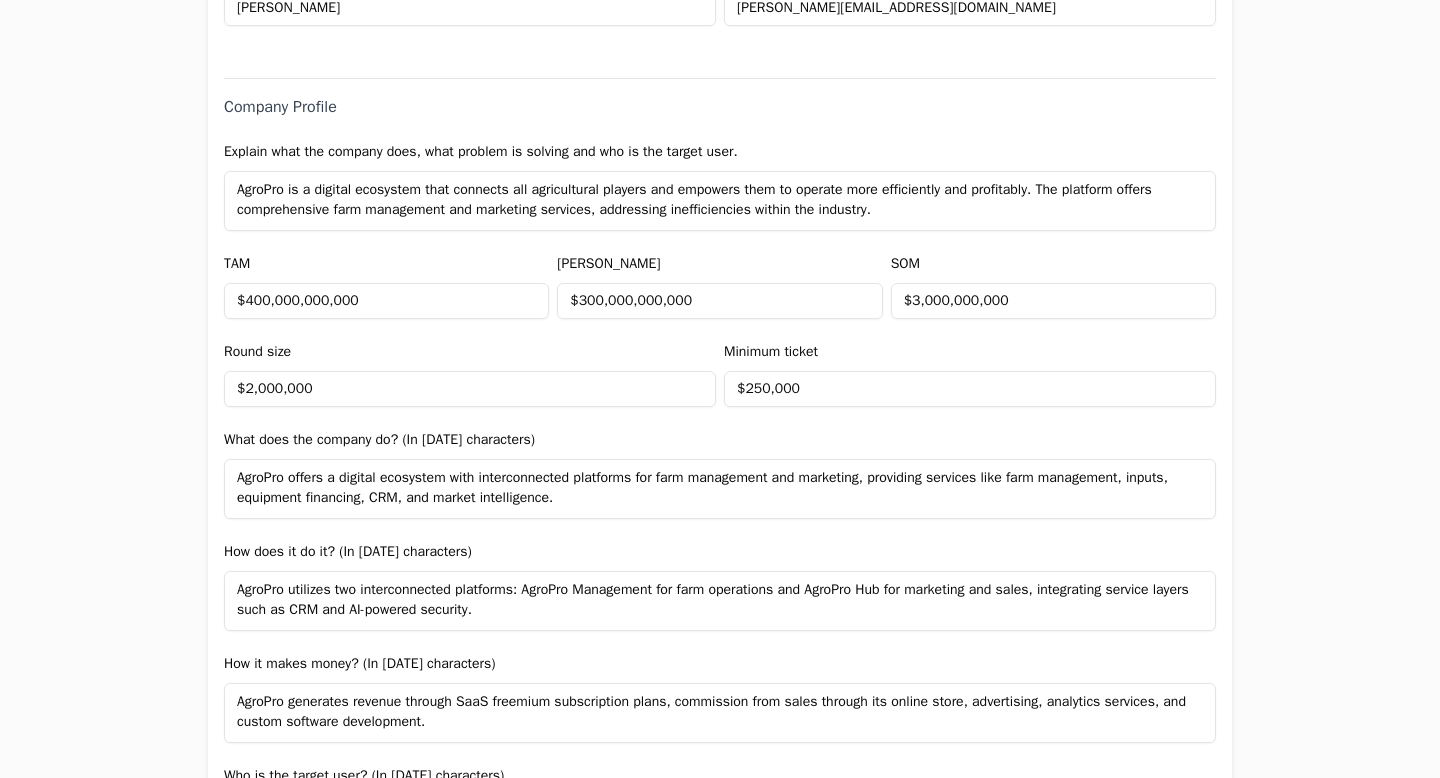 drag, startPoint x: 621, startPoint y: 500, endPoint x: 339, endPoint y: 451, distance: 286.22543 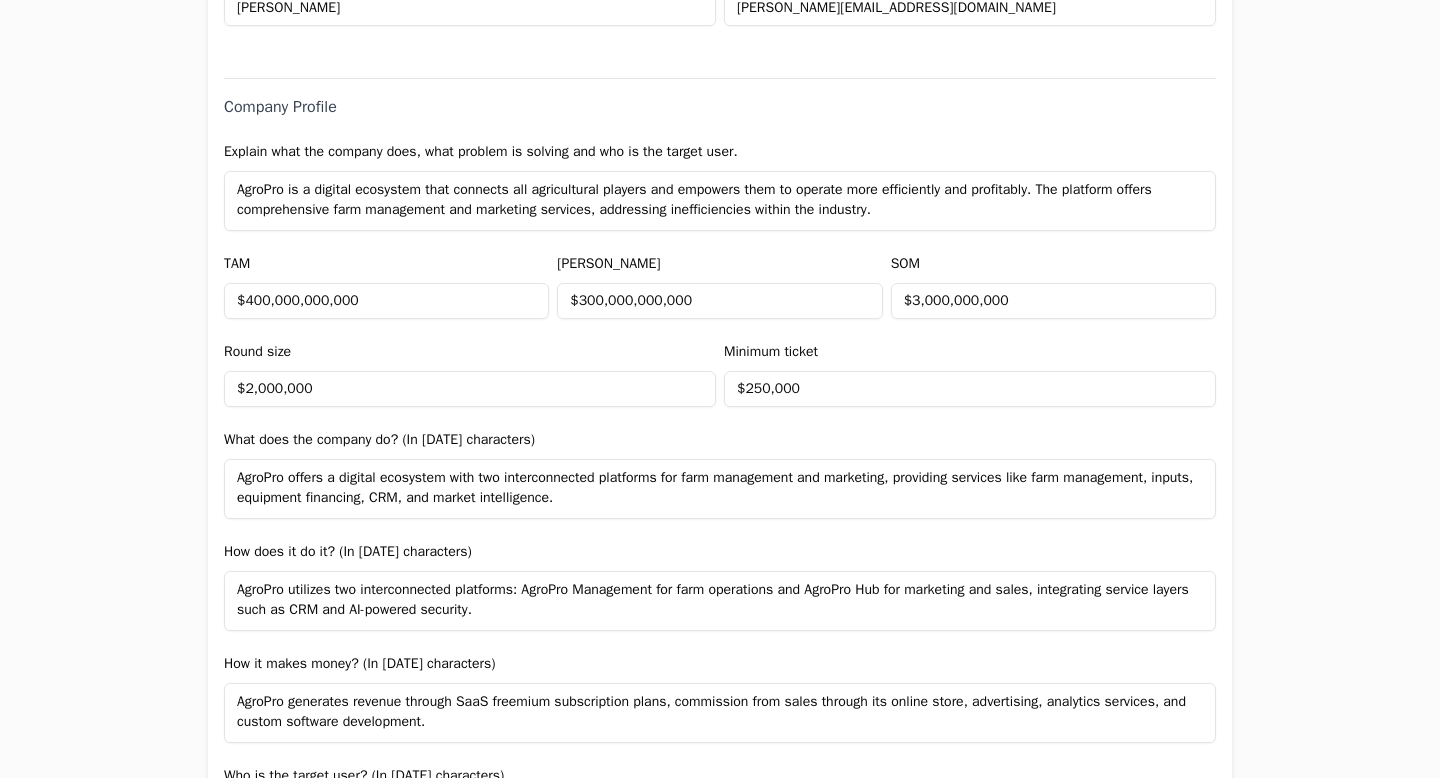 click on "AgroPro offers a digital ecosystem with two interconnected platforms for farm management and marketing, providing services like farm management, inputs, equipment financing, CRM, and market intelligence." at bounding box center [720, 489] 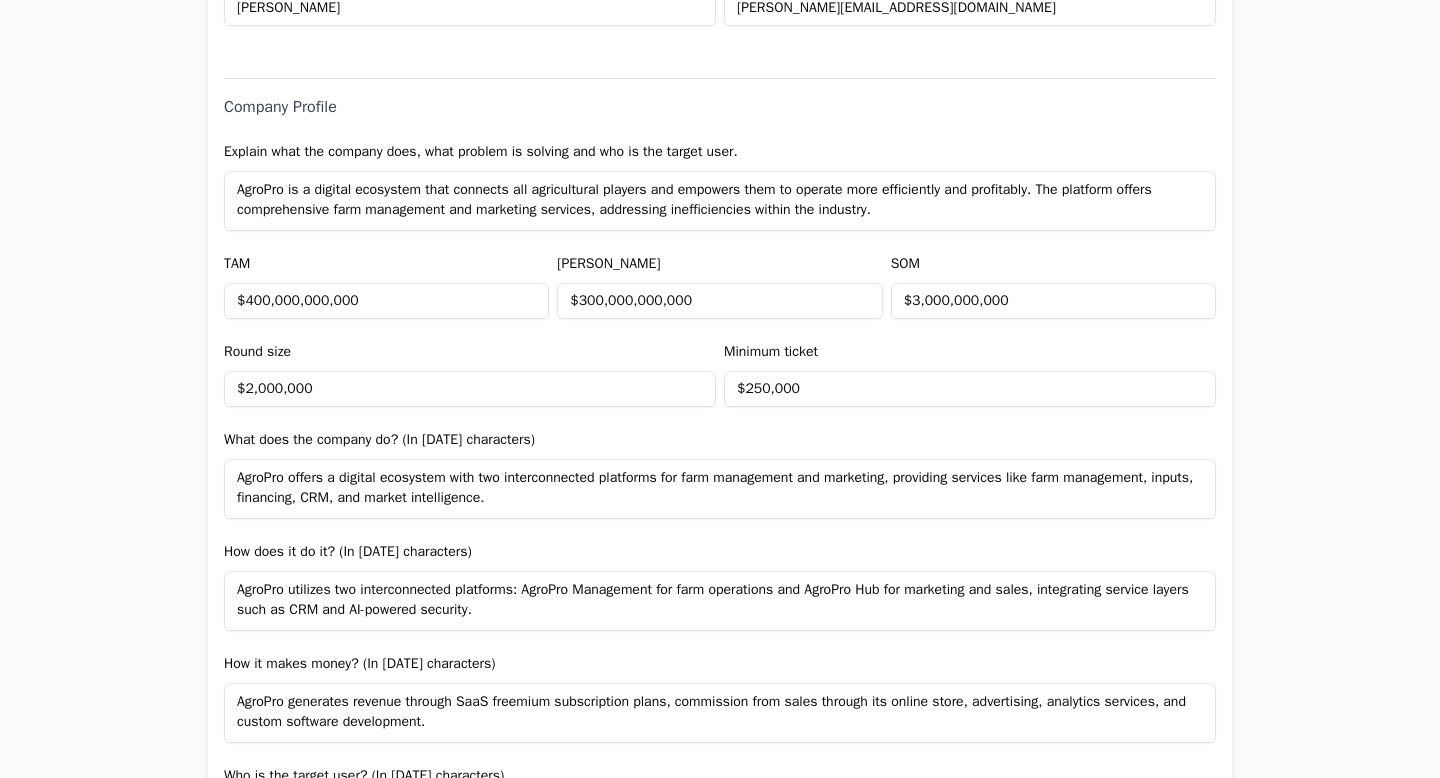 type on "AgroPro offers a digital ecosystem with two interconnected platforms for farm management and marketing, providing services like farm management, inputs, financing, CRM, and market intelligence." 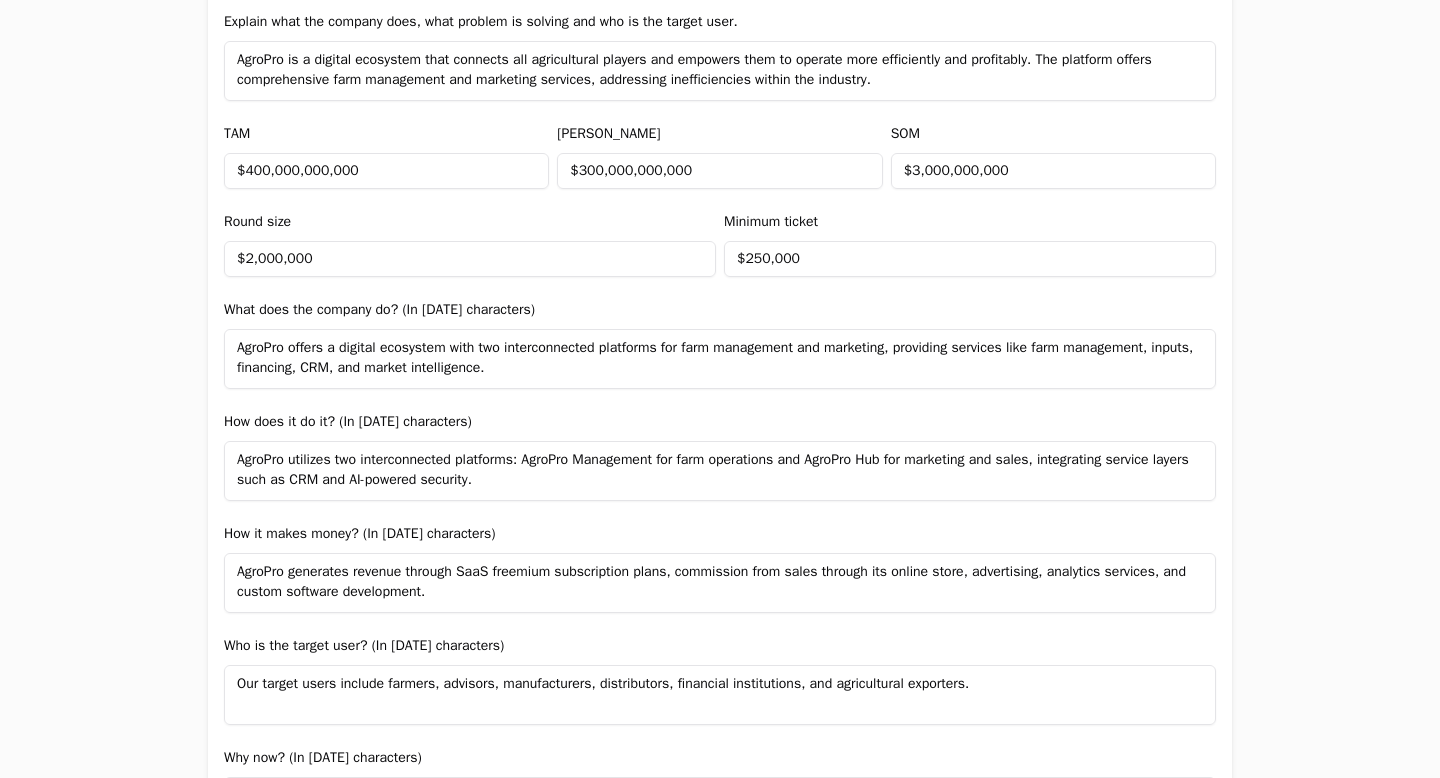 scroll, scrollTop: 1097, scrollLeft: 0, axis: vertical 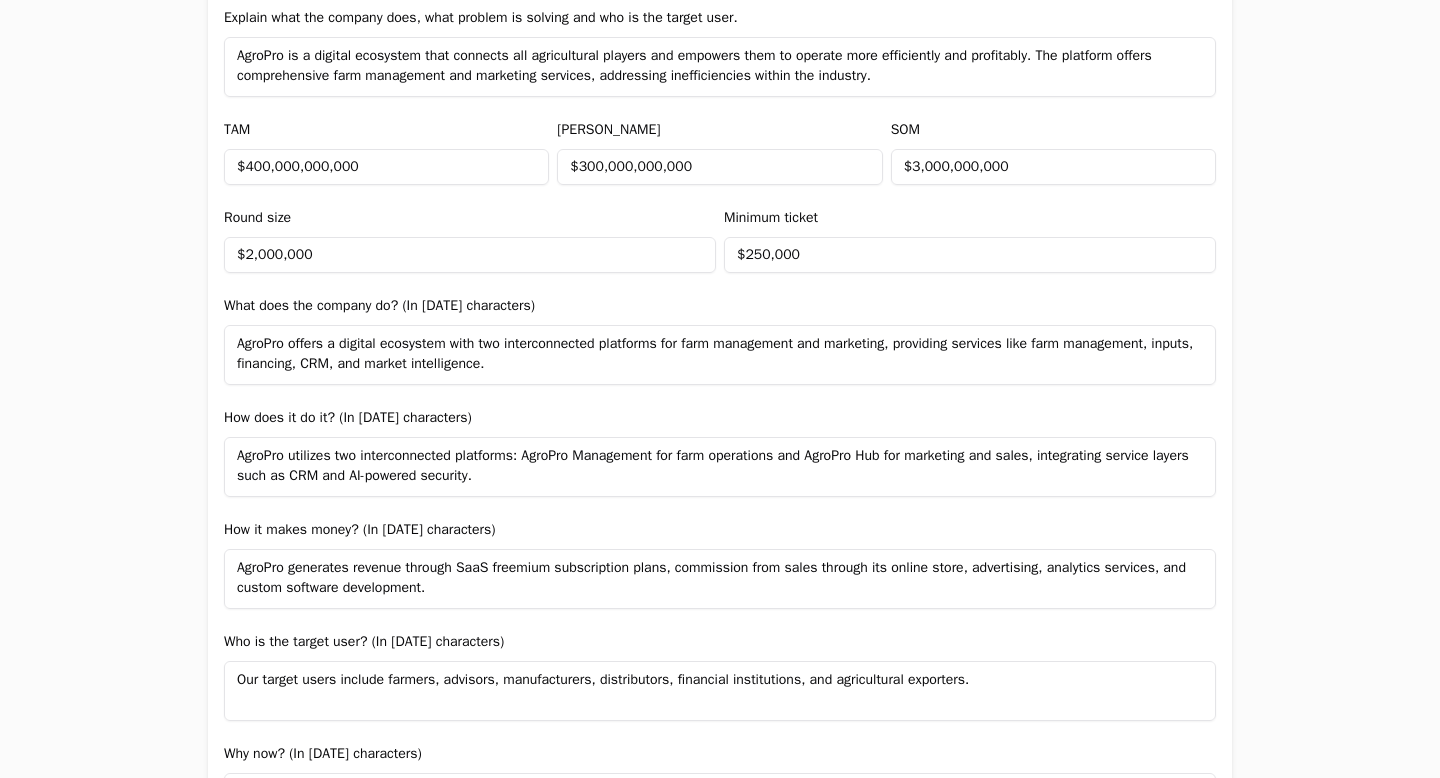drag, startPoint x: 582, startPoint y: 478, endPoint x: 270, endPoint y: 435, distance: 314.9492 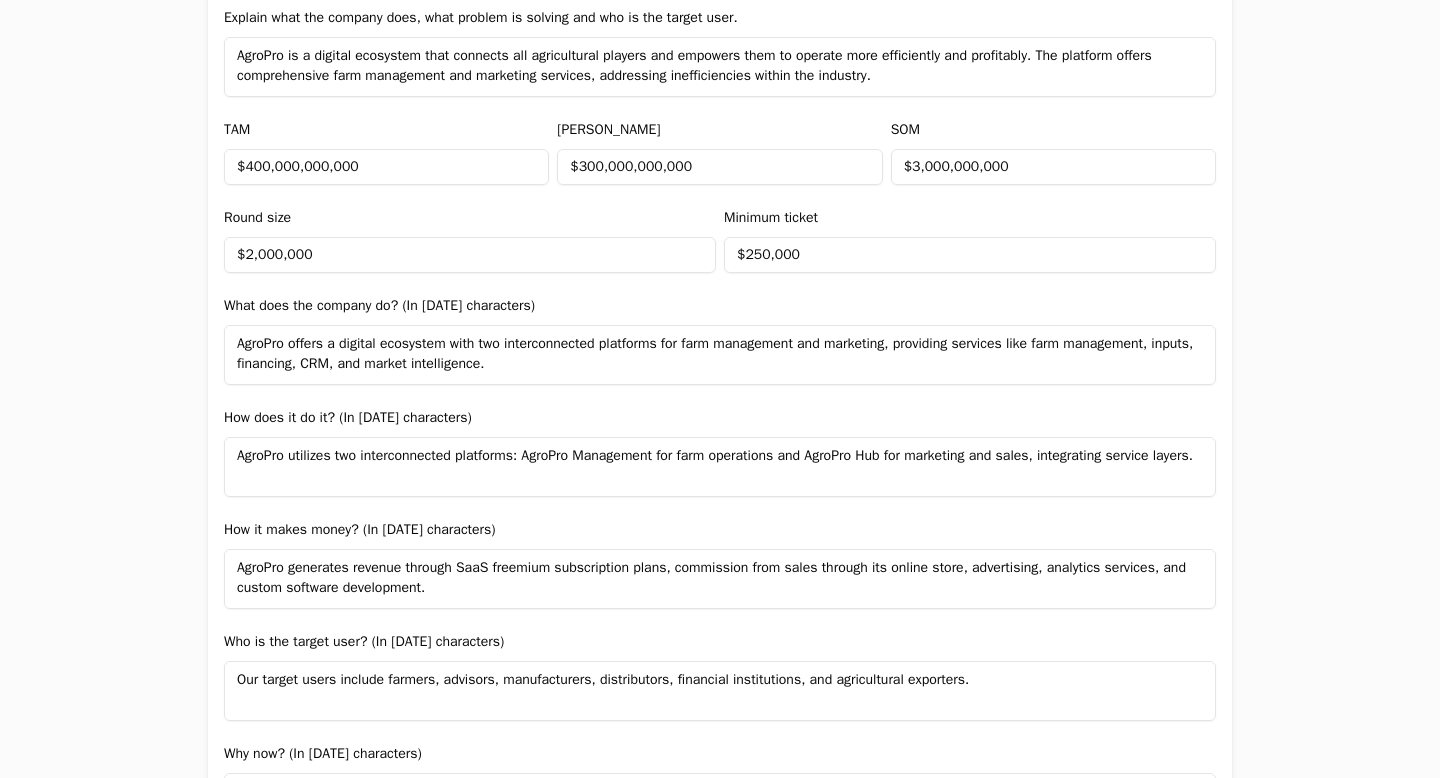 type on "AgroPro utilizes two interconnected platforms: AgroPro Management for farm operations and AgroPro Hub for marketing and sales, integrating service layers." 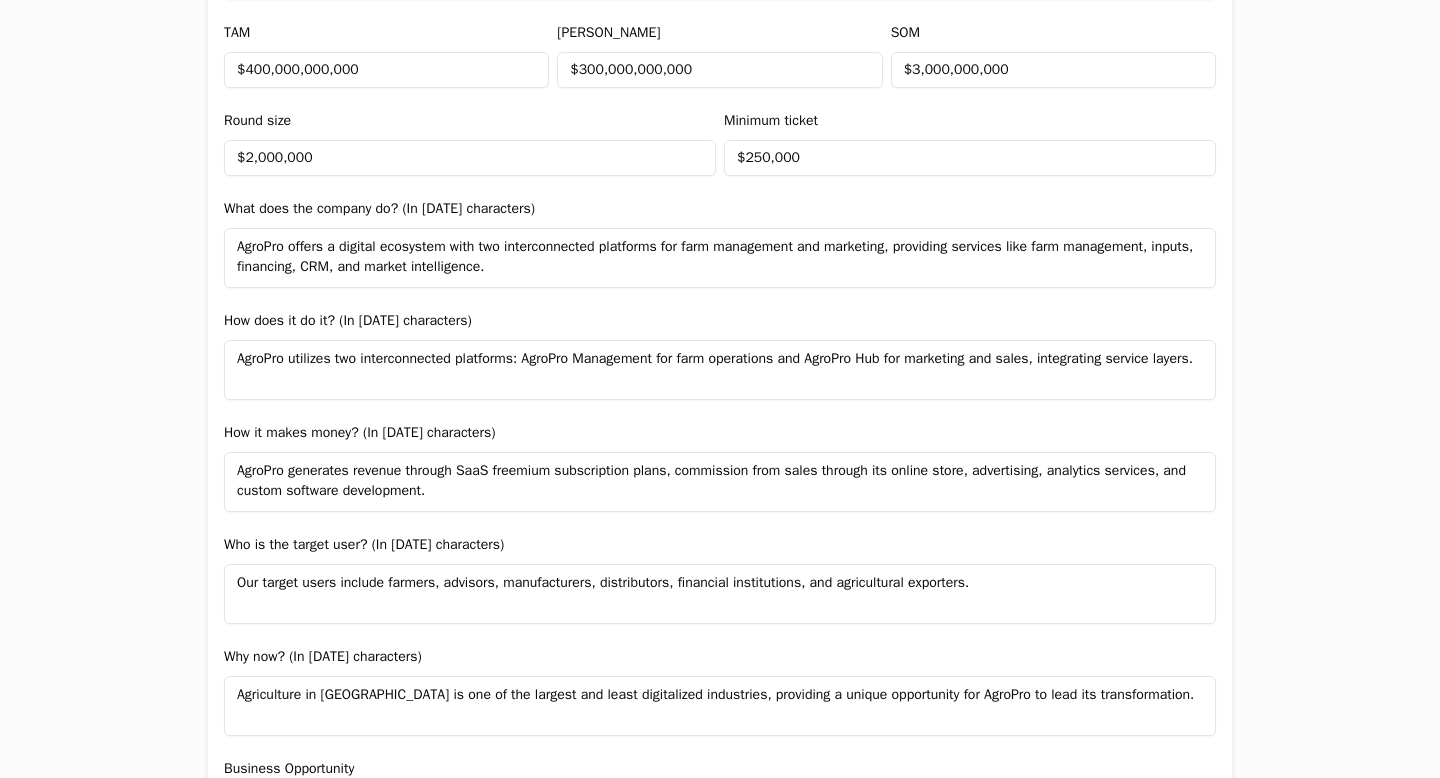 scroll, scrollTop: 1209, scrollLeft: 0, axis: vertical 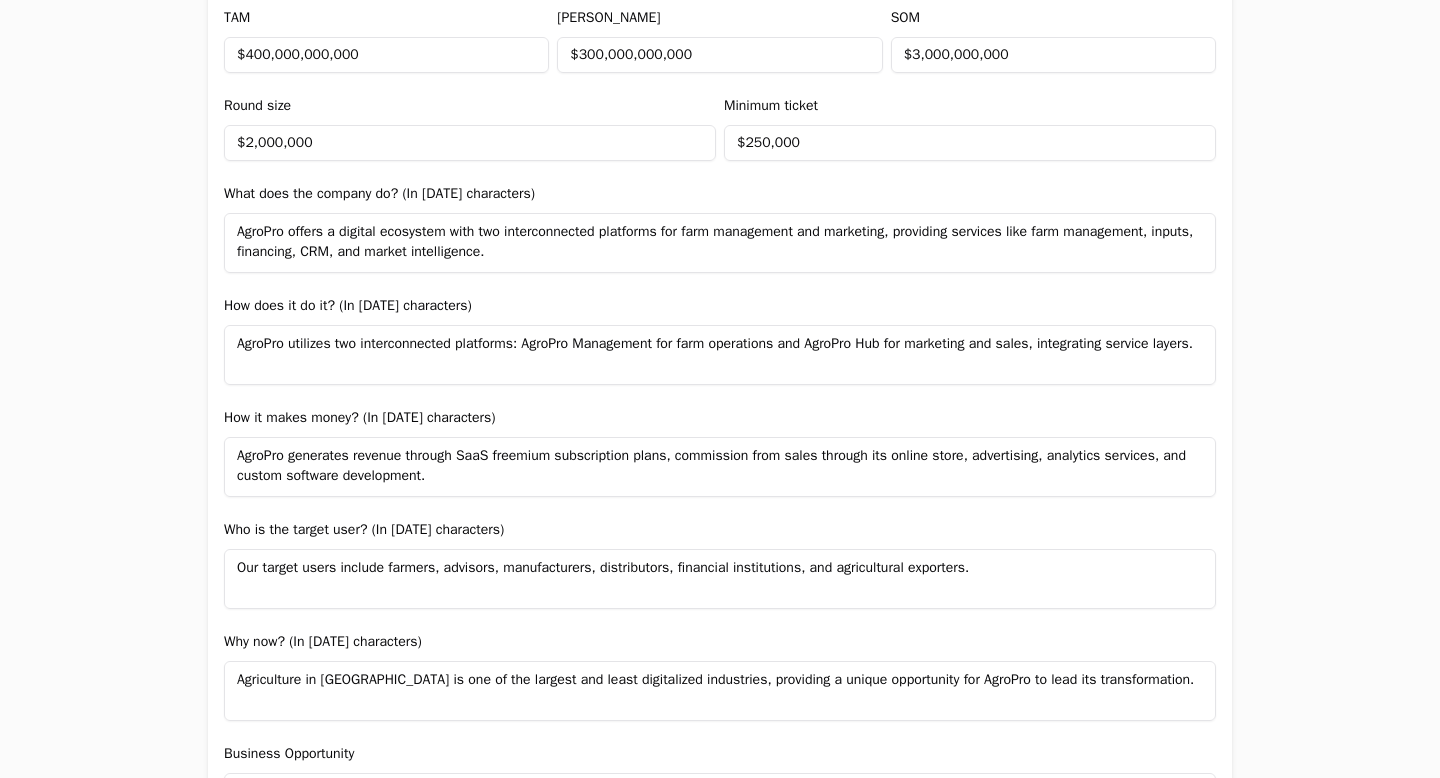 drag, startPoint x: 533, startPoint y: 477, endPoint x: 233, endPoint y: 459, distance: 300.53952 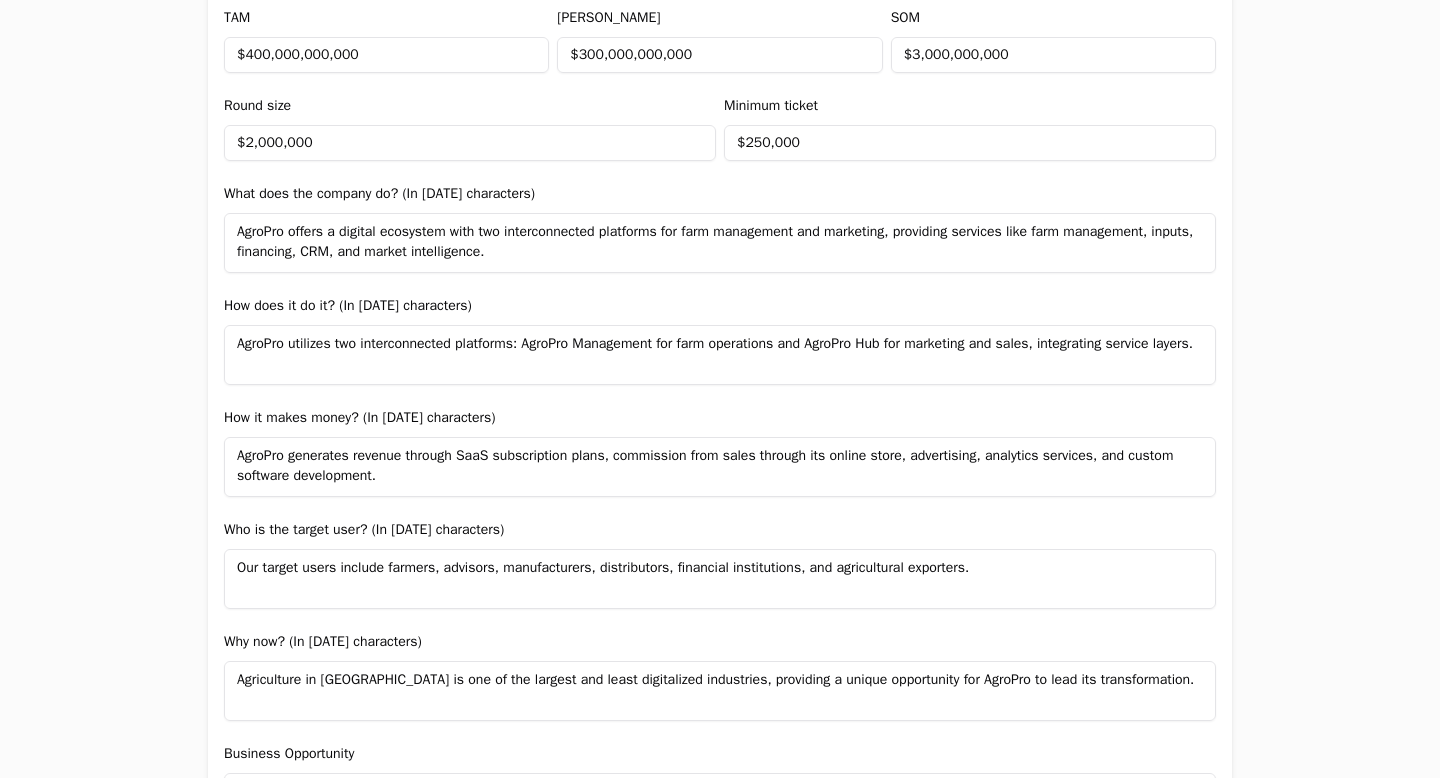 type on "AgroPro generates revenue through SaaS subscription plans, commission from sales through its online store, advertising, analytics services, and custom software development." 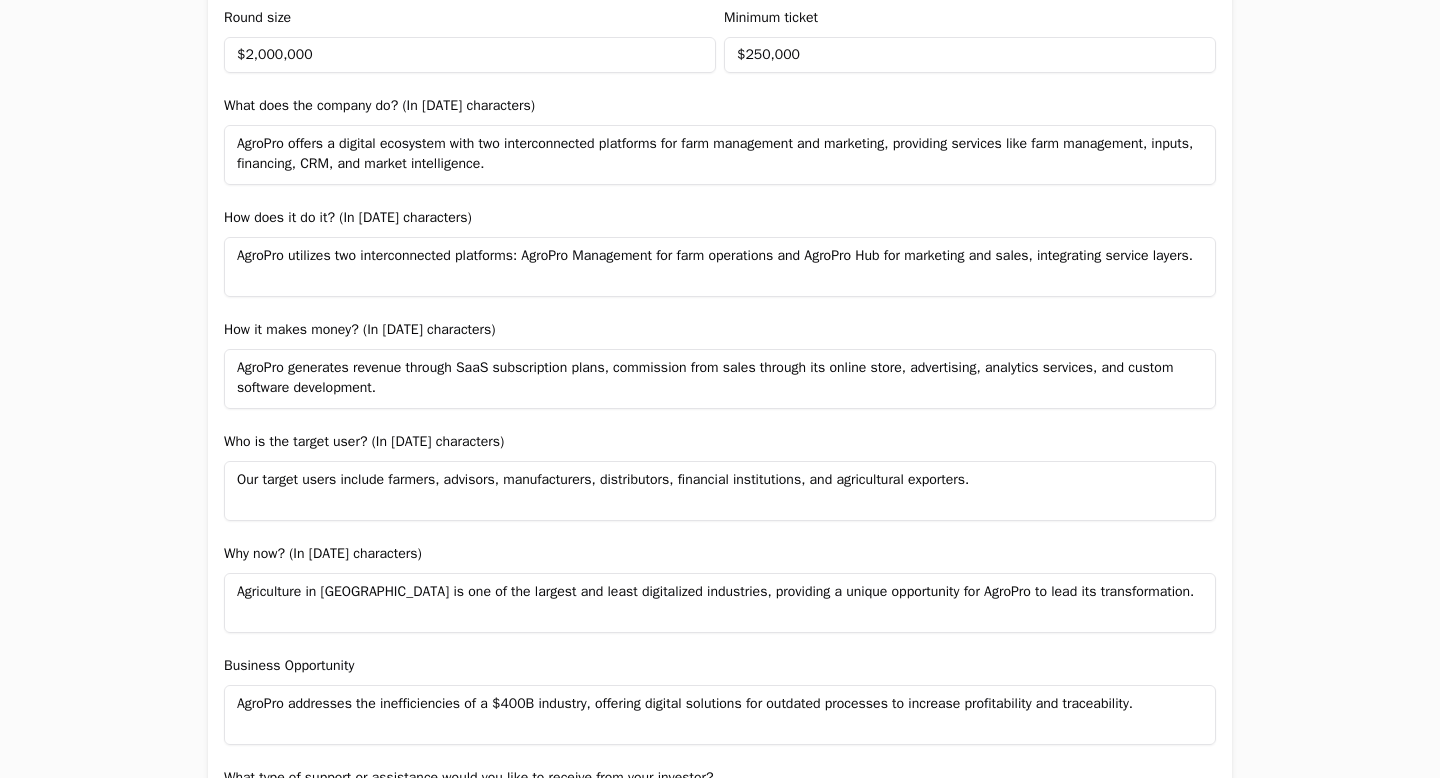 scroll, scrollTop: 1306, scrollLeft: 0, axis: vertical 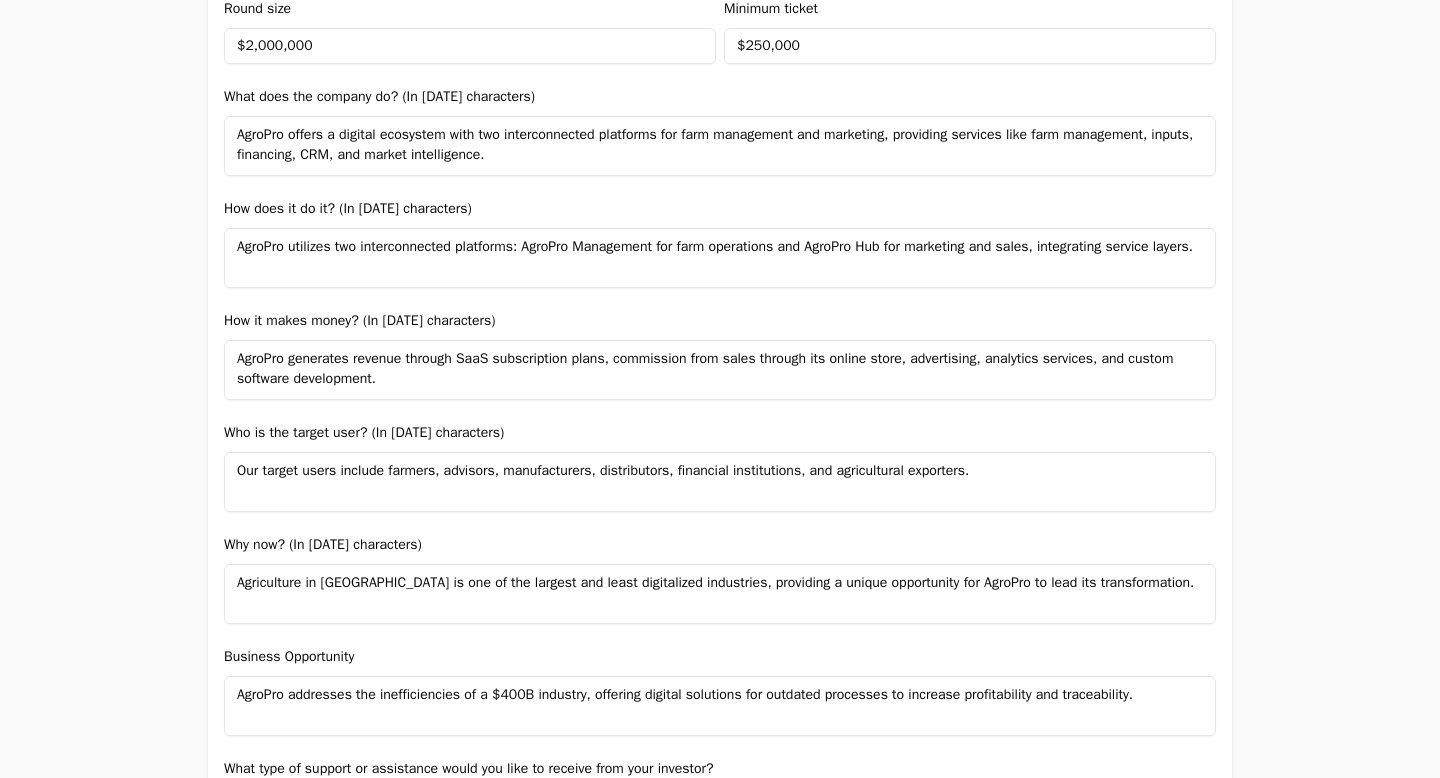 drag, startPoint x: 240, startPoint y: 475, endPoint x: 854, endPoint y: 485, distance: 614.0814 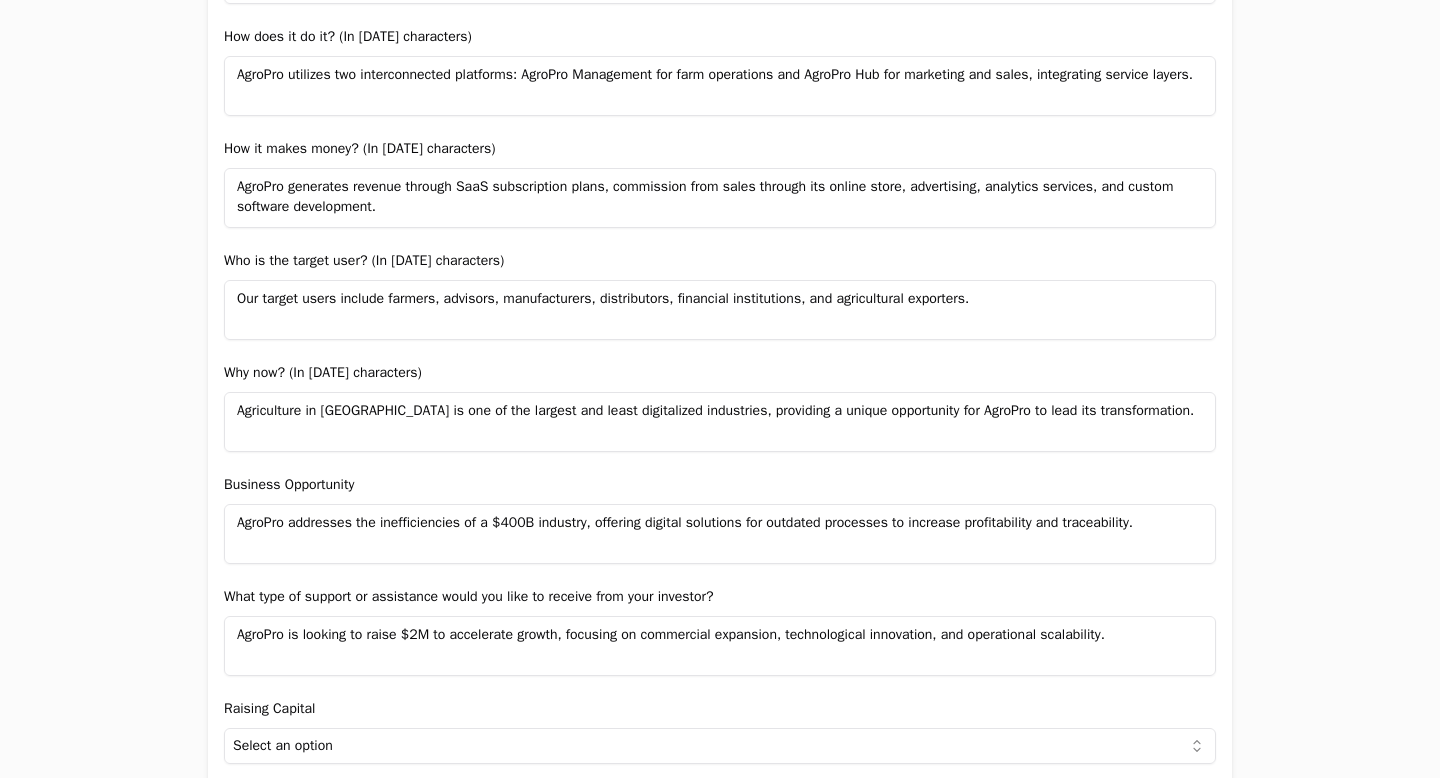 scroll, scrollTop: 1530, scrollLeft: 0, axis: vertical 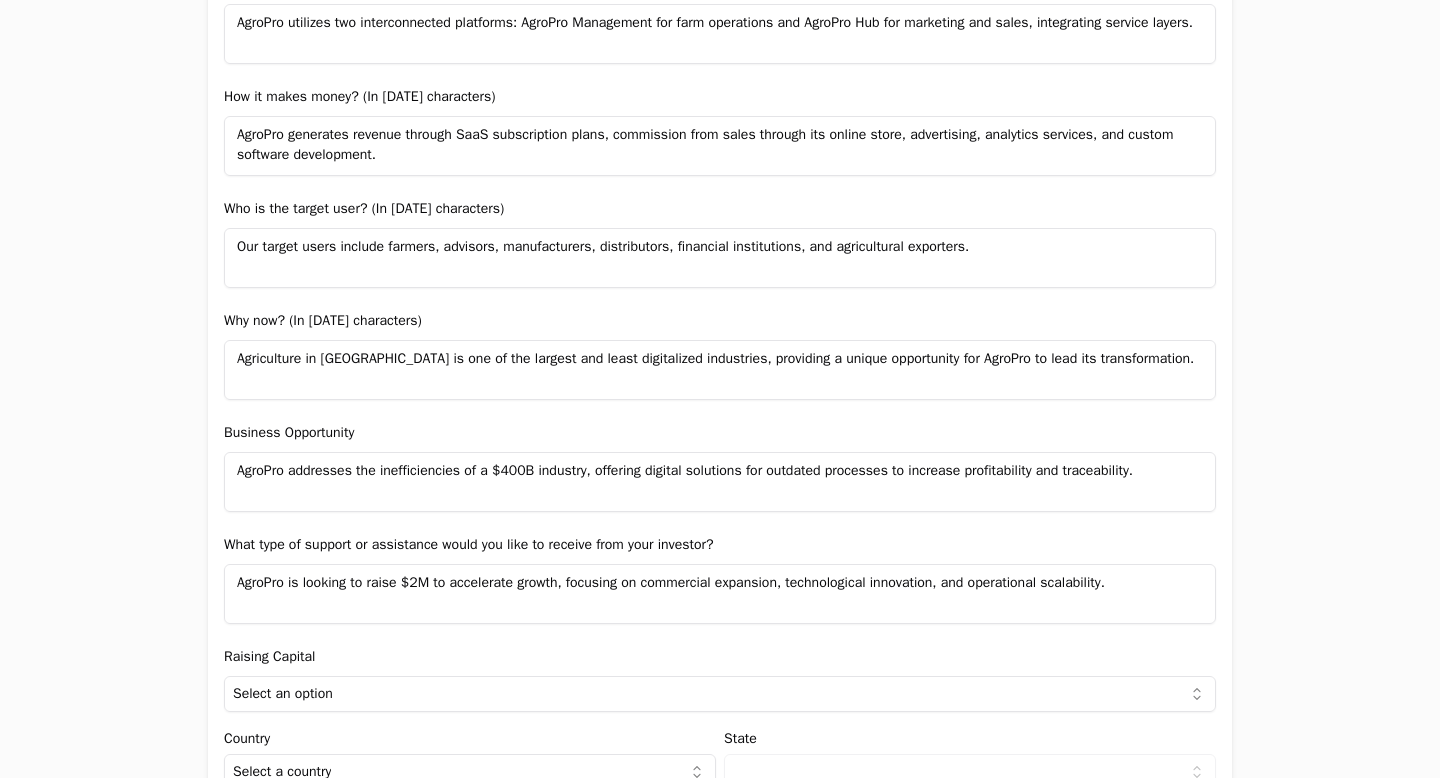 drag, startPoint x: 240, startPoint y: 360, endPoint x: 1080, endPoint y: 380, distance: 840.23804 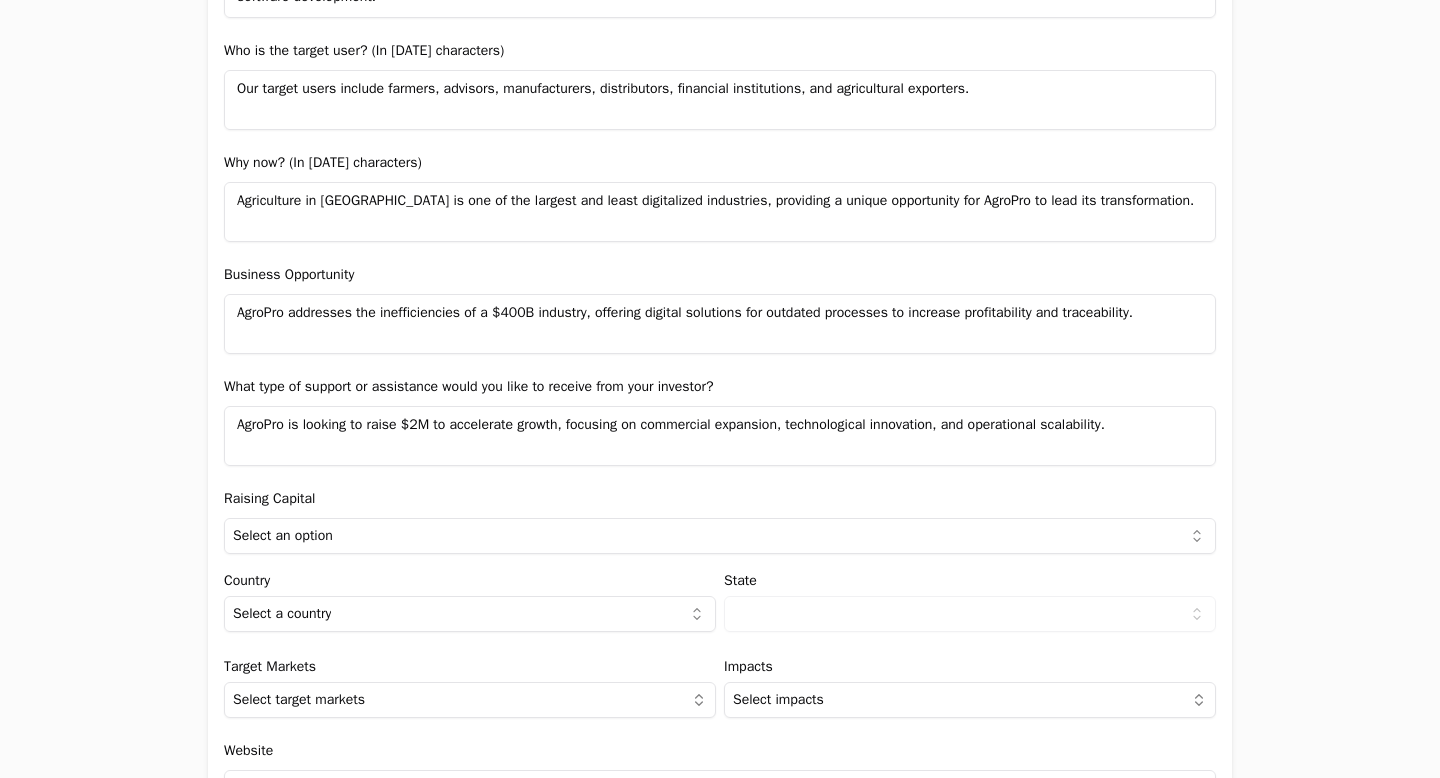 scroll, scrollTop: 1699, scrollLeft: 0, axis: vertical 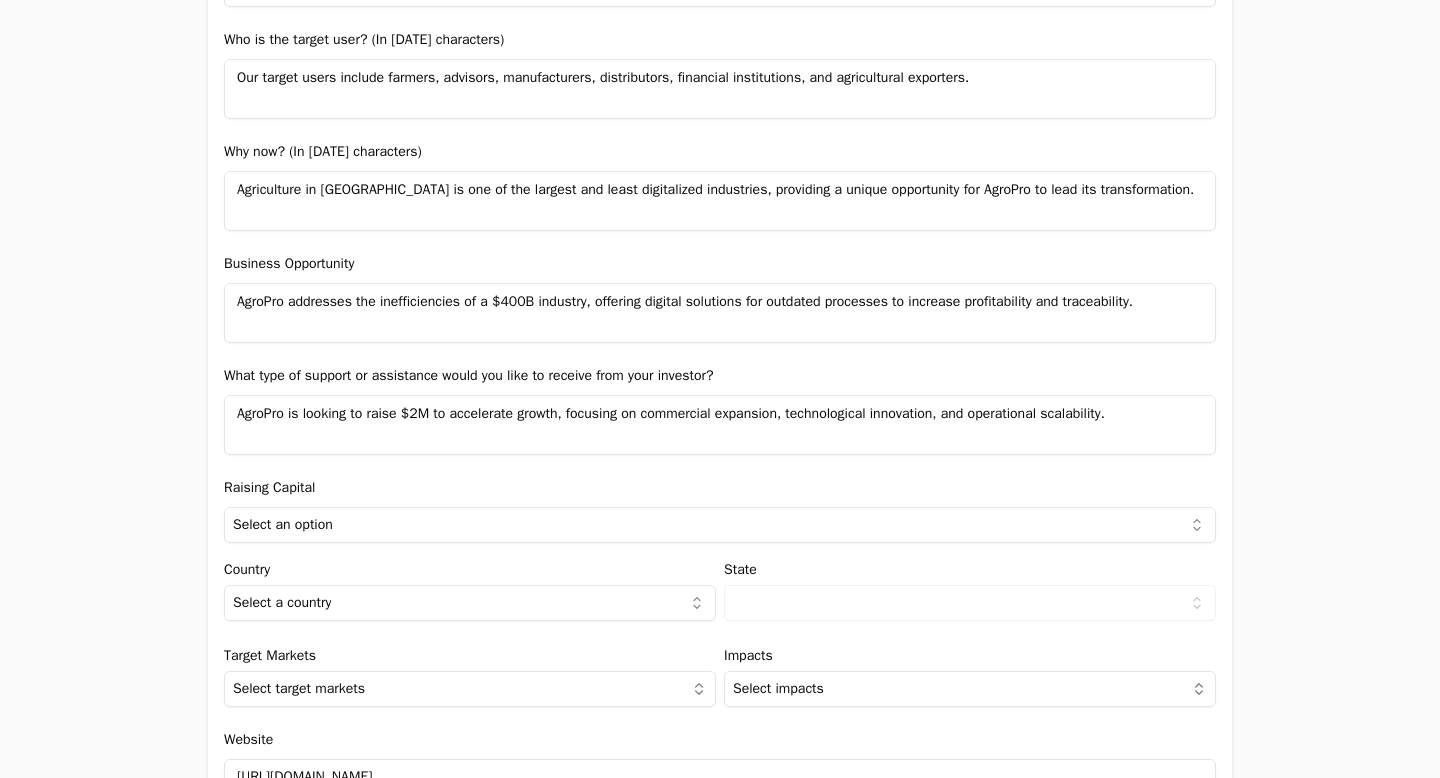 drag, startPoint x: 236, startPoint y: 417, endPoint x: 708, endPoint y: 491, distance: 477.76562 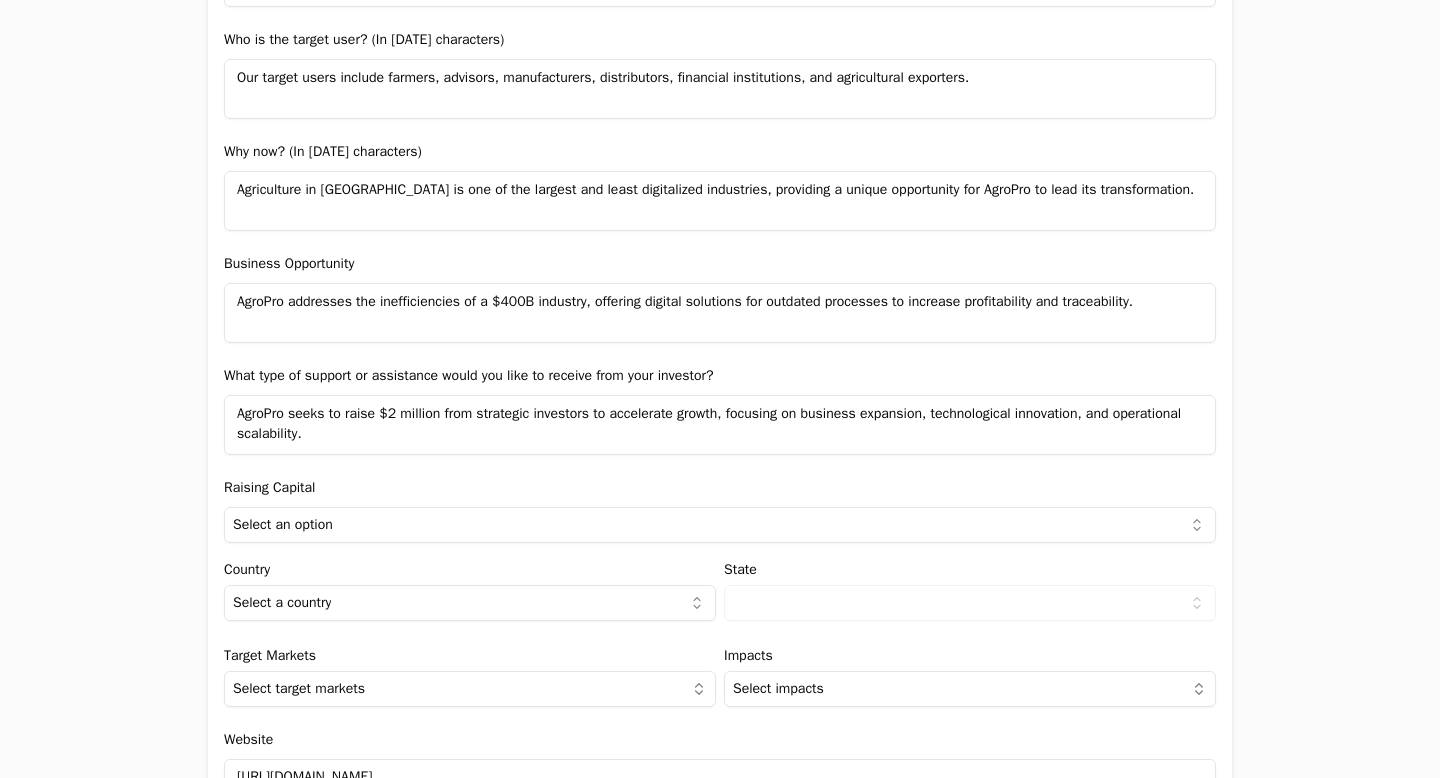 type on "AgroPro seeks to raise $2 million from strategic investors to accelerate growth, focusing on business expansion, technological innovation, and operational scalability." 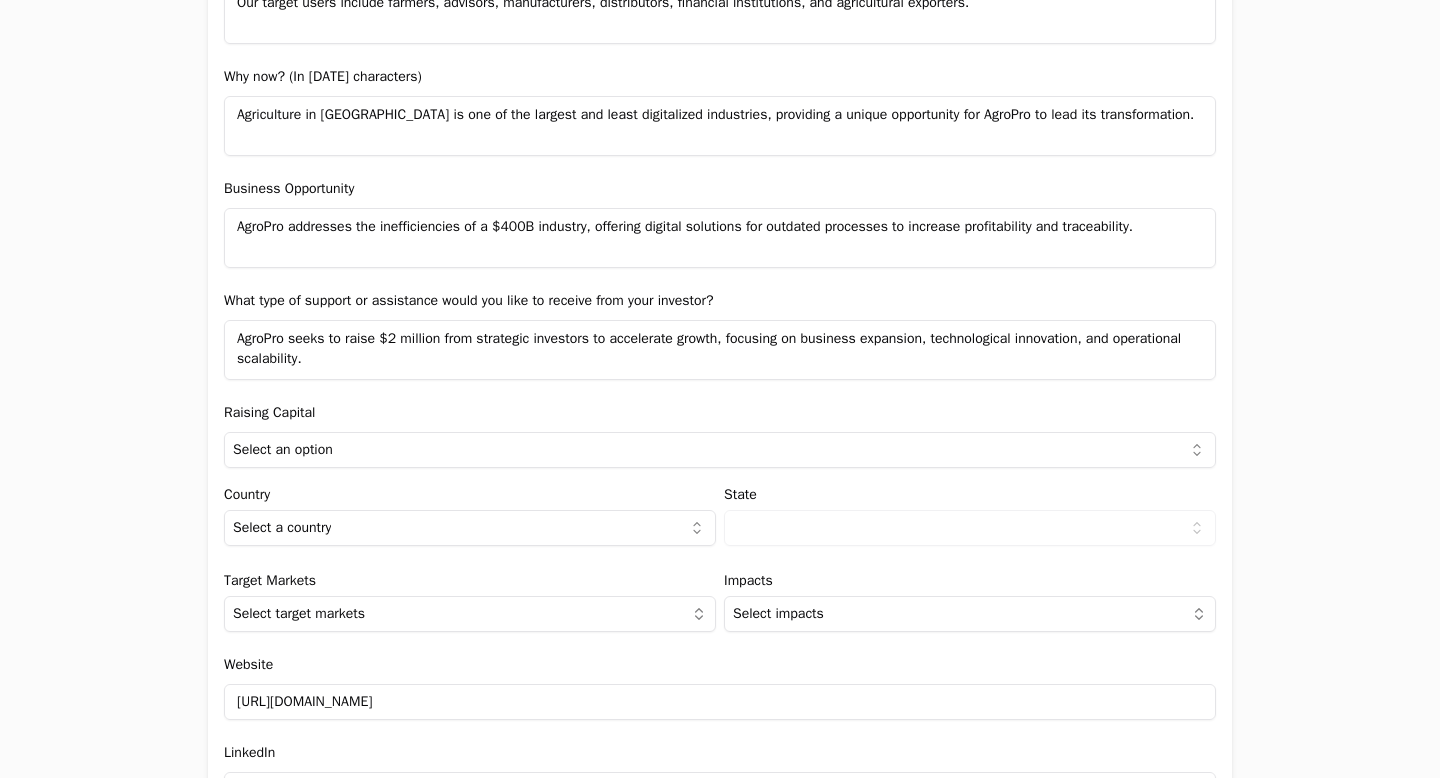 scroll, scrollTop: 1795, scrollLeft: 0, axis: vertical 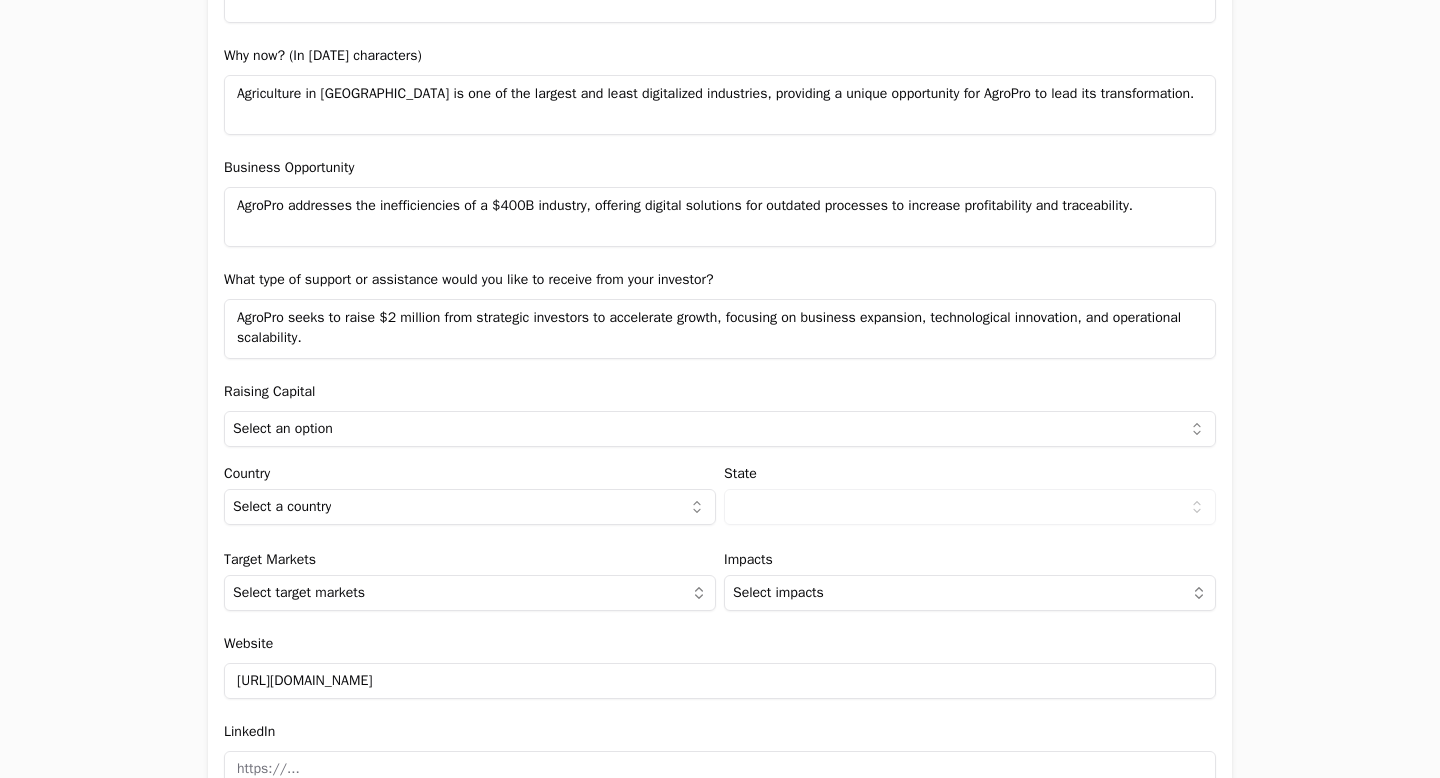 click on "Application form Entity Project or Company Category Startup Add new company details Upload Deck AI-Enhanced Check the box and our assistant will auto-fill the form with available information. Any missing fields will be left blank for you to complete, and you can edit all entries before submitting the form. Try it now! Let our A.I. assistant complete the form for you. Automatically extract and populate information using our advanced AI. Upload Deck Name AgroPro Description All of agribusiness in one place Verticals Agriculture New user name and email Name [PERSON_NAME] Email [PERSON_NAME][EMAIL_ADDRESS][DOMAIN_NAME] Company Profile Explain what the company does, what problem is solving and who is the target user. AgroPro is a digital ecosystem that connects all agricultural players and empowers them to operate more efficiently and profitably. The platform offers comprehensive farm management and marketing services, addressing inefficiencies within the industry. TAM $400,000,000,000 [PERSON_NAME] $300,000,000,000 SOM $3,000,000,000 Round size" at bounding box center [720, 389] 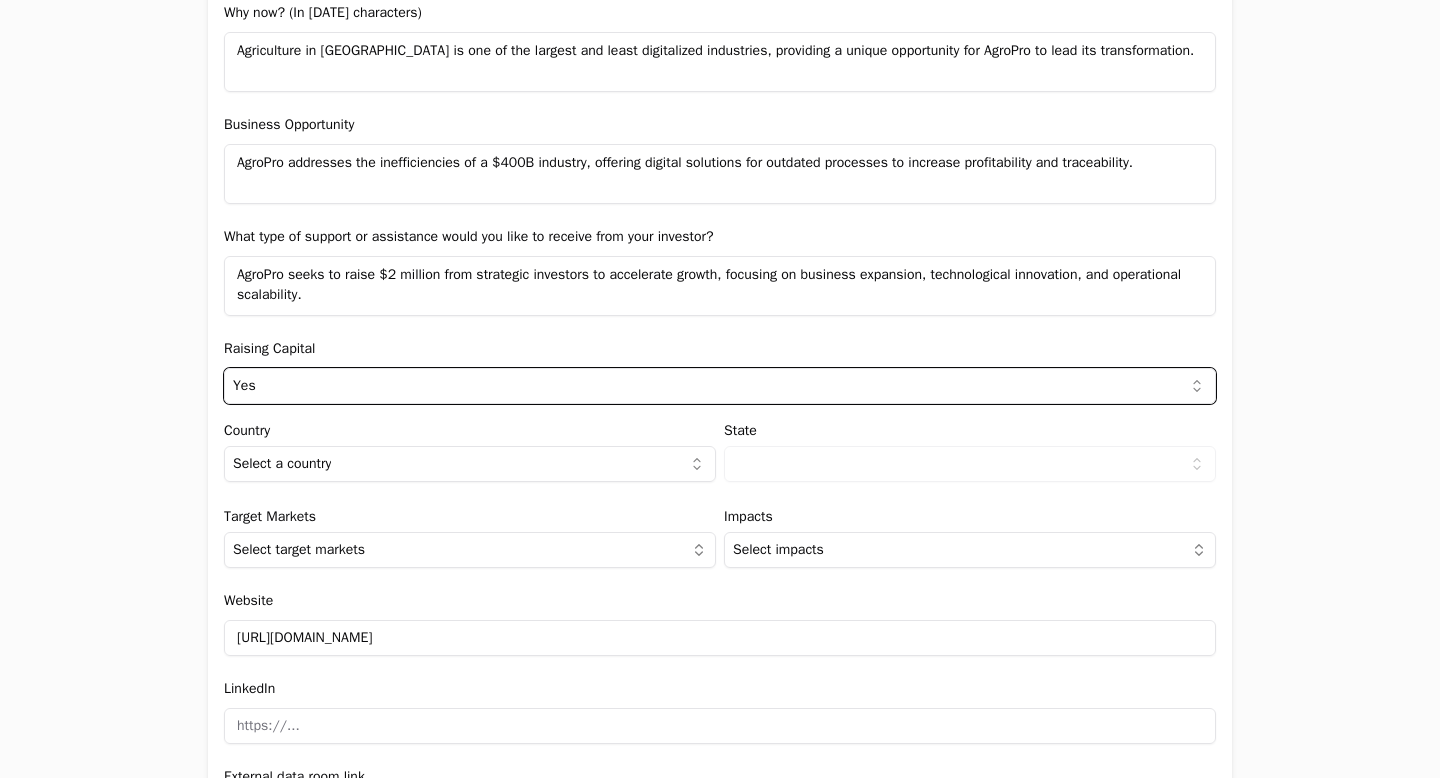 scroll, scrollTop: 1845, scrollLeft: 0, axis: vertical 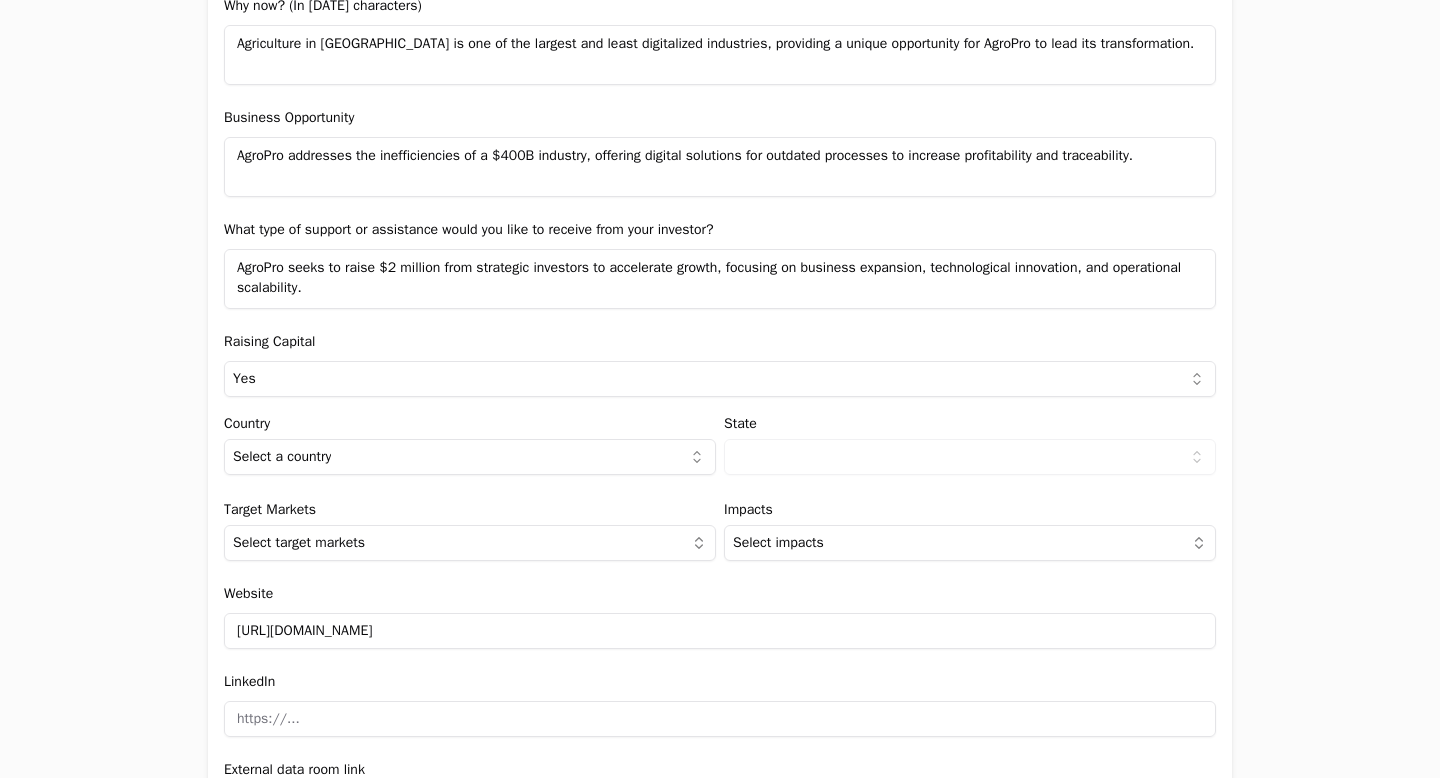 click on "Application form Entity Project or Company Category Startup Add new company details Upload Deck AI-Enhanced Check the box and our assistant will auto-fill the form with available information. Any missing fields will be left blank for you to complete, and you can edit all entries before submitting the form. Try it now! Let our A.I. assistant complete the form for you. Automatically extract and populate information using our advanced AI. Upload Deck Name AgroPro Description All of agribusiness in one place Verticals Agriculture New user name and email Name [PERSON_NAME] Email [PERSON_NAME][EMAIL_ADDRESS][DOMAIN_NAME] Company Profile Explain what the company does, what problem is solving and who is the target user. AgroPro is a digital ecosystem that connects all agricultural players and empowers them to operate more efficiently and profitably. The platform offers comprehensive farm management and marketing services, addressing inefficiencies within the industry. TAM $400,000,000,000 [PERSON_NAME] $300,000,000,000 SOM $3,000,000,000 Round size" at bounding box center [720, 389] 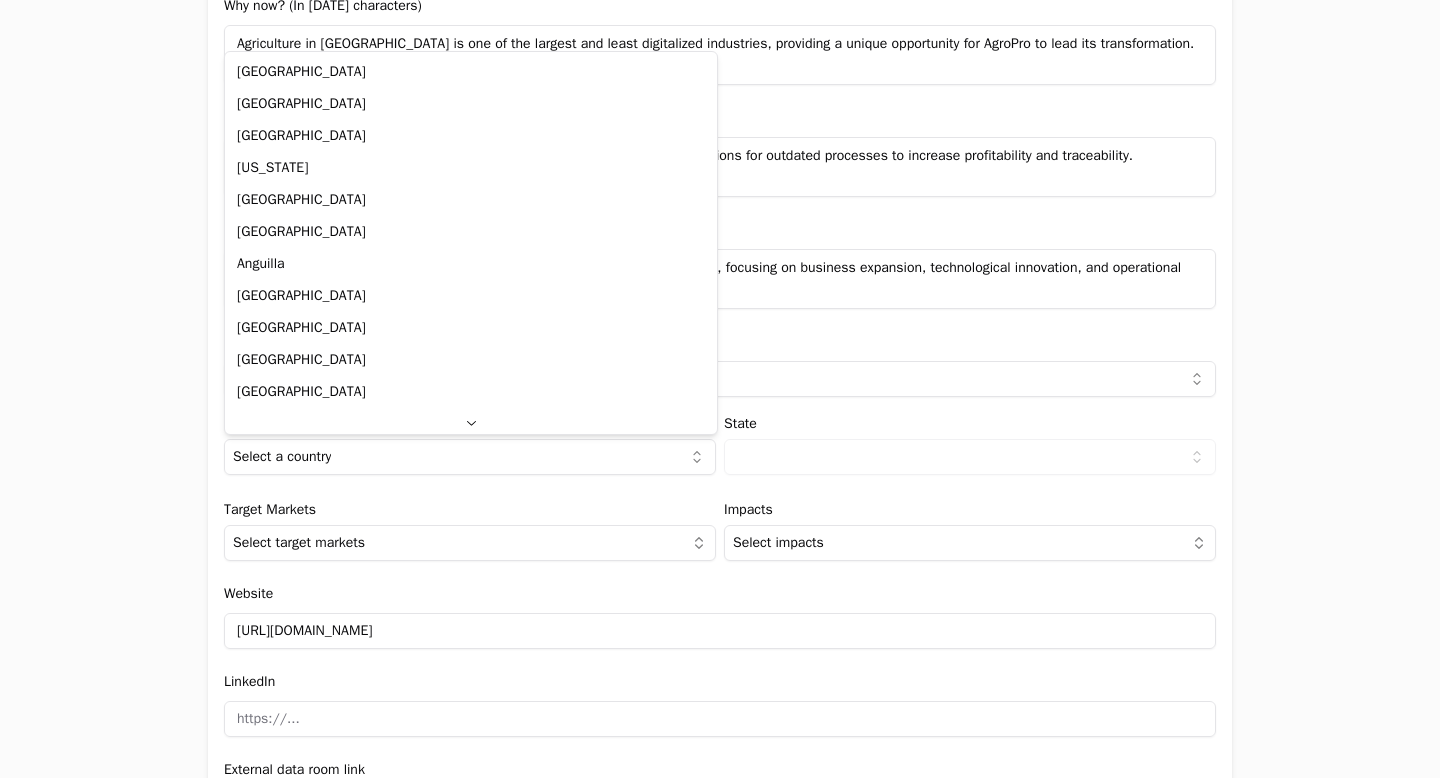 select on "1d353006-4738-4b62-8191-e6fb0769daa5" 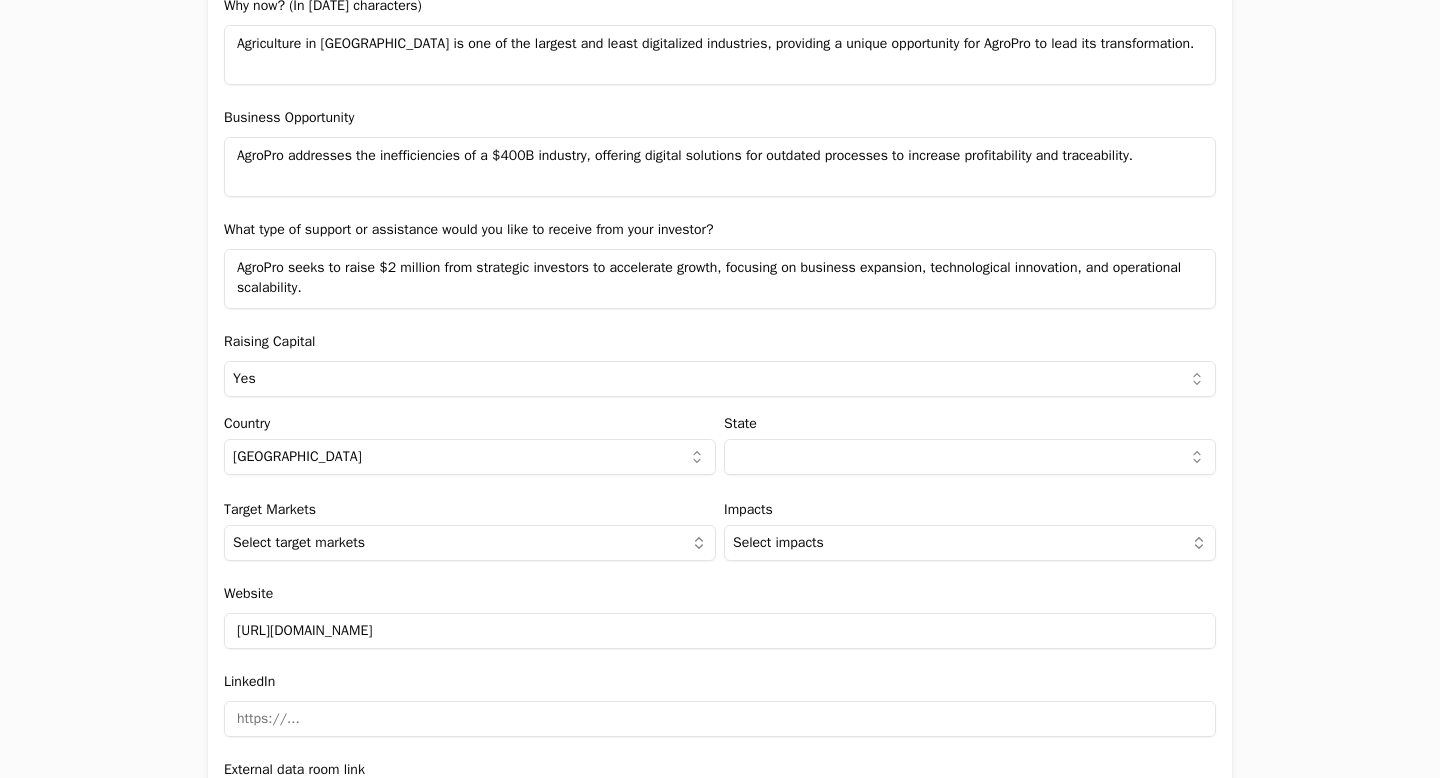 click on "Application form Entity Project or Company Category Startup Add new company details Upload Deck AI-Enhanced Check the box and our assistant will auto-fill the form with available information. Any missing fields will be left blank for you to complete, and you can edit all entries before submitting the form. Try it now! Let our A.I. assistant complete the form for you. Automatically extract and populate information using our advanced AI. Upload Deck Name AgroPro Description All of agribusiness in one place Verticals Agriculture New user name and email Name [PERSON_NAME] Email [PERSON_NAME][EMAIL_ADDRESS][DOMAIN_NAME] Company Profile Explain what the company does, what problem is solving and who is the target user. AgroPro is a digital ecosystem that connects all agricultural players and empowers them to operate more efficiently and profitably. The platform offers comprehensive farm management and marketing services, addressing inefficiencies within the industry. TAM $400,000,000,000 [PERSON_NAME] $300,000,000,000 SOM $3,000,000,000 Round size" at bounding box center (720, 389) 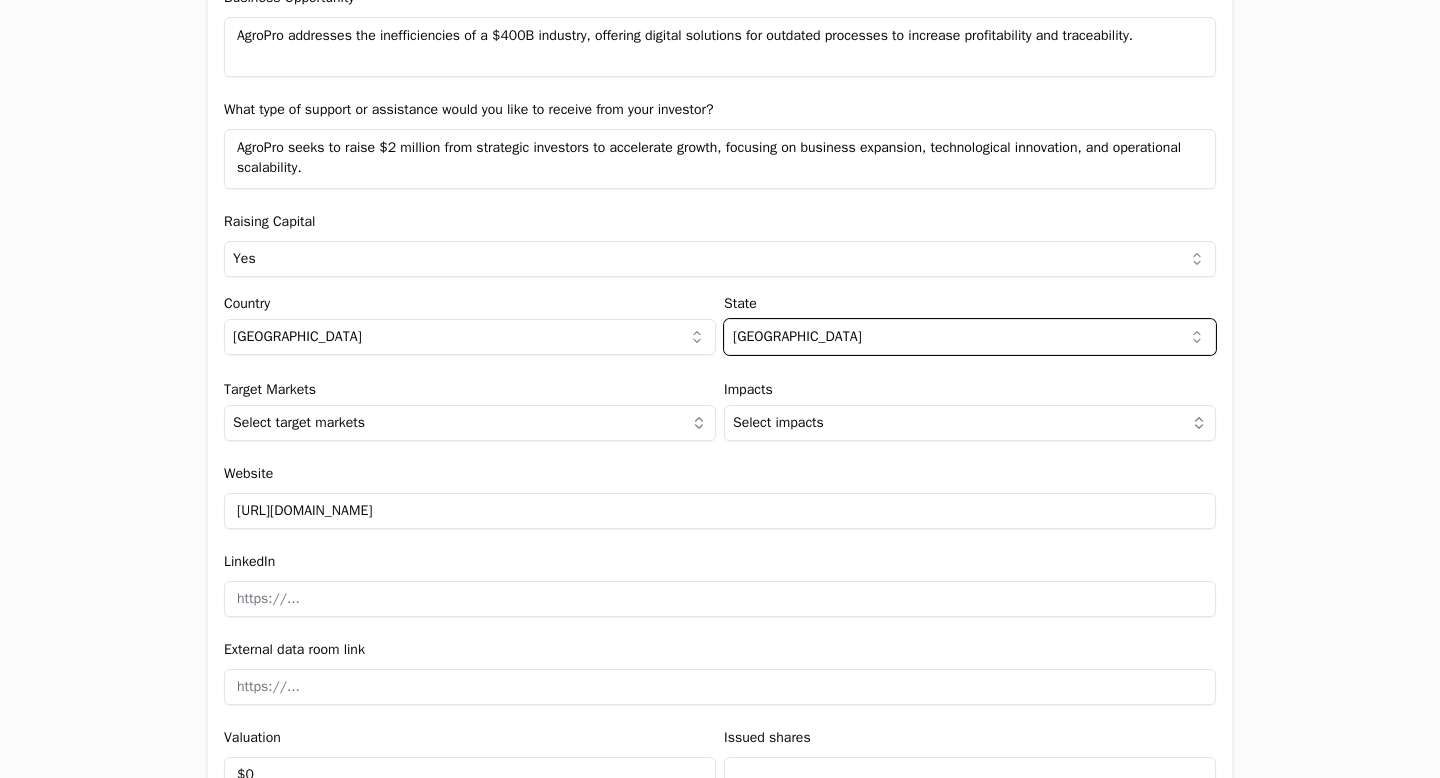 scroll, scrollTop: 1968, scrollLeft: 0, axis: vertical 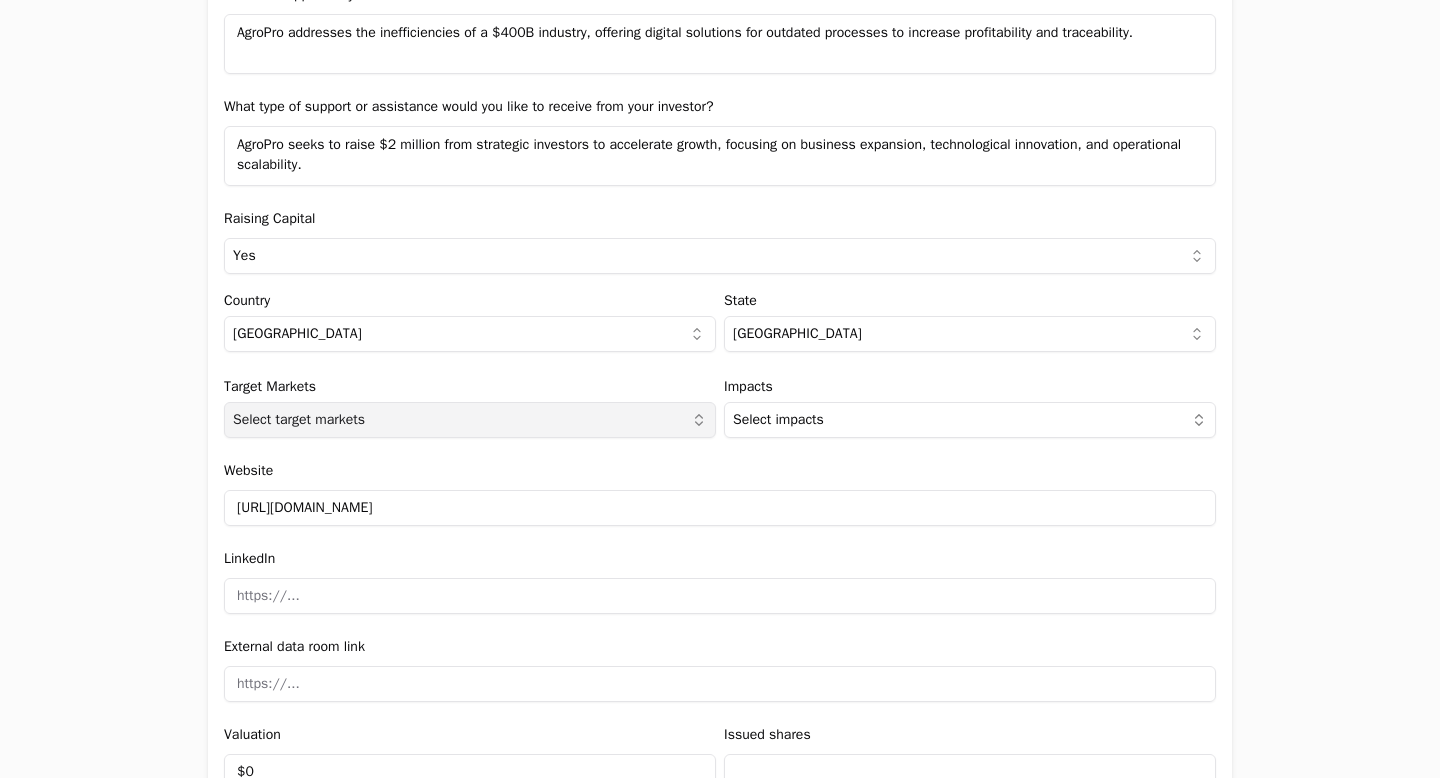 click on "Select target markets" at bounding box center (470, 420) 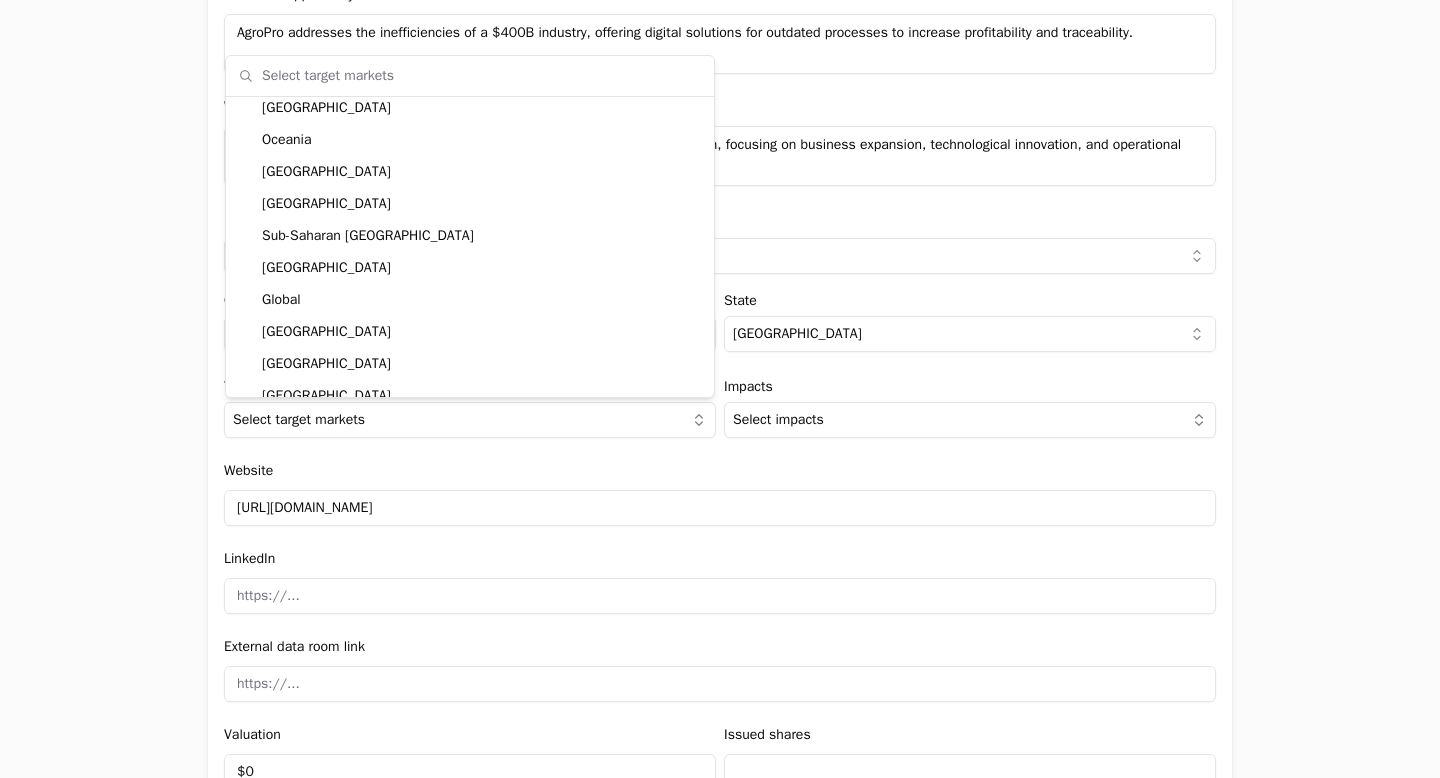scroll, scrollTop: 138, scrollLeft: 0, axis: vertical 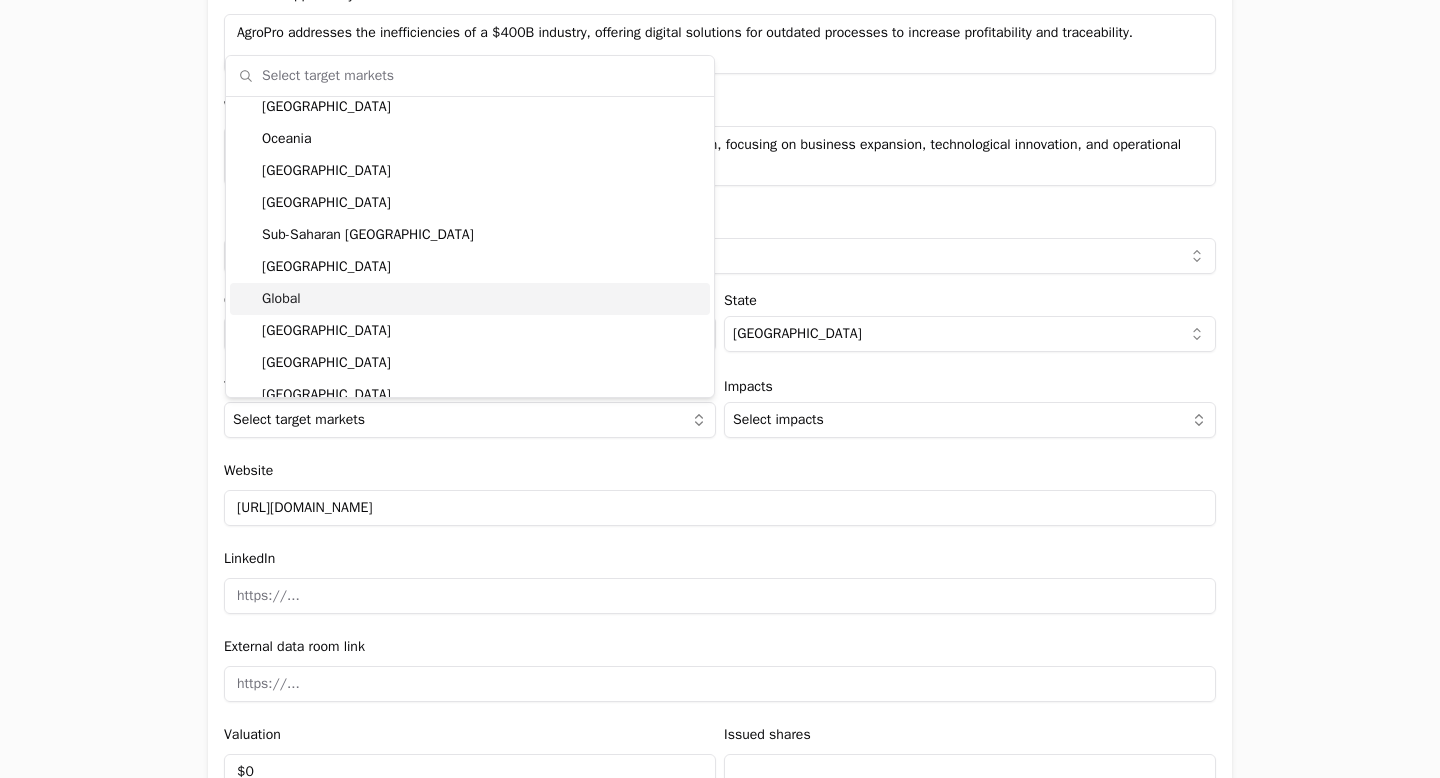 click on "Global" at bounding box center (470, 299) 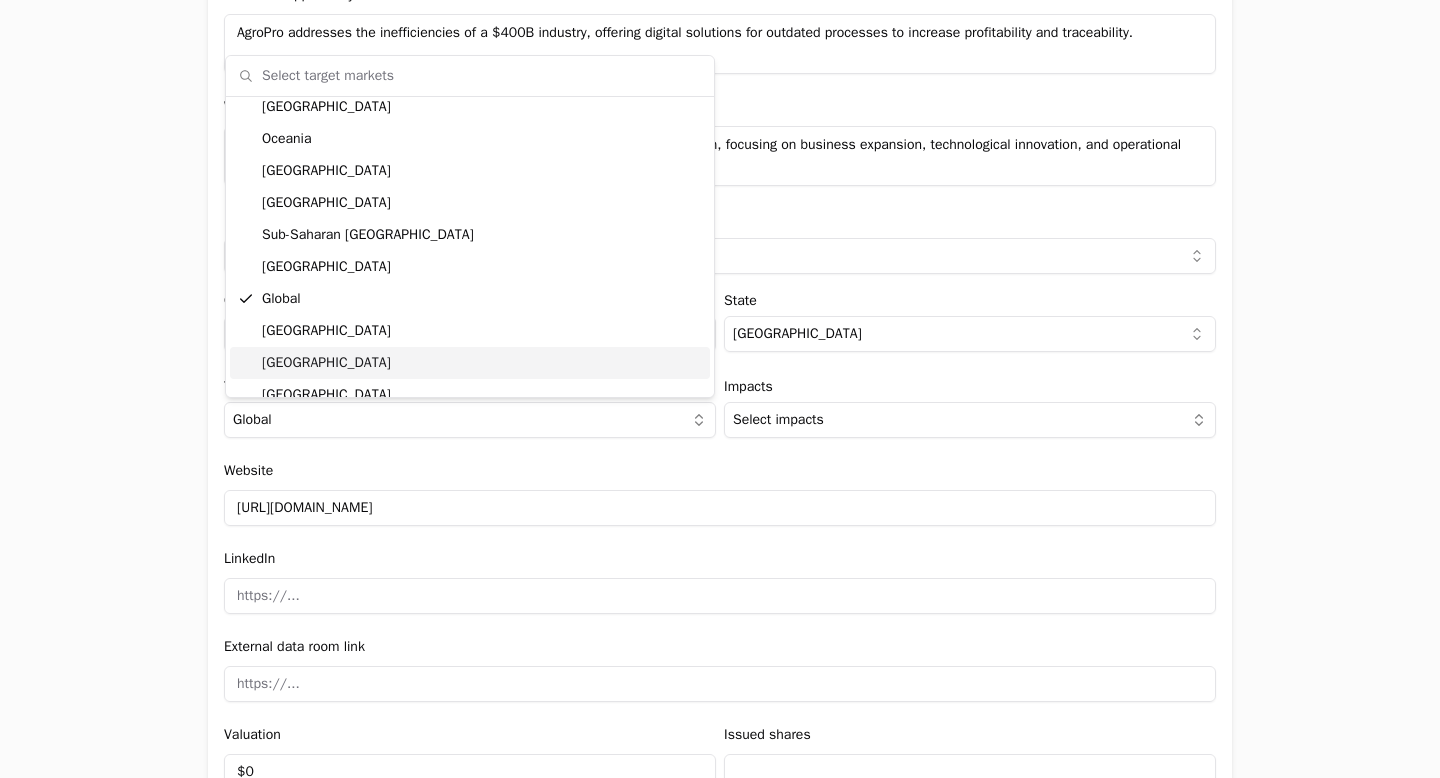 click on "Website [URL][DOMAIN_NAME]" at bounding box center [720, 492] 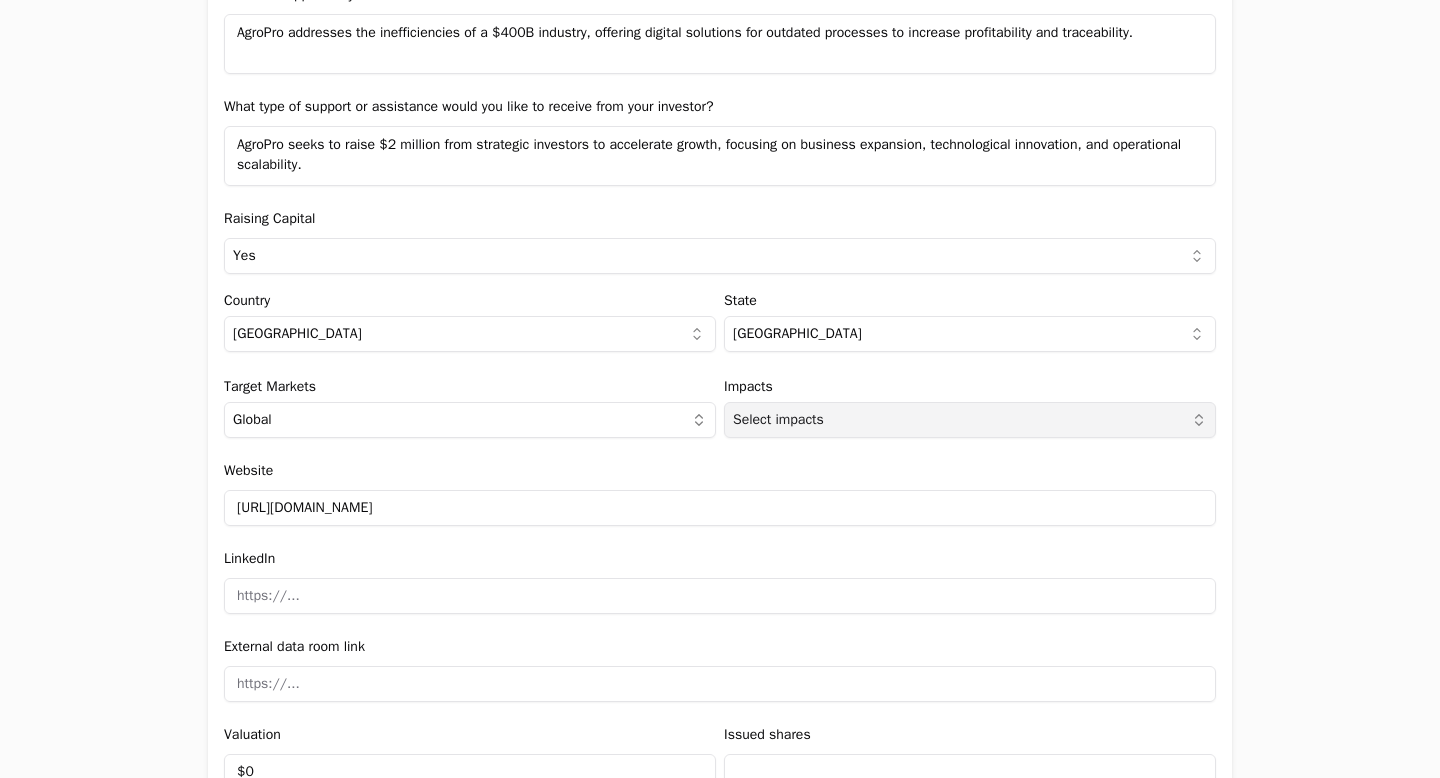 click on "Select impacts" at bounding box center (778, 420) 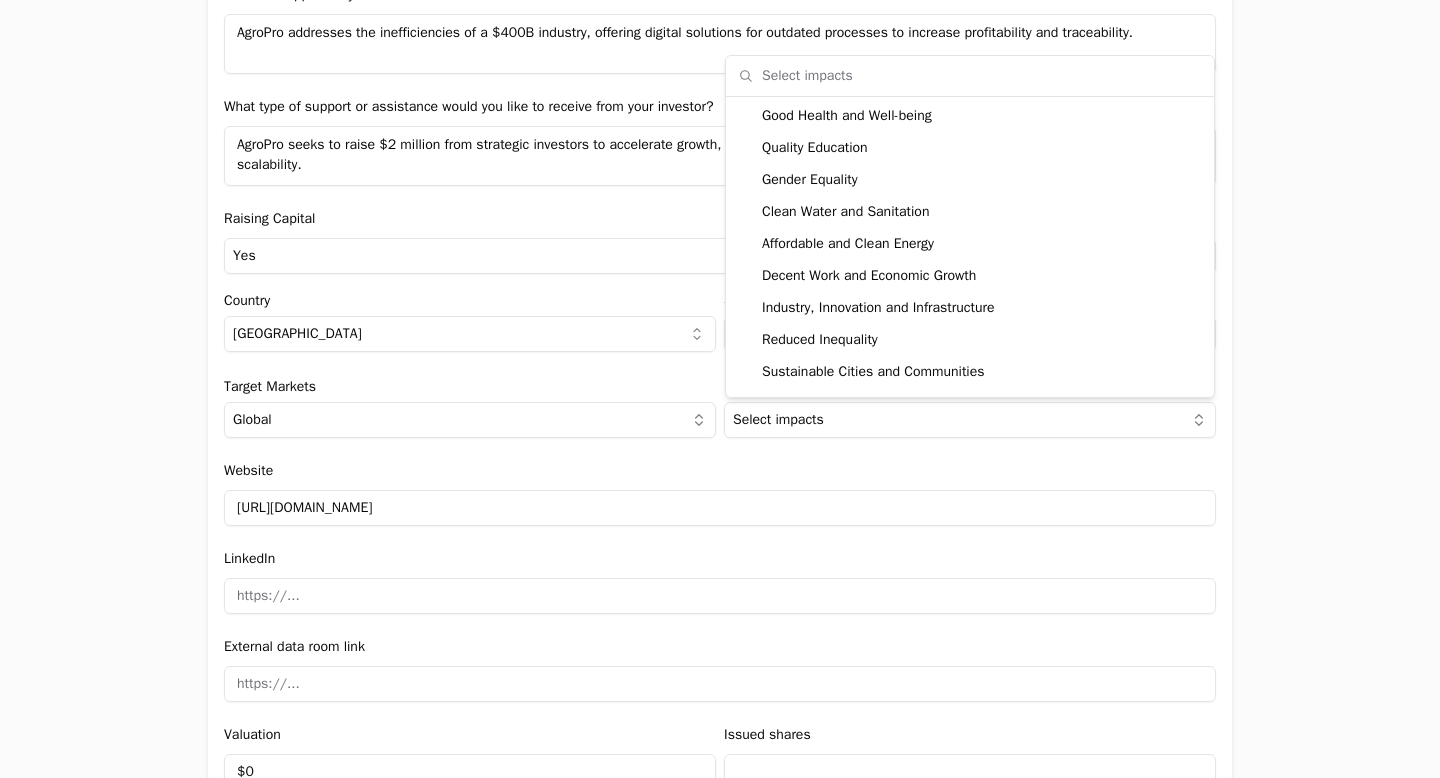 scroll, scrollTop: 59, scrollLeft: 0, axis: vertical 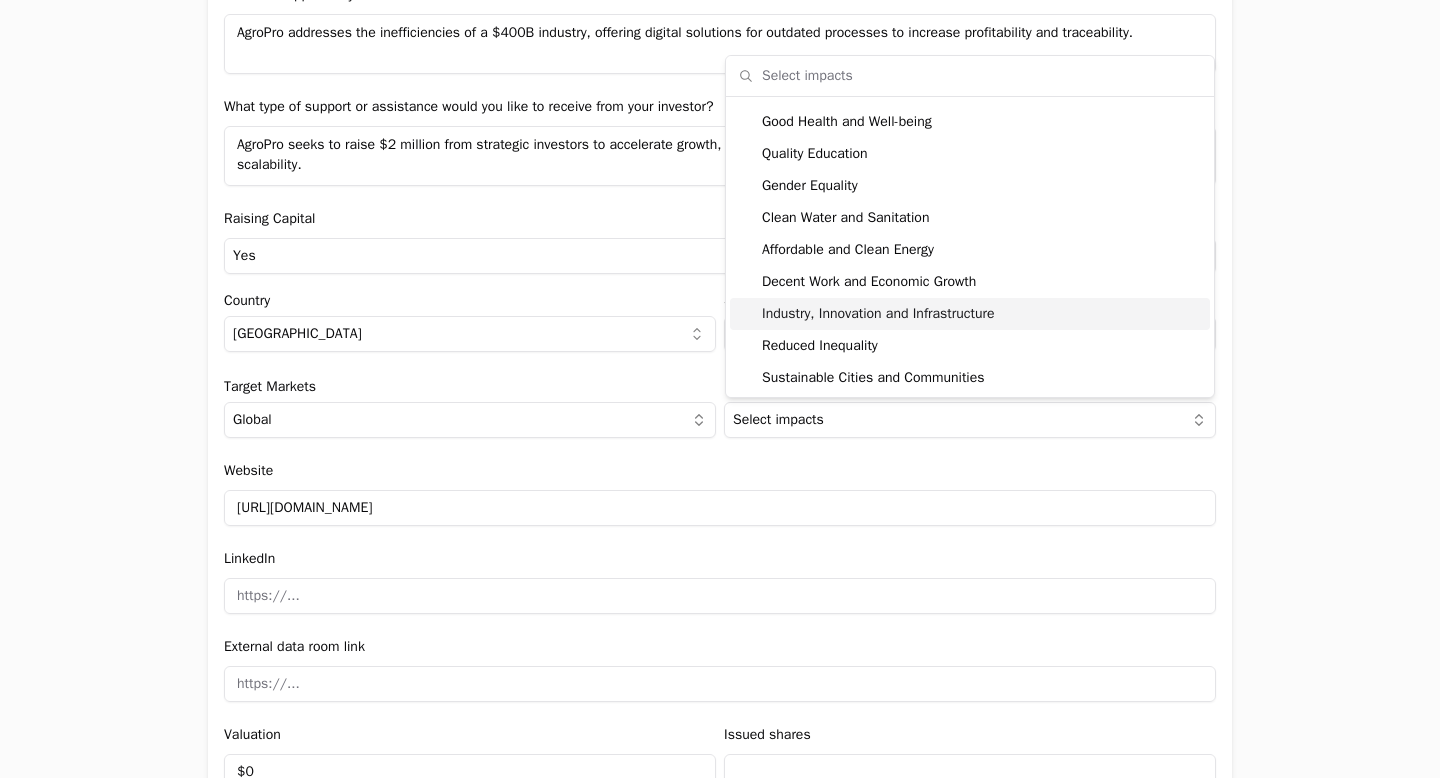 click on "Industry, Innovation and Infrastructure" at bounding box center (970, 314) 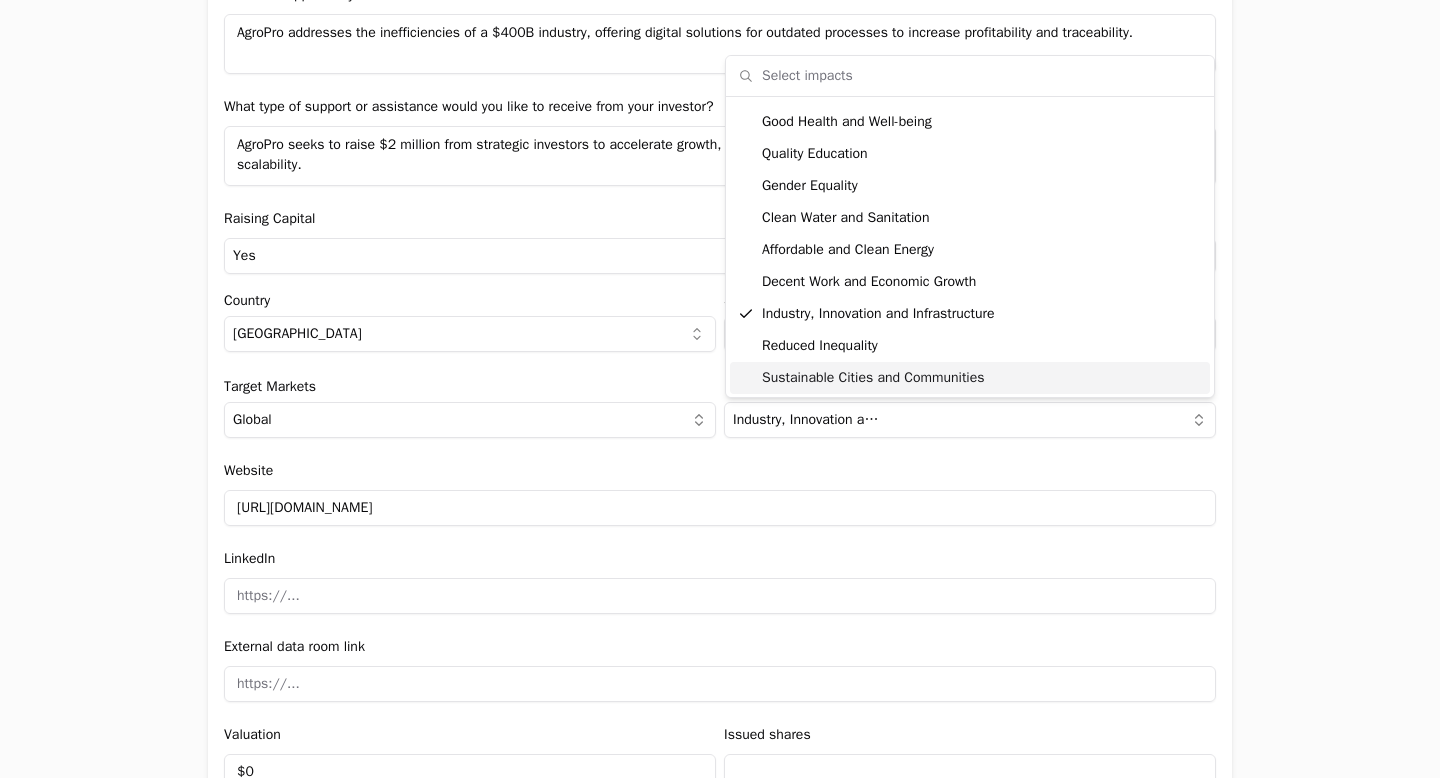 click on "Website [URL][DOMAIN_NAME]" at bounding box center [720, 492] 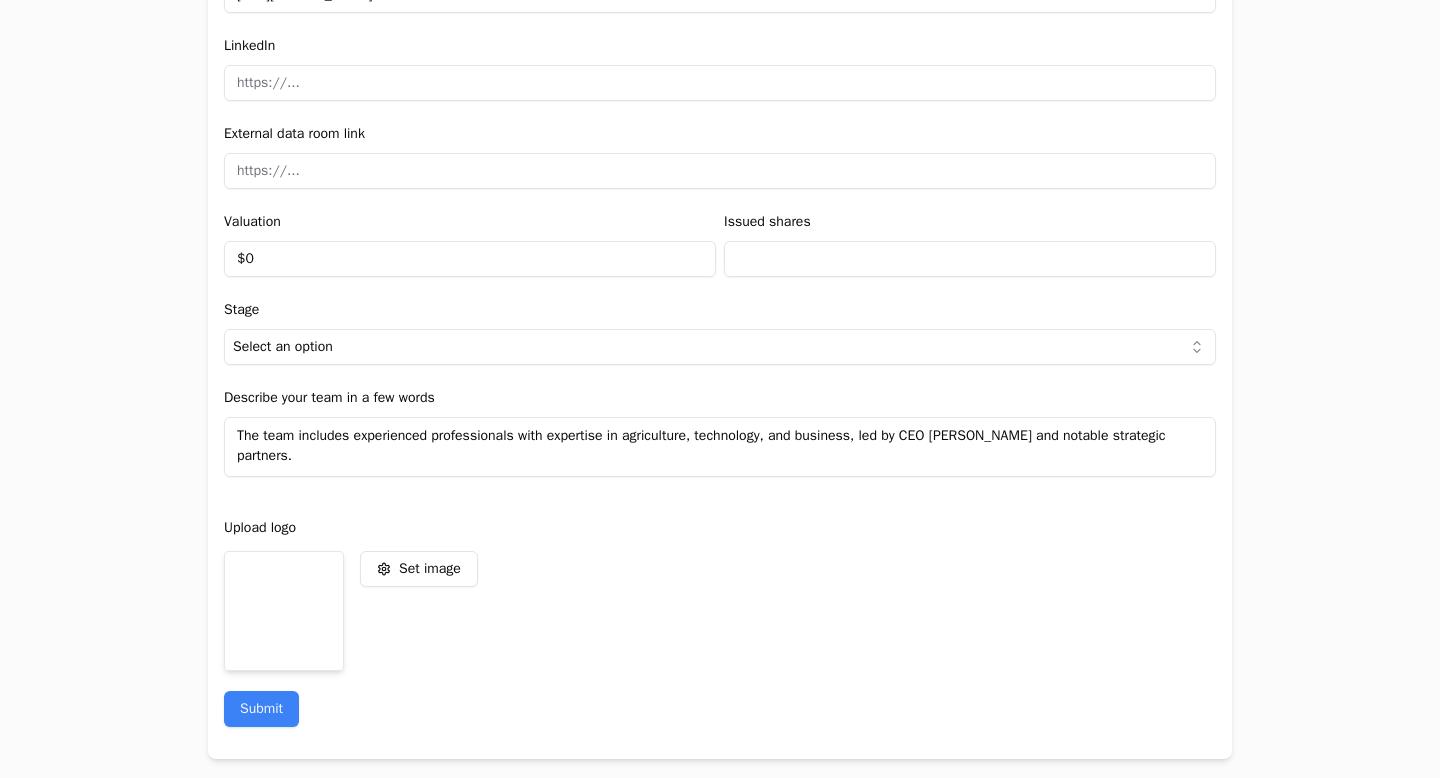scroll, scrollTop: 2485, scrollLeft: 0, axis: vertical 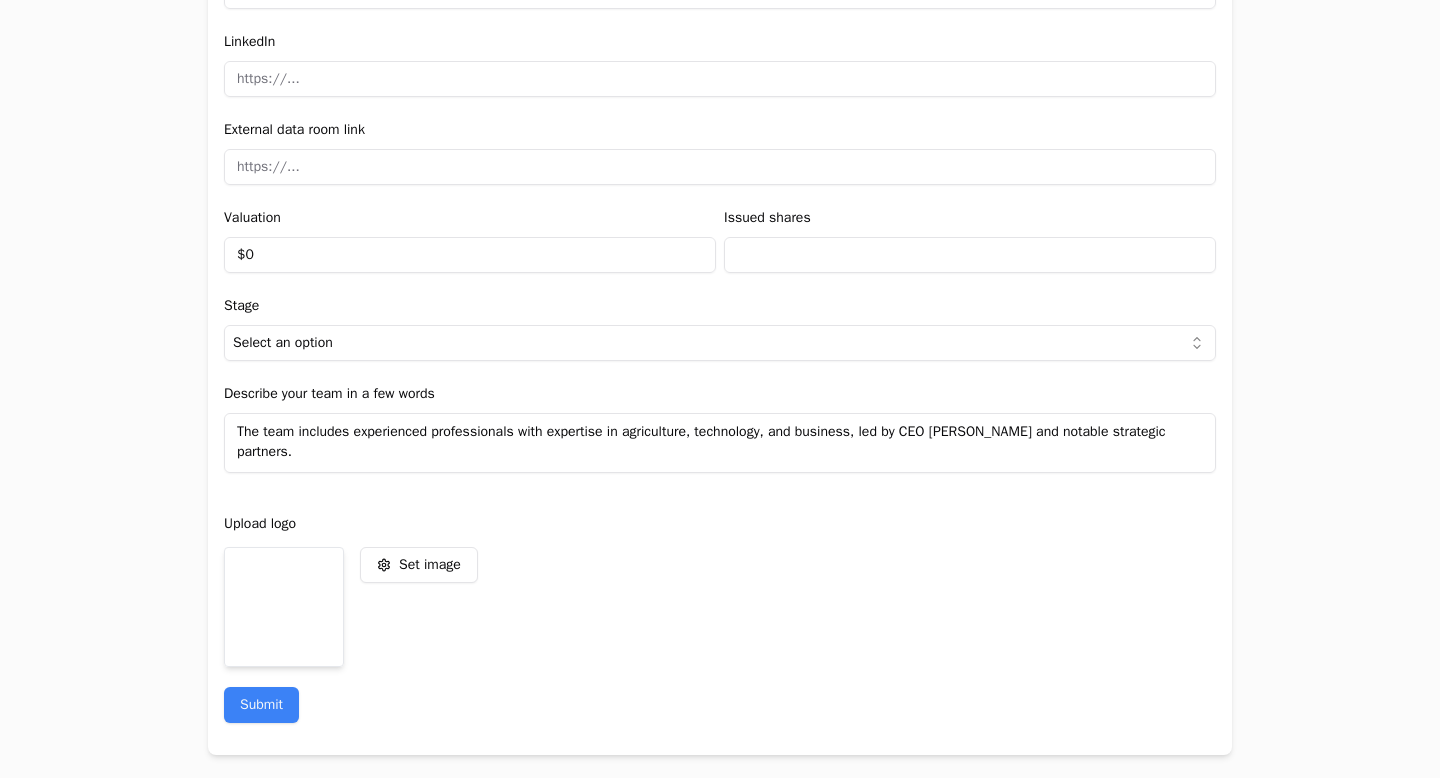 click on "Add new company details Upload Deck AI-Enhanced Check the box and our assistant will auto-fill the form with available information. Any missing fields will be left blank for you to complete, and you can edit all entries before submitting the form. Try it now! Let our A.I. assistant complete the form for you. Automatically extract and populate information using our advanced AI. Upload Deck Name AgroPro Description All of agribusiness in one place Verticals Agriculture New user name and email Name [PERSON_NAME] Email [PERSON_NAME][EMAIL_ADDRESS][DOMAIN_NAME] Company Profile Explain what the company does, what problem is solving and who is the target user. AgroPro is a digital ecosystem that connects all agricultural players and empowers them to operate more efficiently and profitably. The platform offers comprehensive farm management and marketing services, addressing inefficiencies within the industry. TAM $400,000,000,000 [PERSON_NAME] $300,000,000,000 SOM $3,000,000,000 Round size $2,000,000 Minimum ticket $250,000 Business Opportunity Yes" at bounding box center (720, -757) 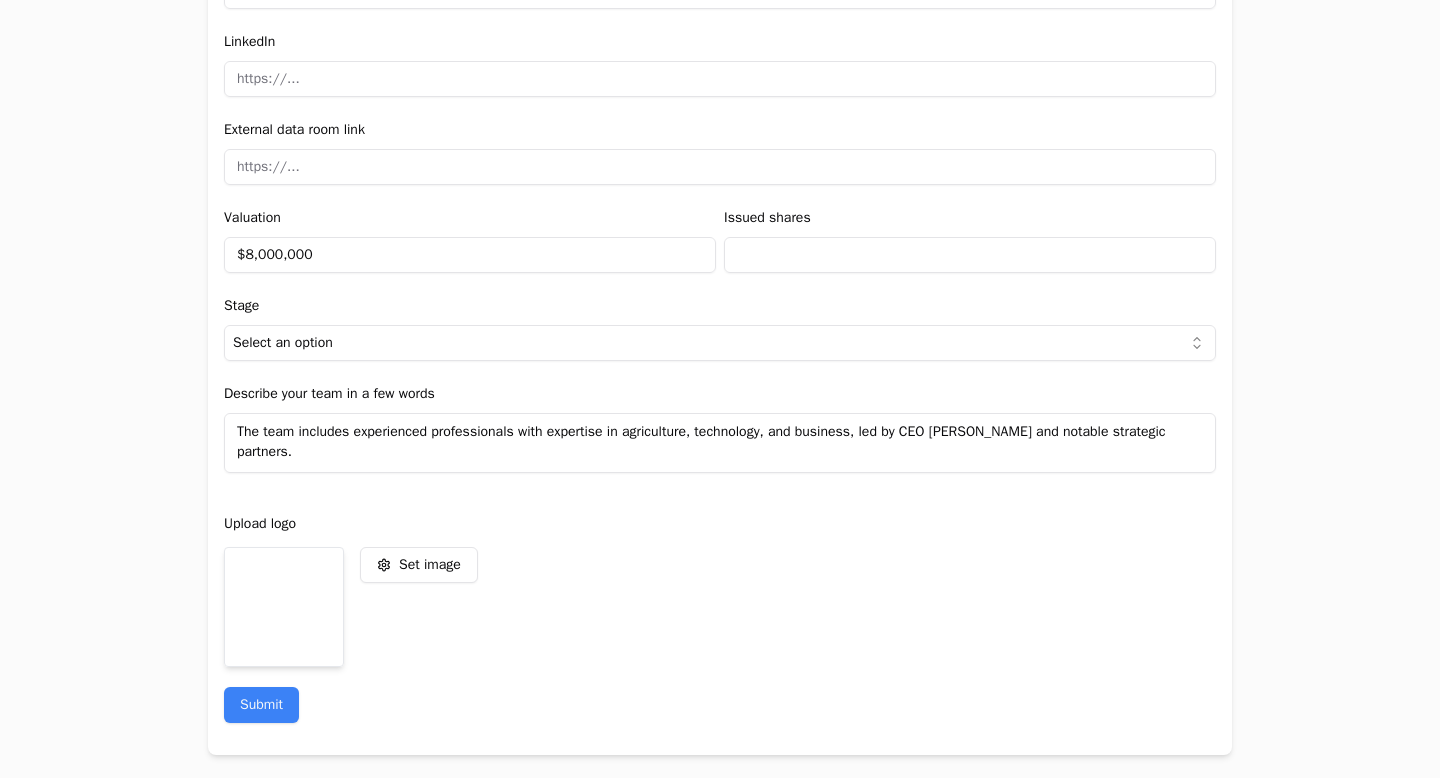type on "$8,000,000" 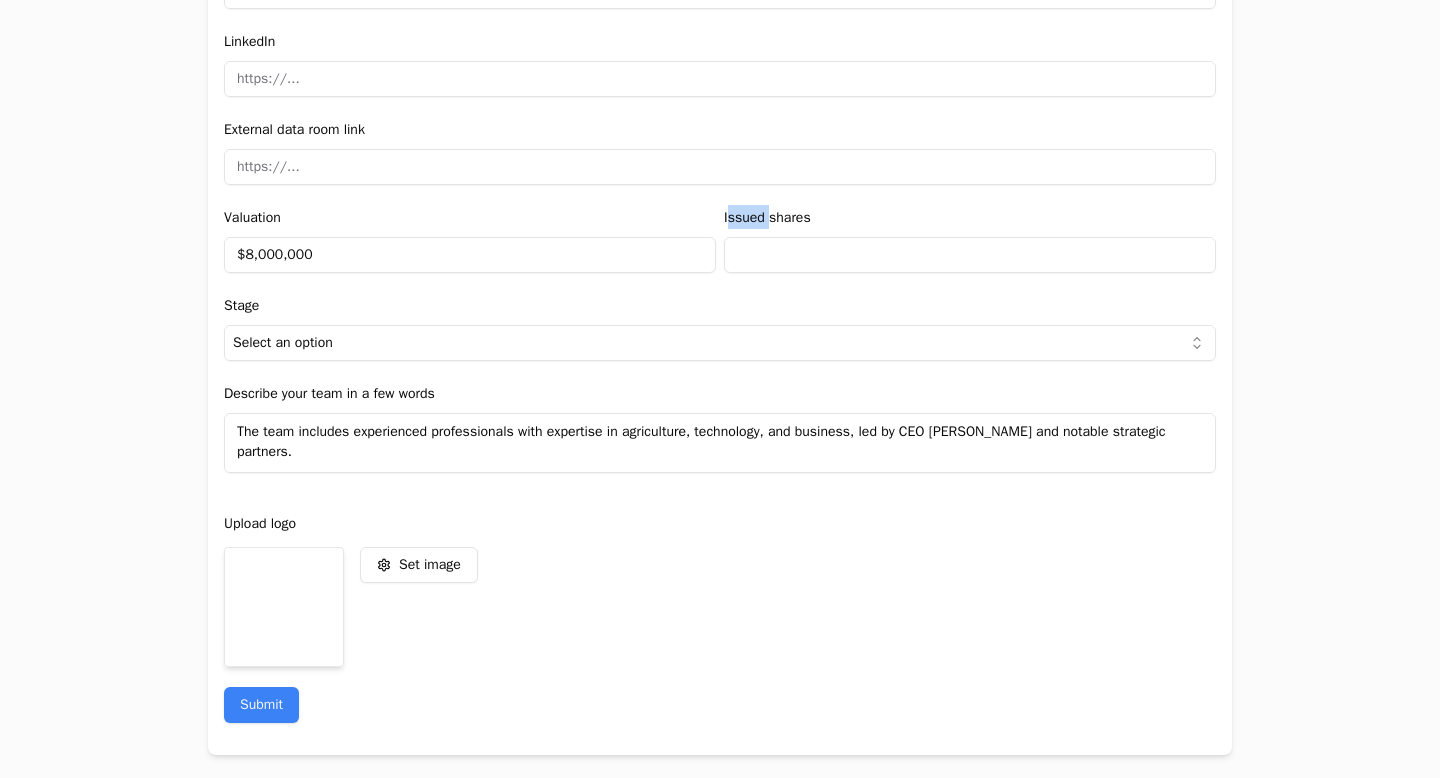 drag, startPoint x: 726, startPoint y: 217, endPoint x: 769, endPoint y: 218, distance: 43.011627 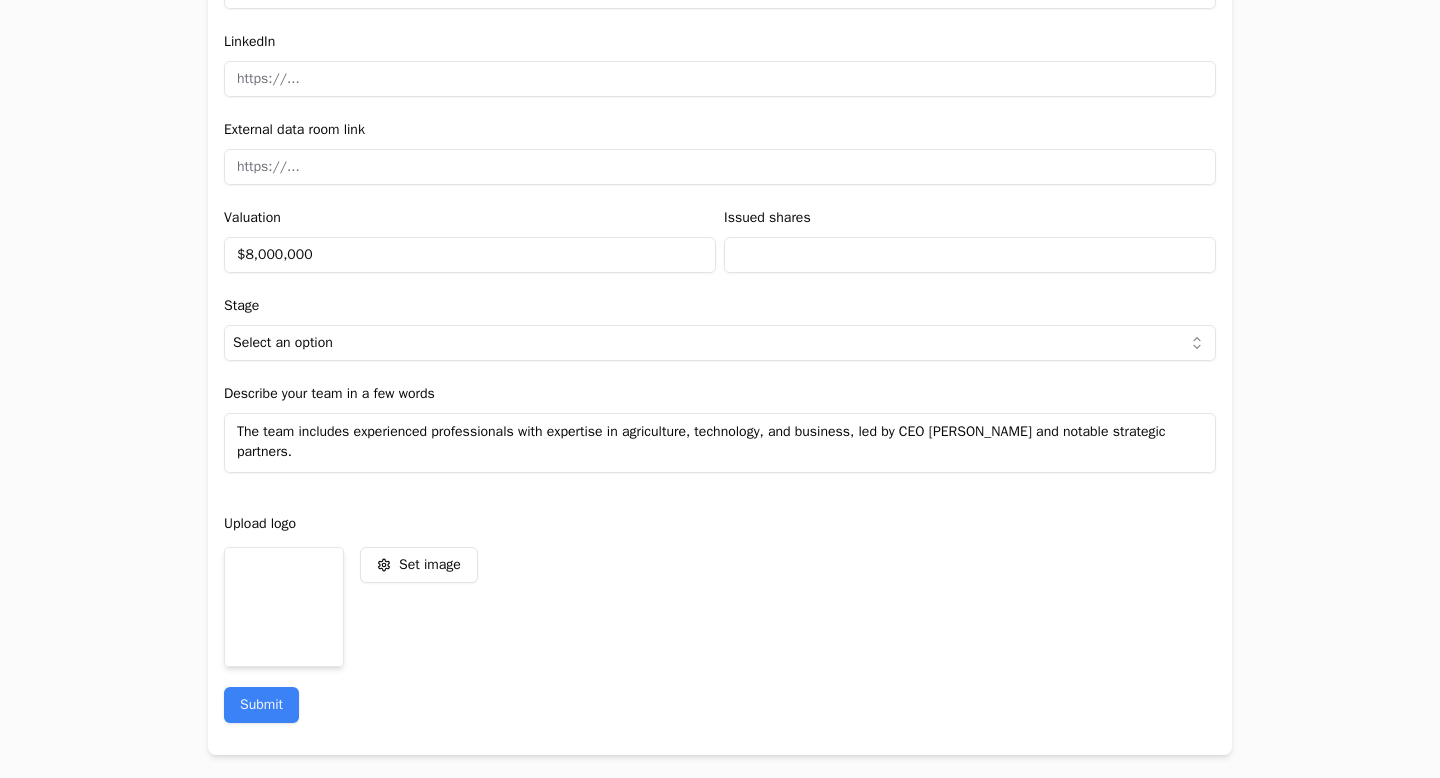click on "Valuation $8,000,000" at bounding box center [470, 239] 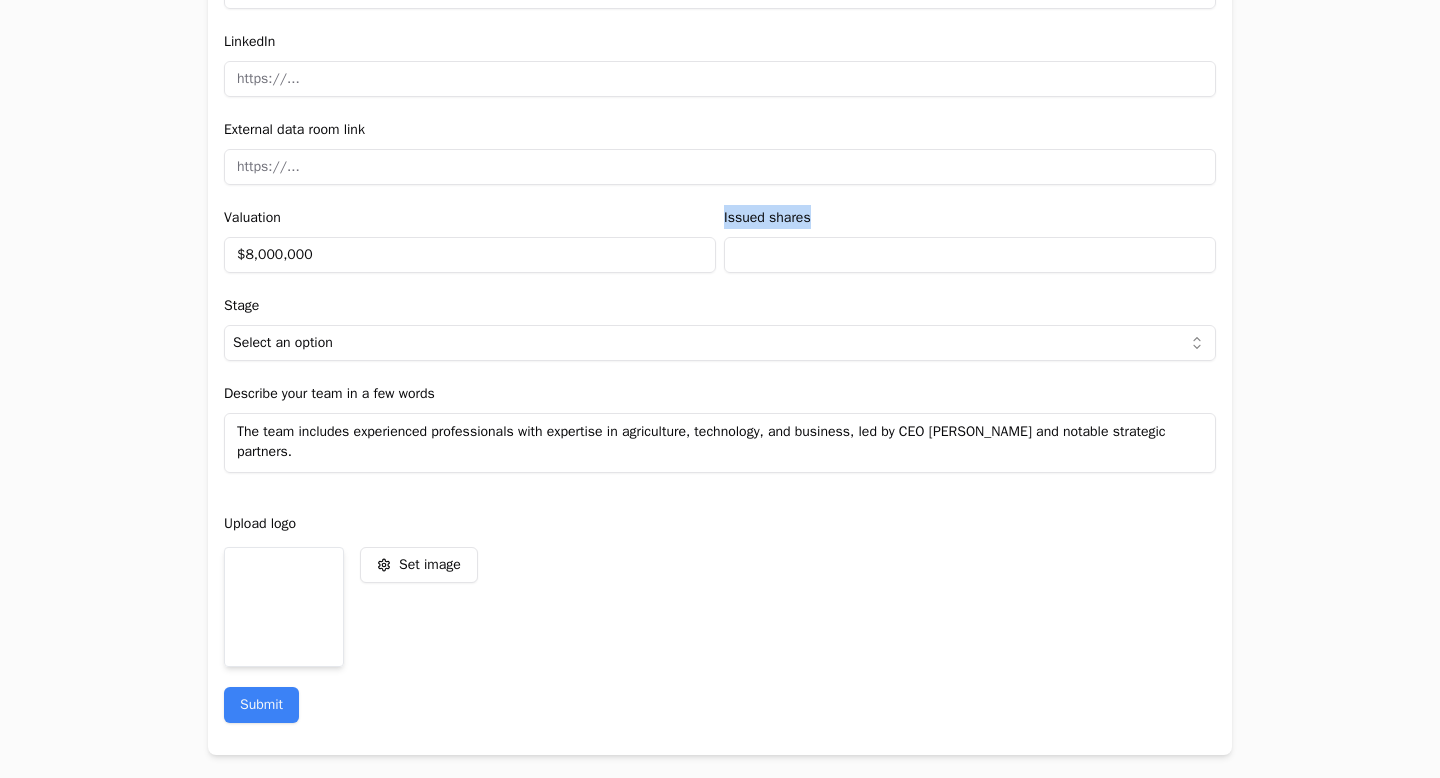 drag, startPoint x: 720, startPoint y: 215, endPoint x: 813, endPoint y: 220, distance: 93.13431 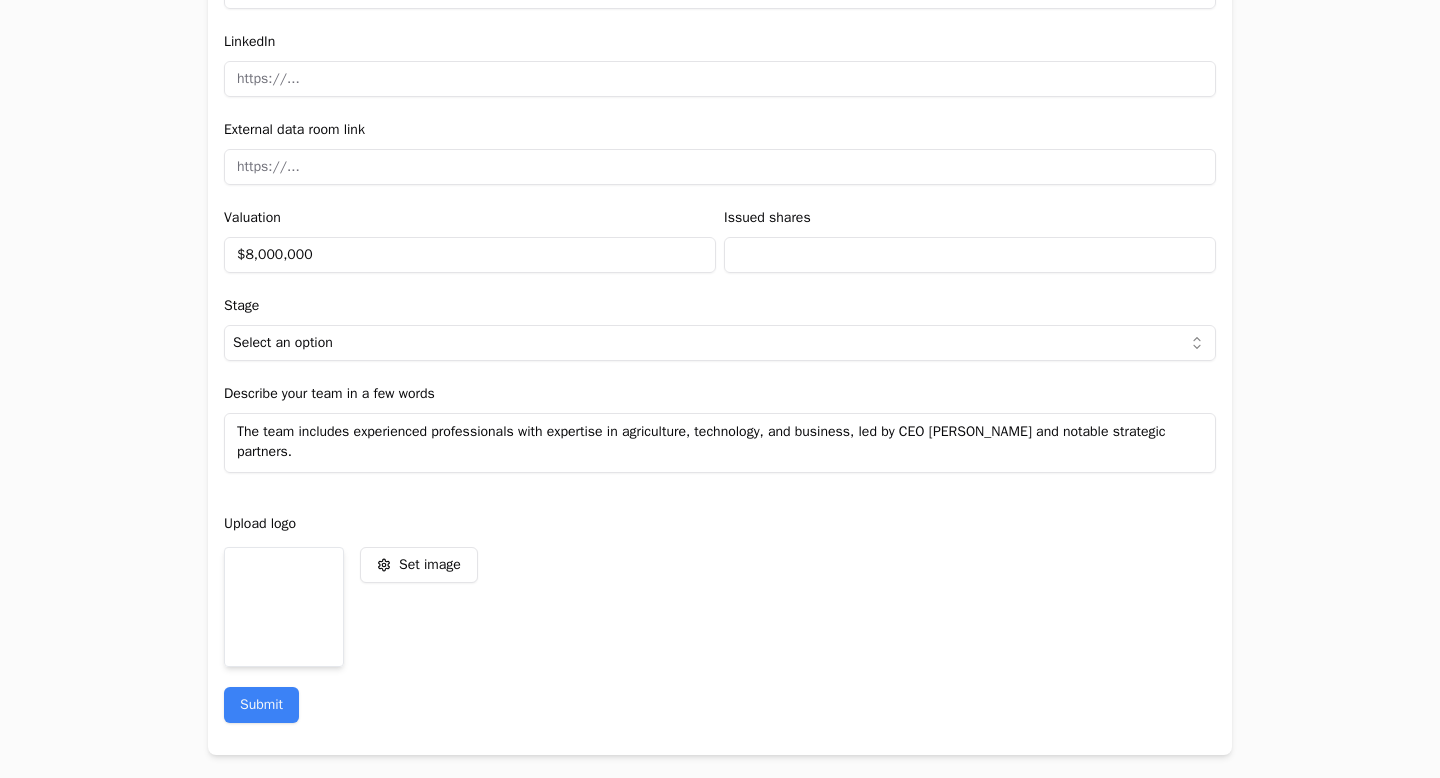 click on "Stage Select an option Bootstrapped Friends & Family Pre-Seed Seed Serie A Serie B Serie C Serie D Serie +D" at bounding box center (720, 327) 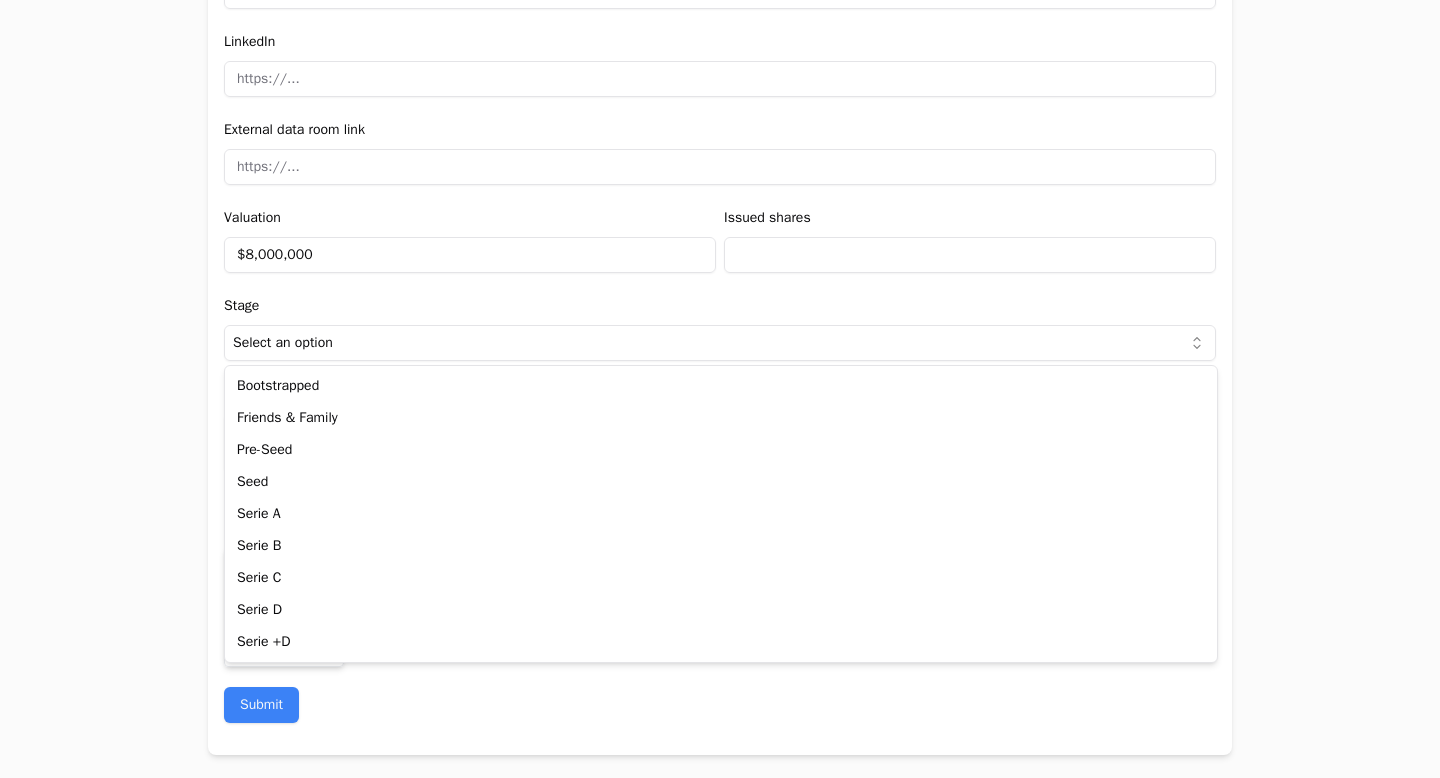 select on "738ef700-f130-44e3-98e2-a96b6b0c1128" 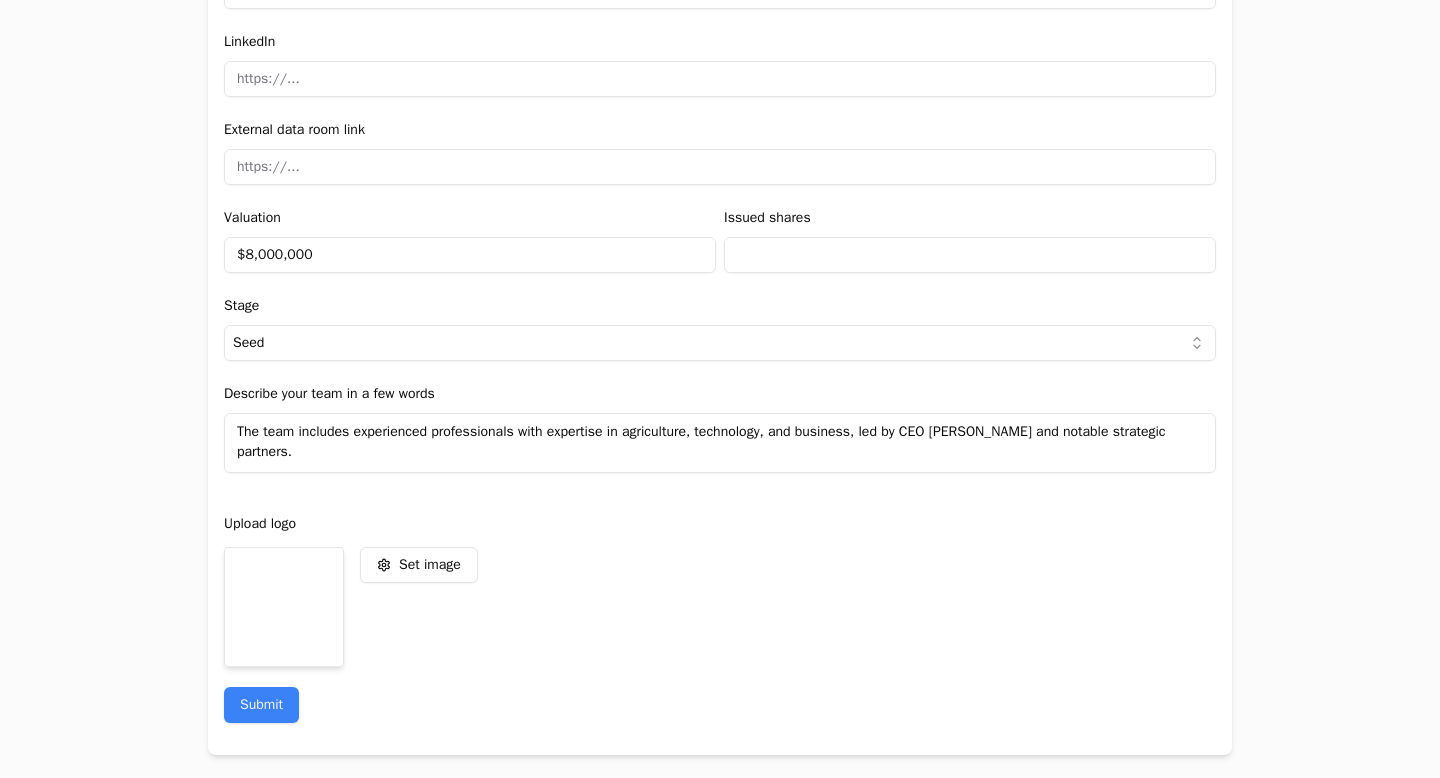 click at bounding box center [970, 255] 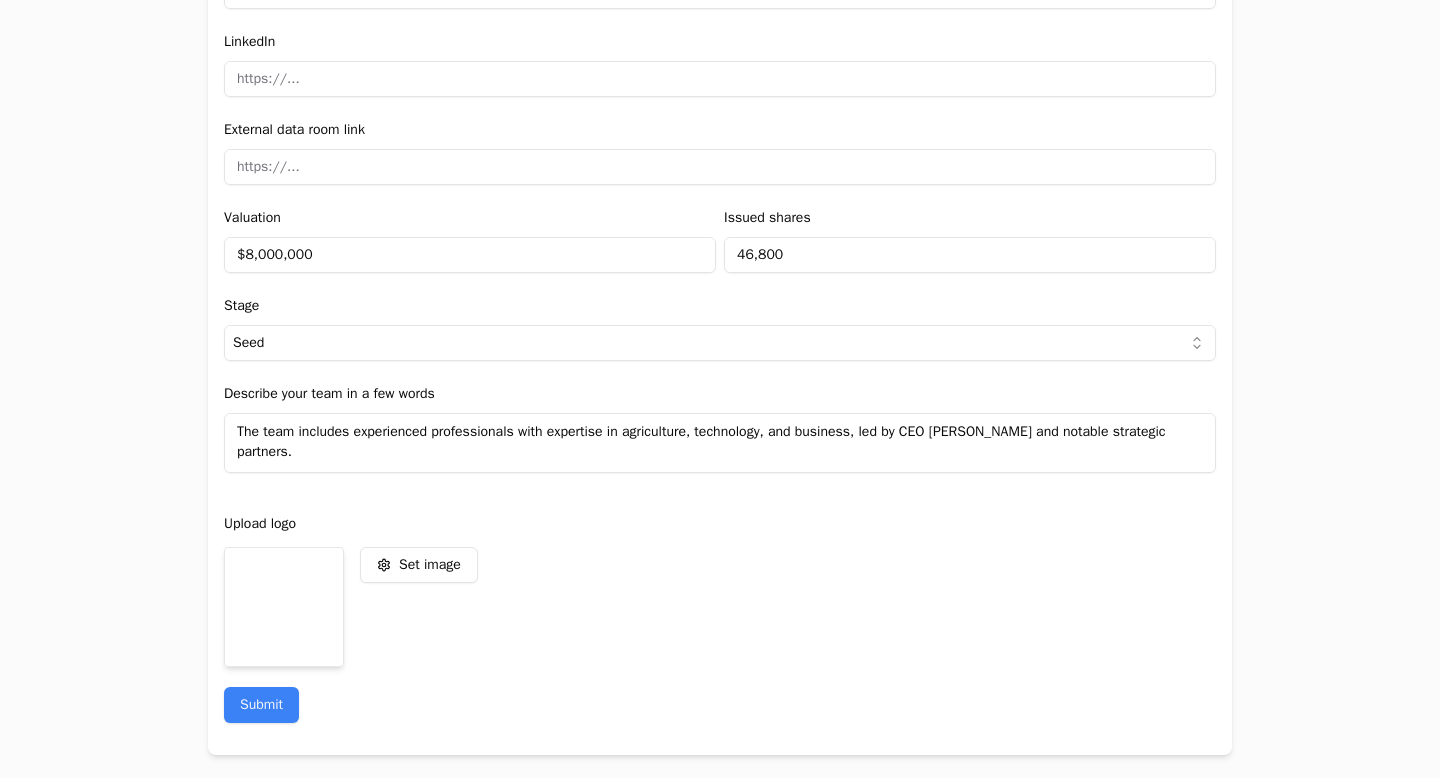 type on "46,800" 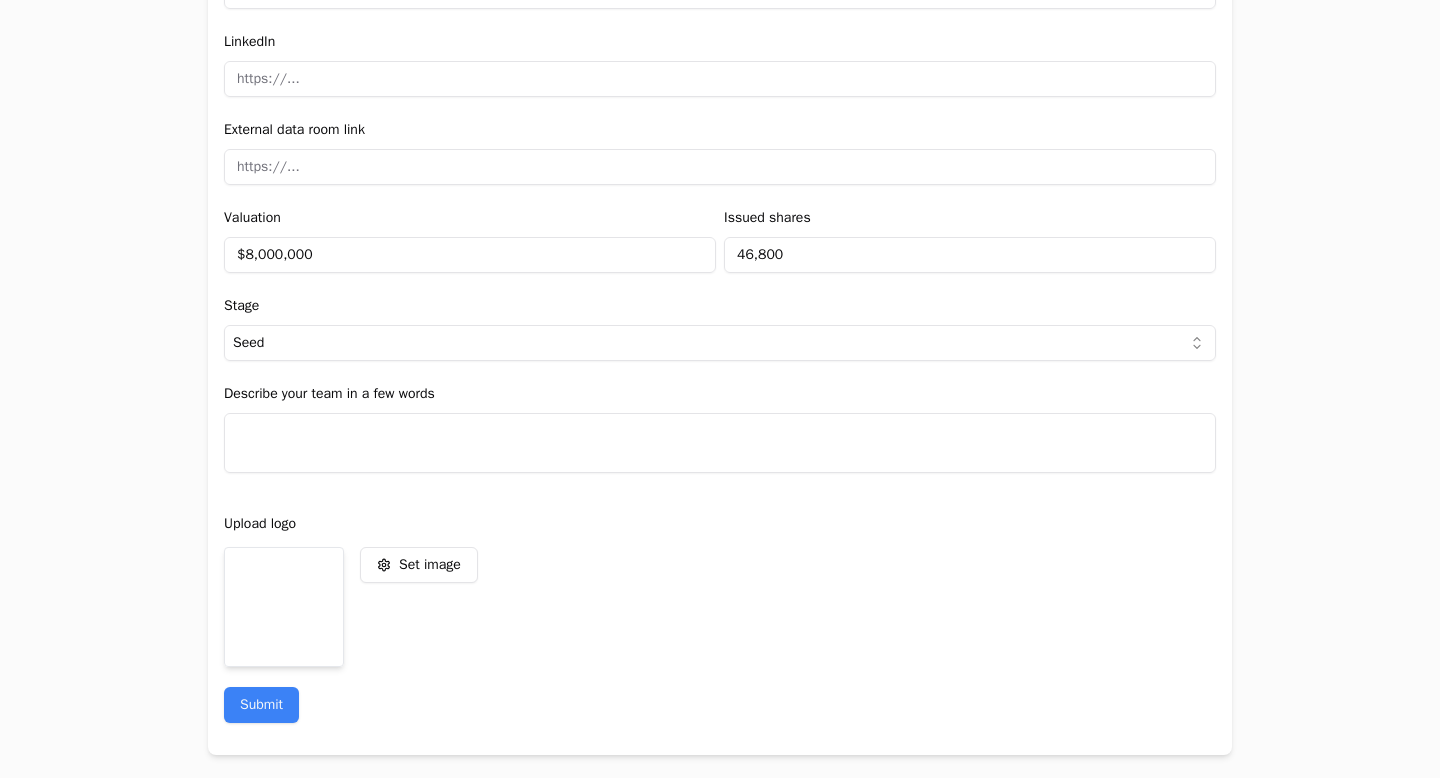 paste on "The team is made up of seasoned professionals with expertise in agriculture, technology, and business, led by CEO [PERSON_NAME] and supported by prominent strategic partners." 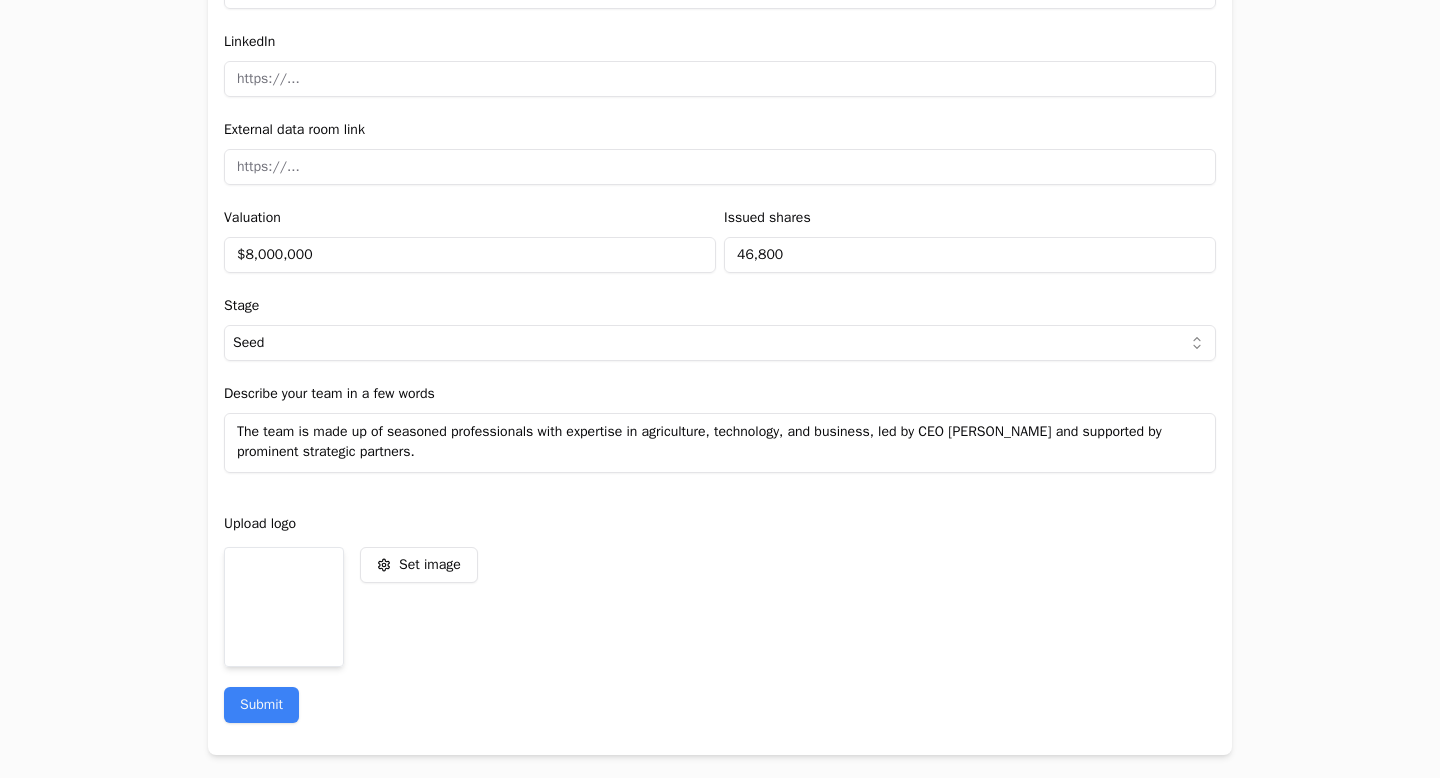 type on "The team is made up of seasoned professionals with expertise in agriculture, technology, and business, led by CEO [PERSON_NAME] and supported by prominent strategic partners." 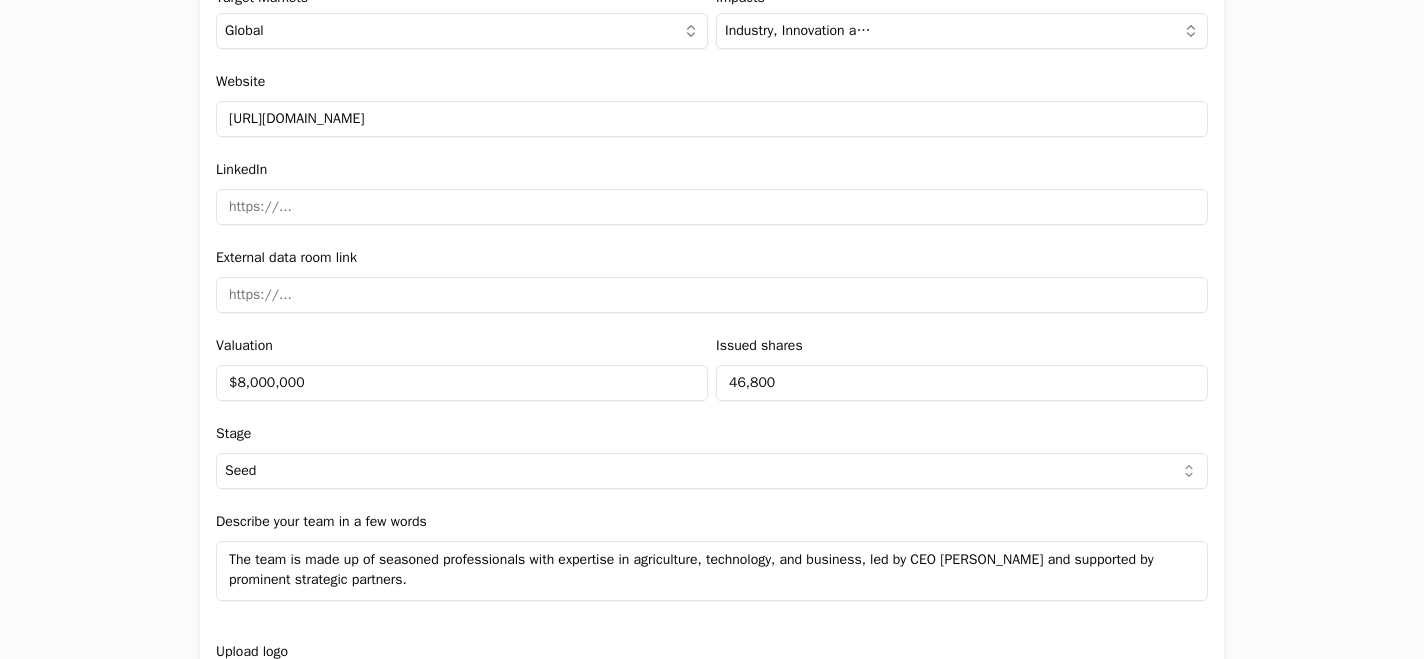 scroll, scrollTop: 2342, scrollLeft: 0, axis: vertical 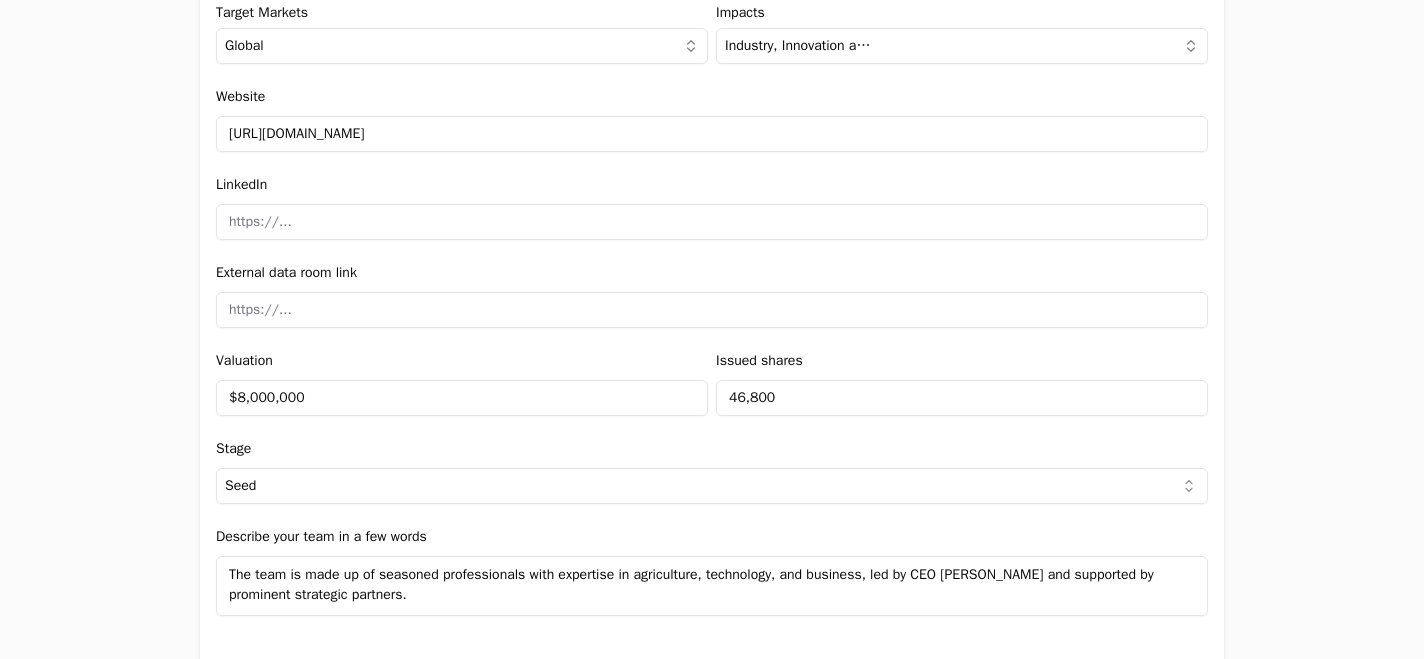 paste on "[URL][DOMAIN_NAME]" 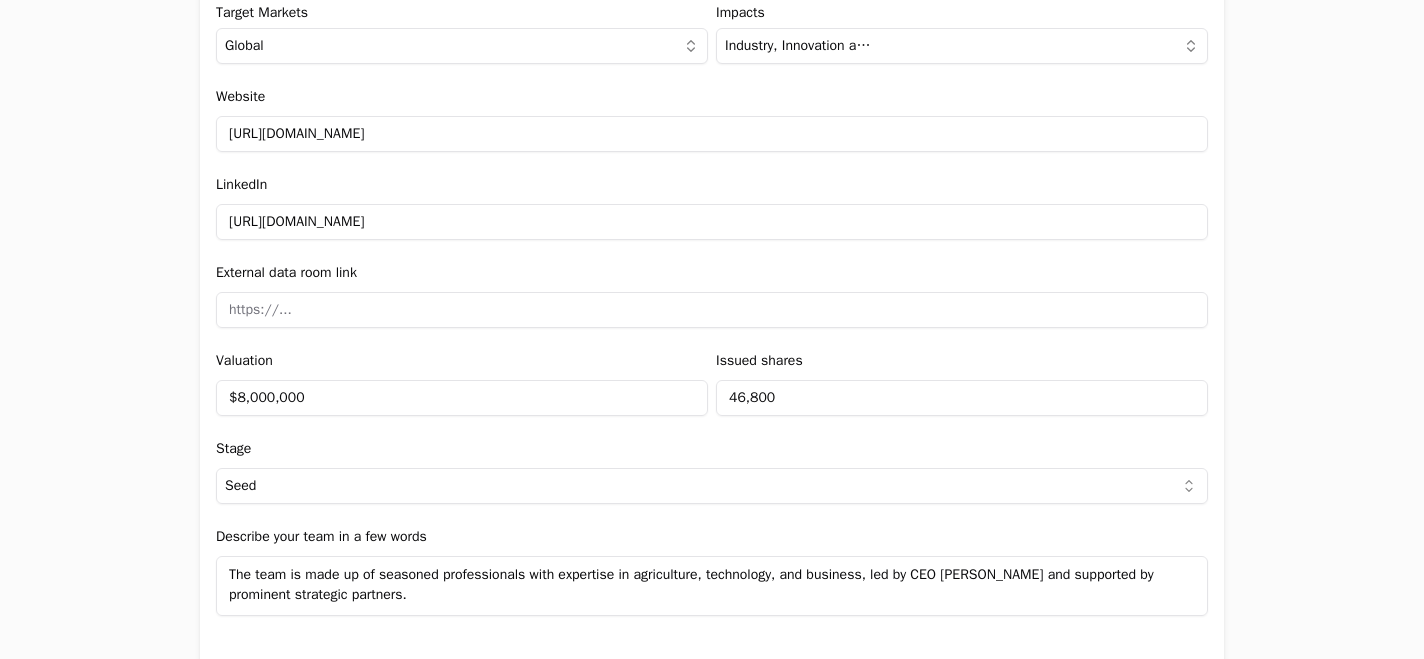 type on "[URL][DOMAIN_NAME]" 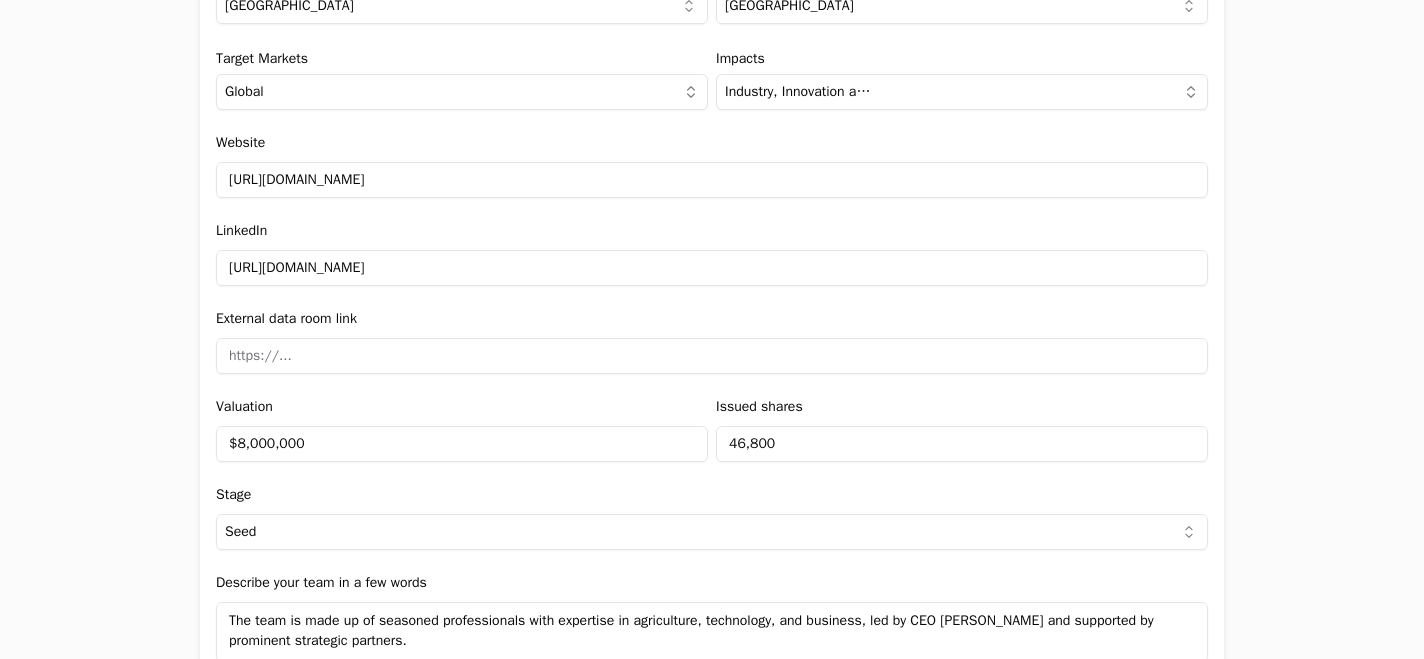 scroll, scrollTop: 2613, scrollLeft: 0, axis: vertical 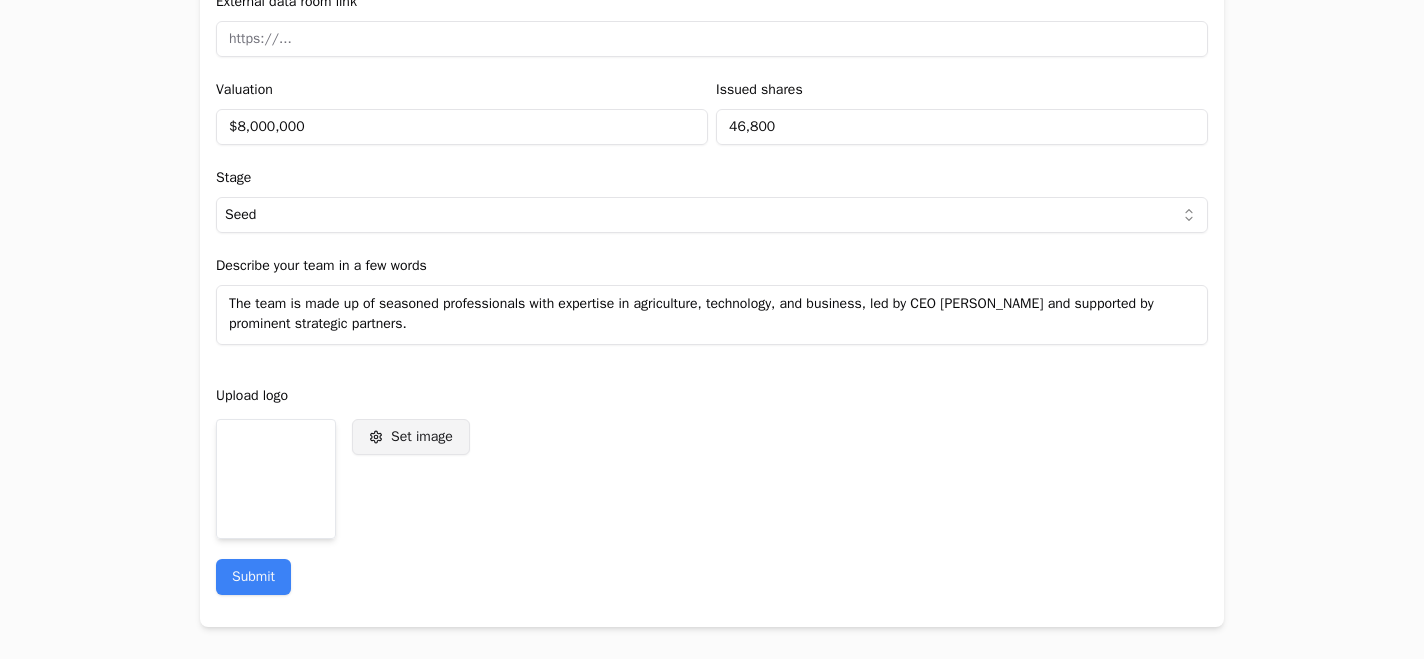 click on "Set image" at bounding box center [422, 437] 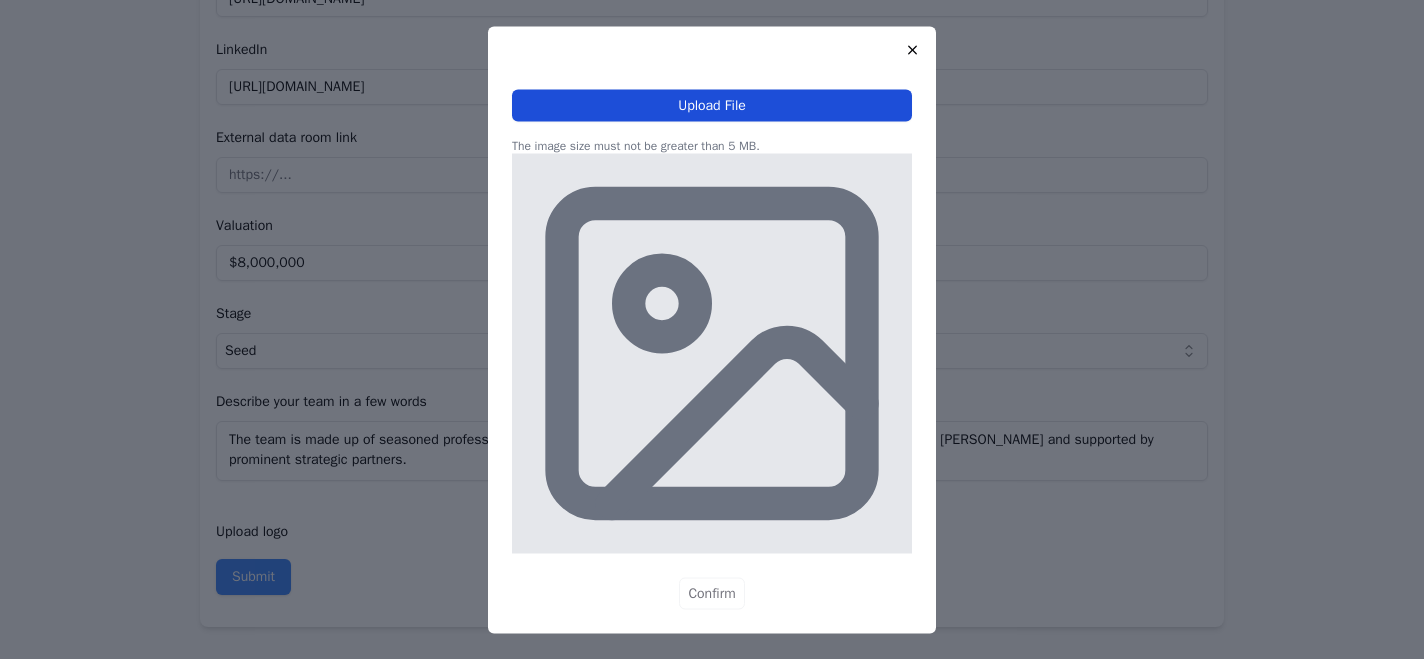 click on "Upload File" at bounding box center (712, 105) 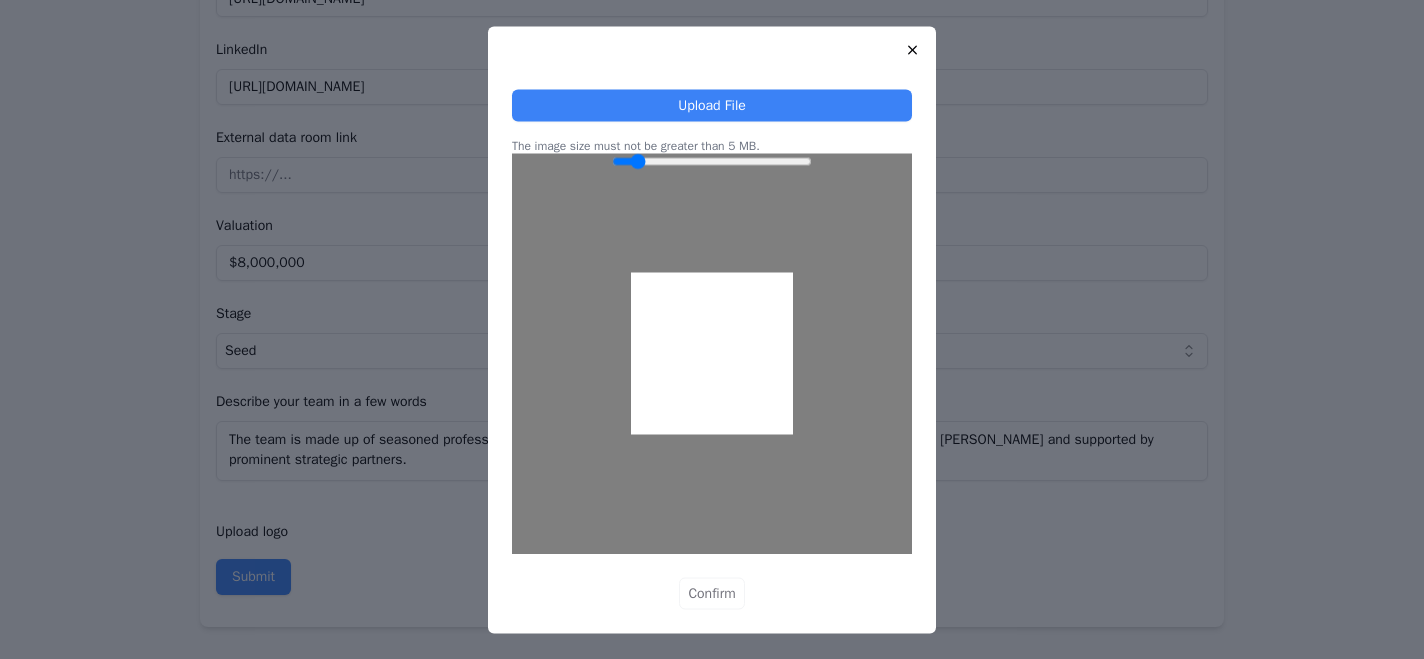 type on "1" 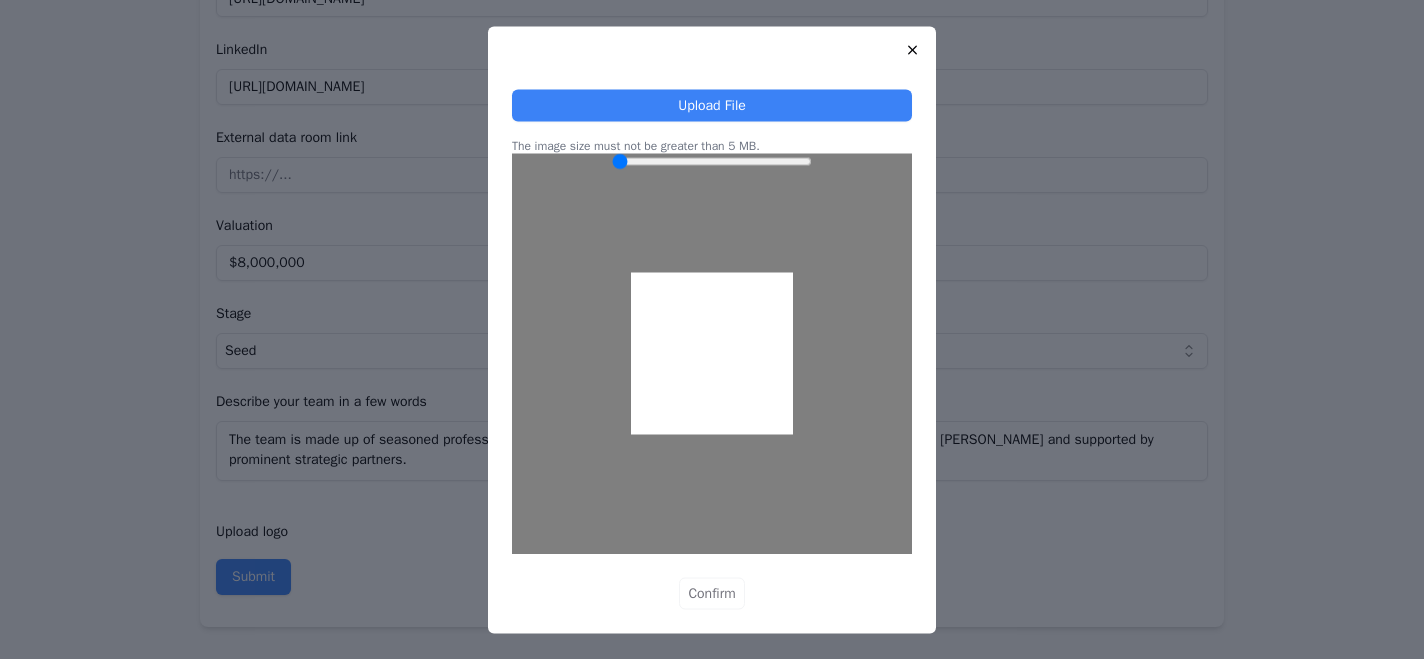 drag, startPoint x: 623, startPoint y: 160, endPoint x: 604, endPoint y: 158, distance: 19.104973 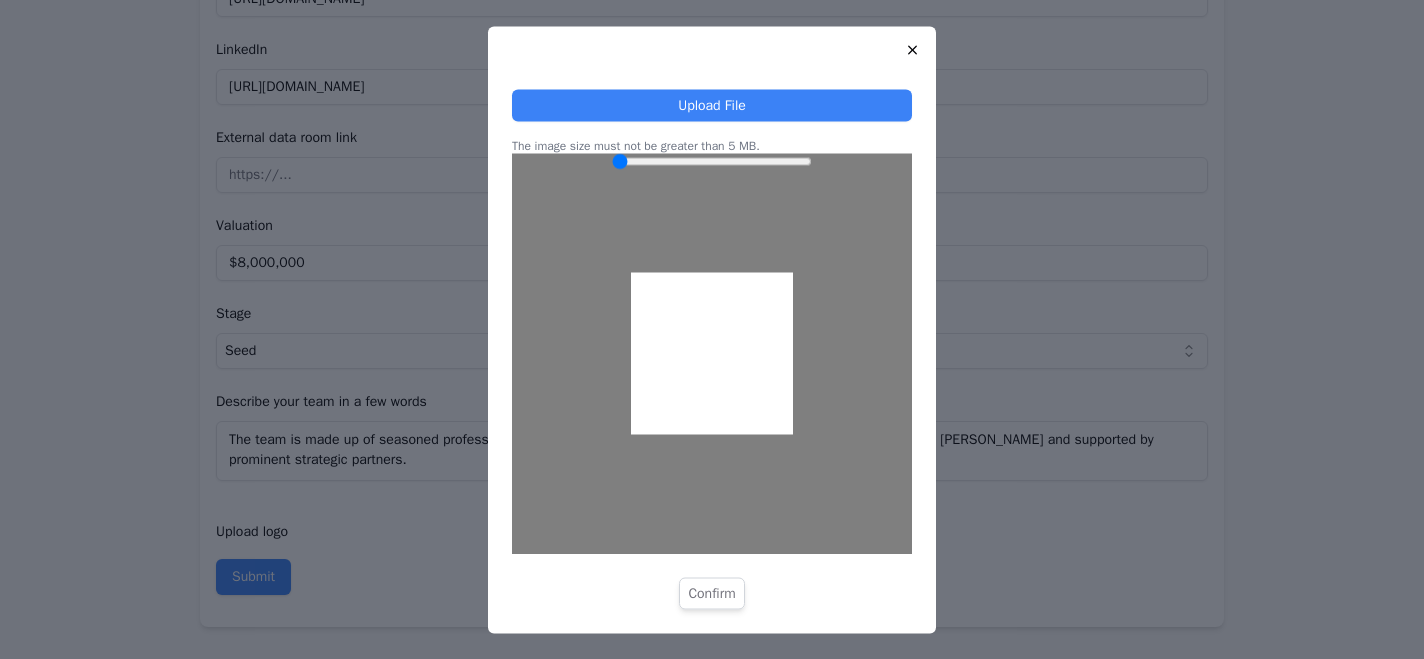 click on "Confirm" at bounding box center (711, 593) 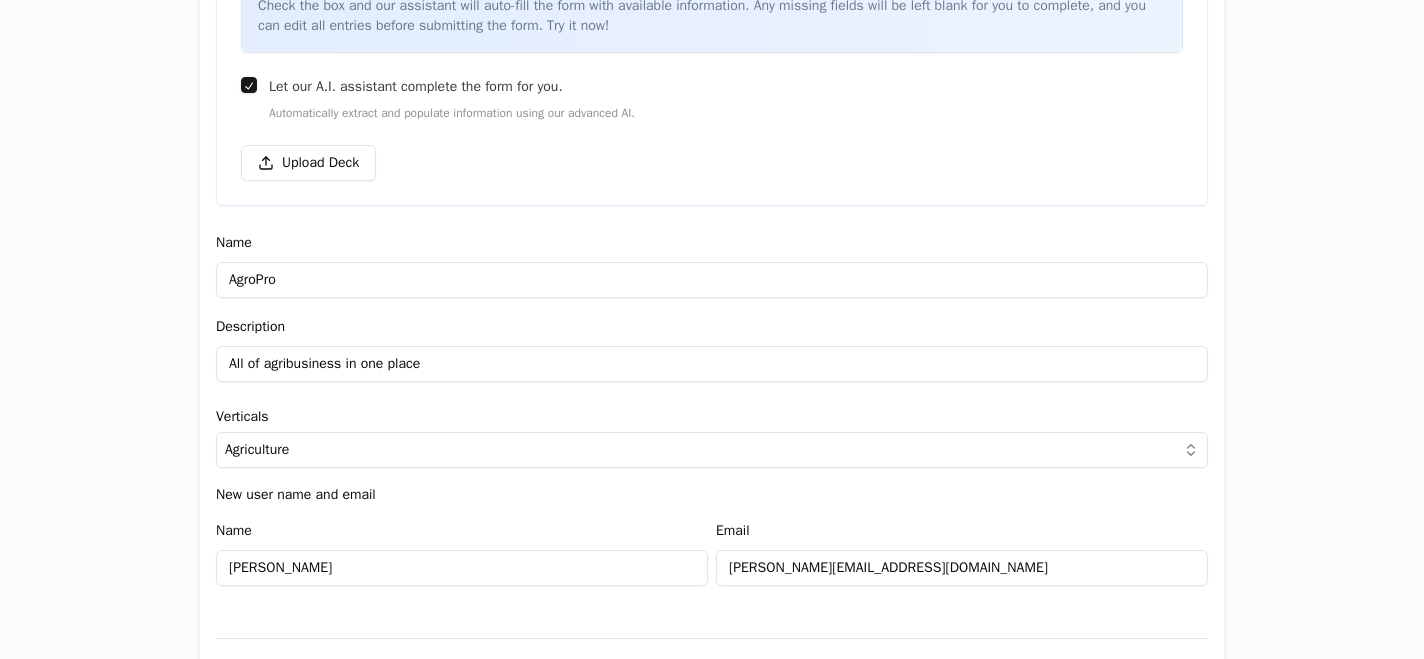 scroll, scrollTop: 404, scrollLeft: 0, axis: vertical 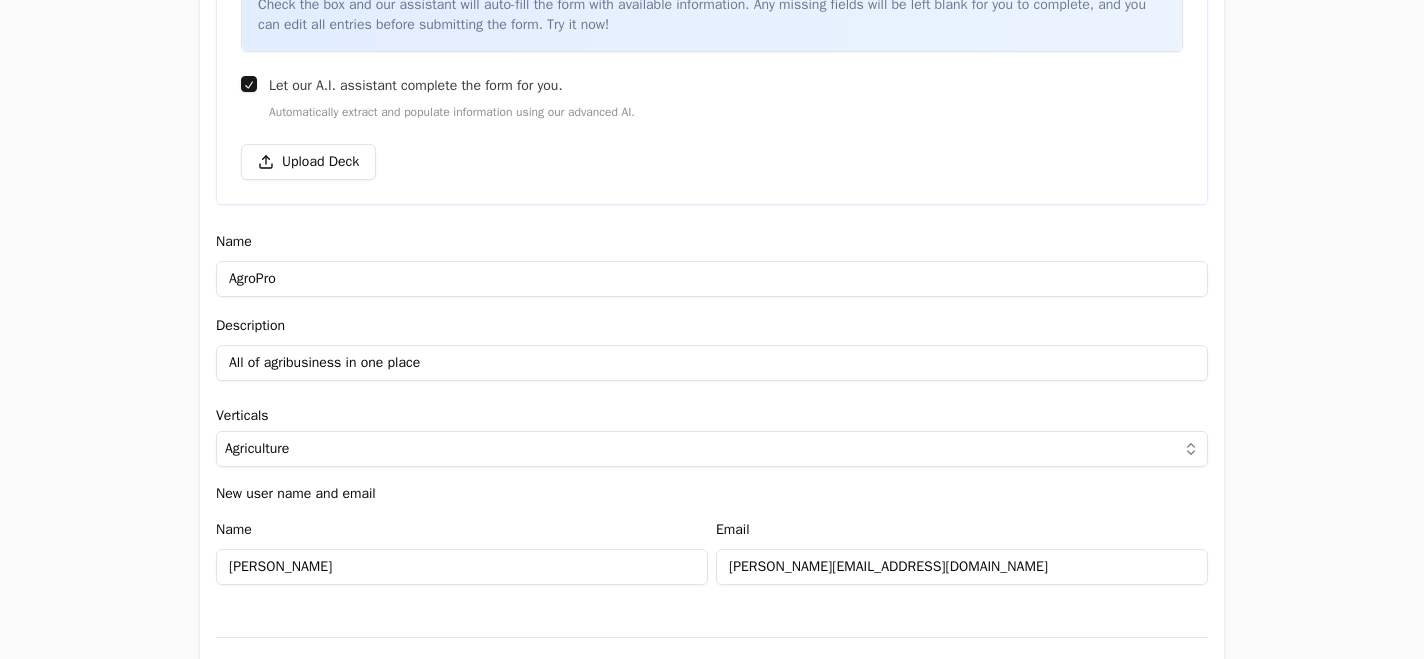 drag, startPoint x: 435, startPoint y: 368, endPoint x: 222, endPoint y: 365, distance: 213.02112 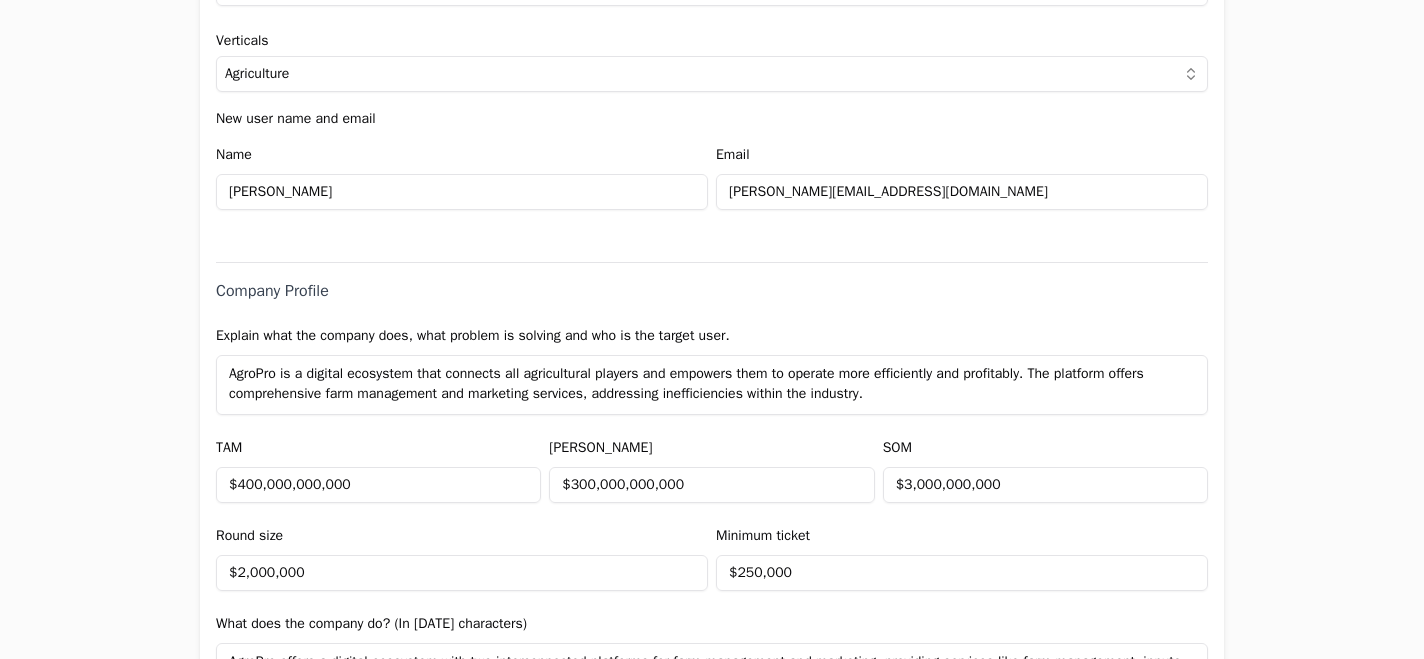 scroll, scrollTop: 825, scrollLeft: 0, axis: vertical 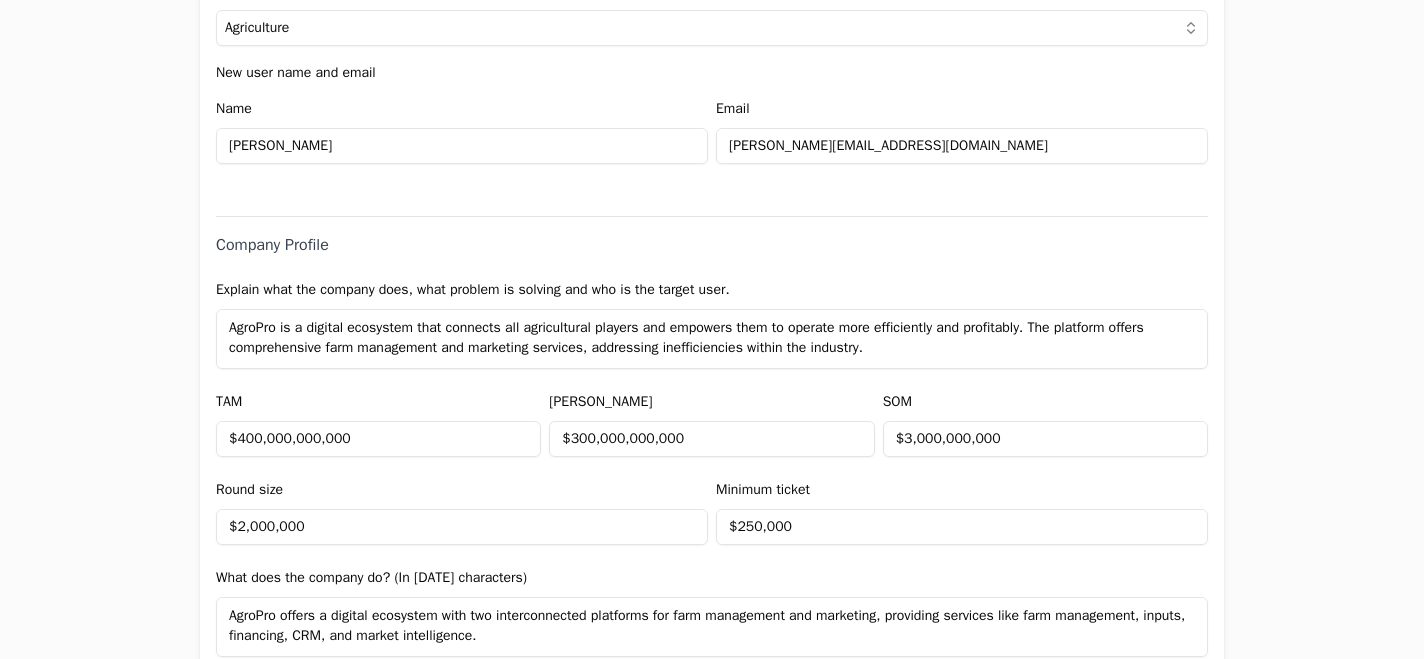 drag, startPoint x: 231, startPoint y: 325, endPoint x: 1039, endPoint y: 381, distance: 809.9383 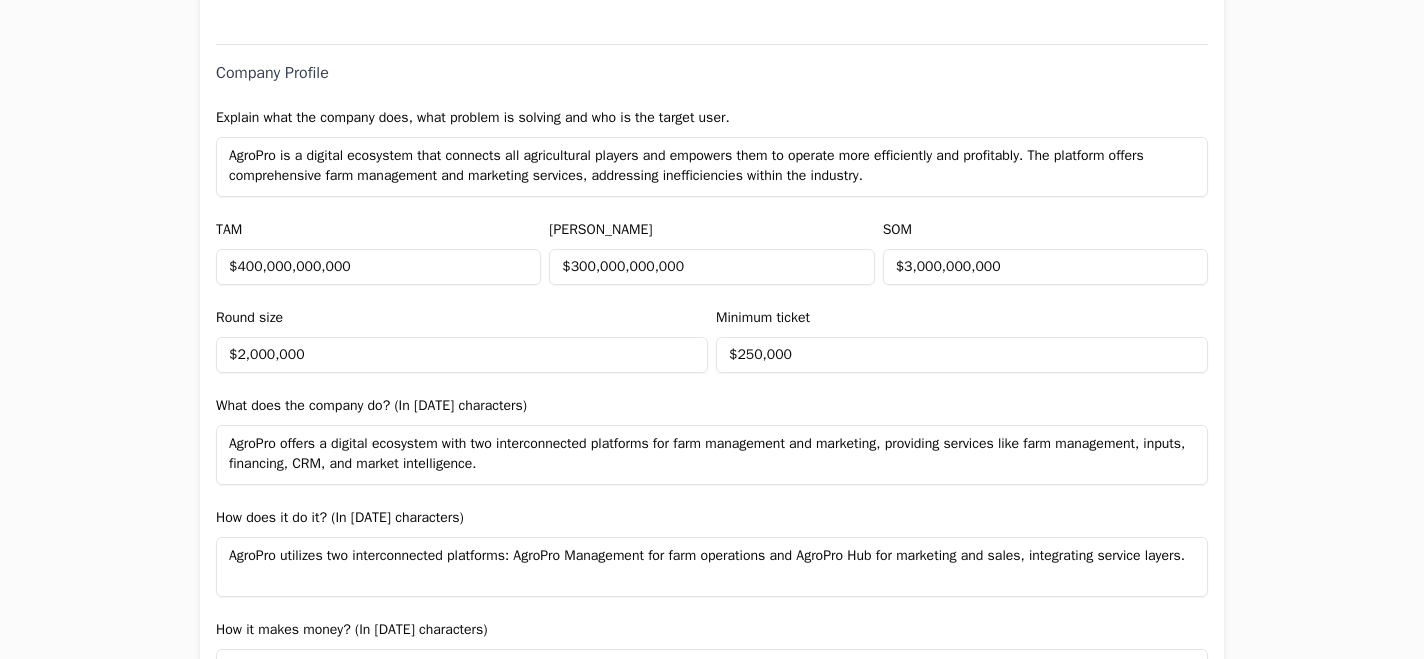 scroll, scrollTop: 1002, scrollLeft: 0, axis: vertical 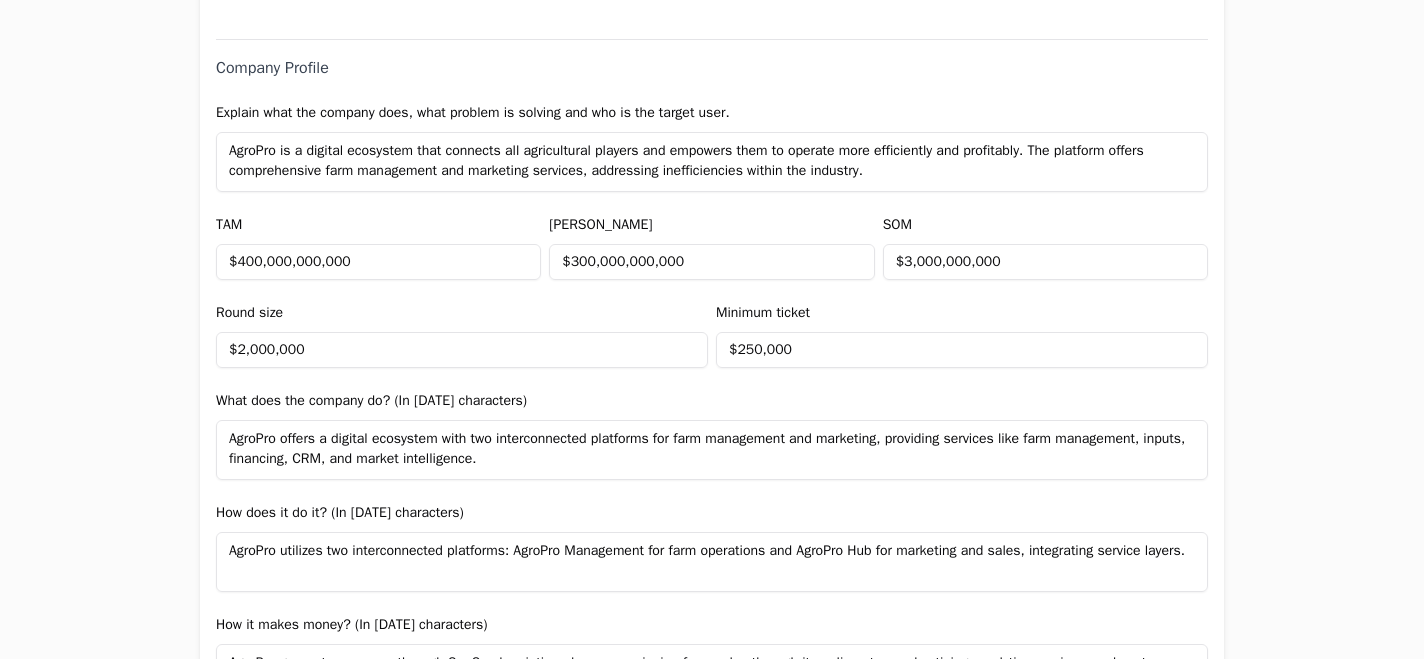 drag, startPoint x: 546, startPoint y: 463, endPoint x: 226, endPoint y: 430, distance: 321.69705 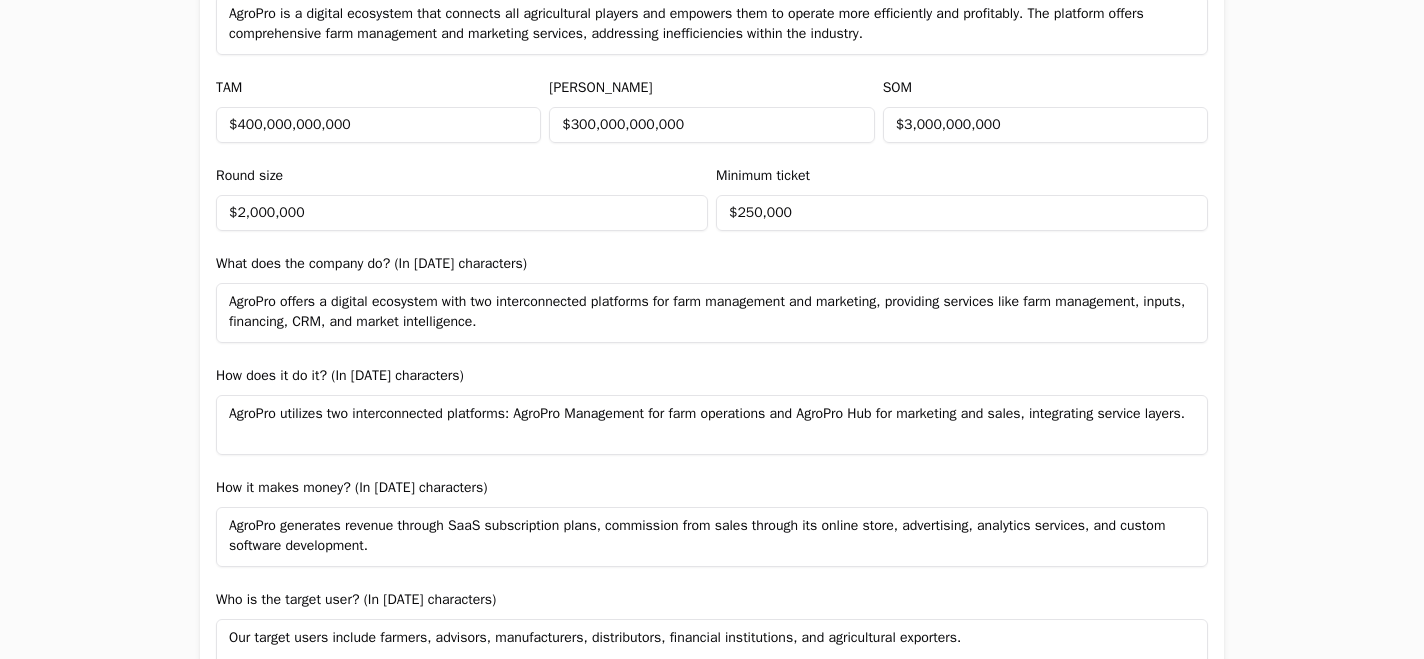 scroll, scrollTop: 1140, scrollLeft: 0, axis: vertical 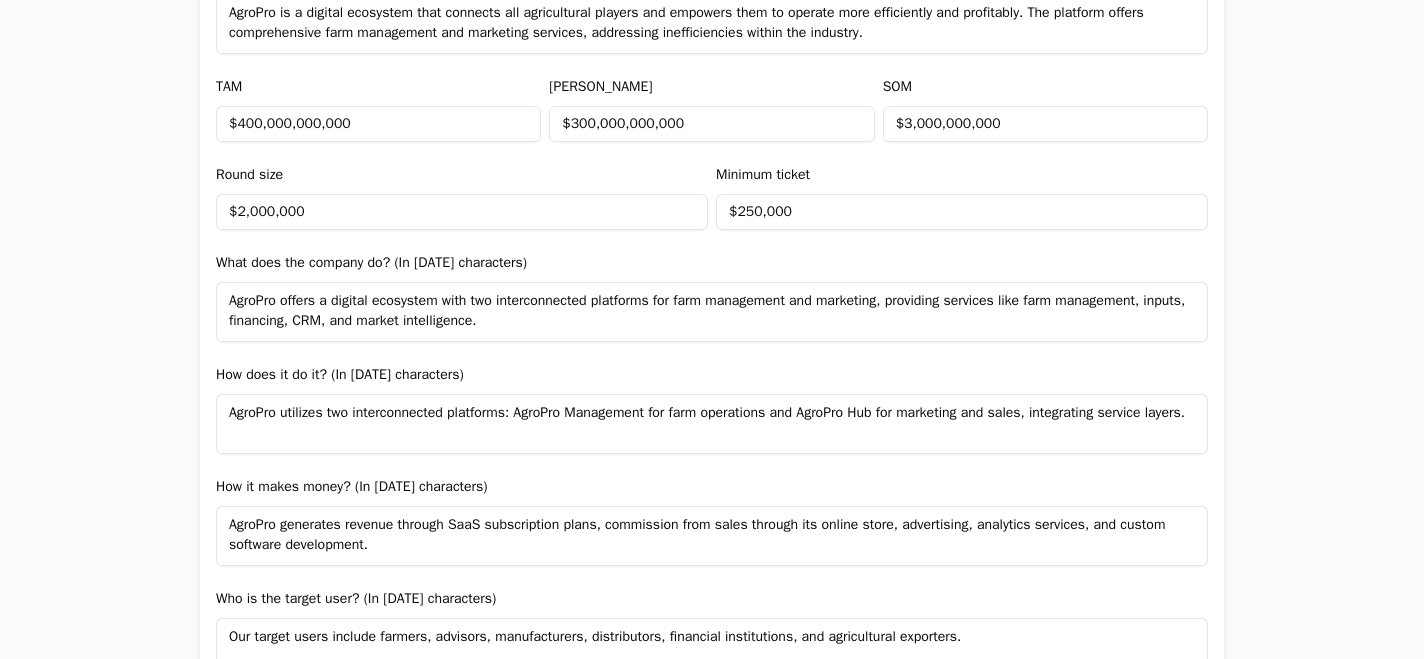 drag, startPoint x: 328, startPoint y: 436, endPoint x: 222, endPoint y: 414, distance: 108.25895 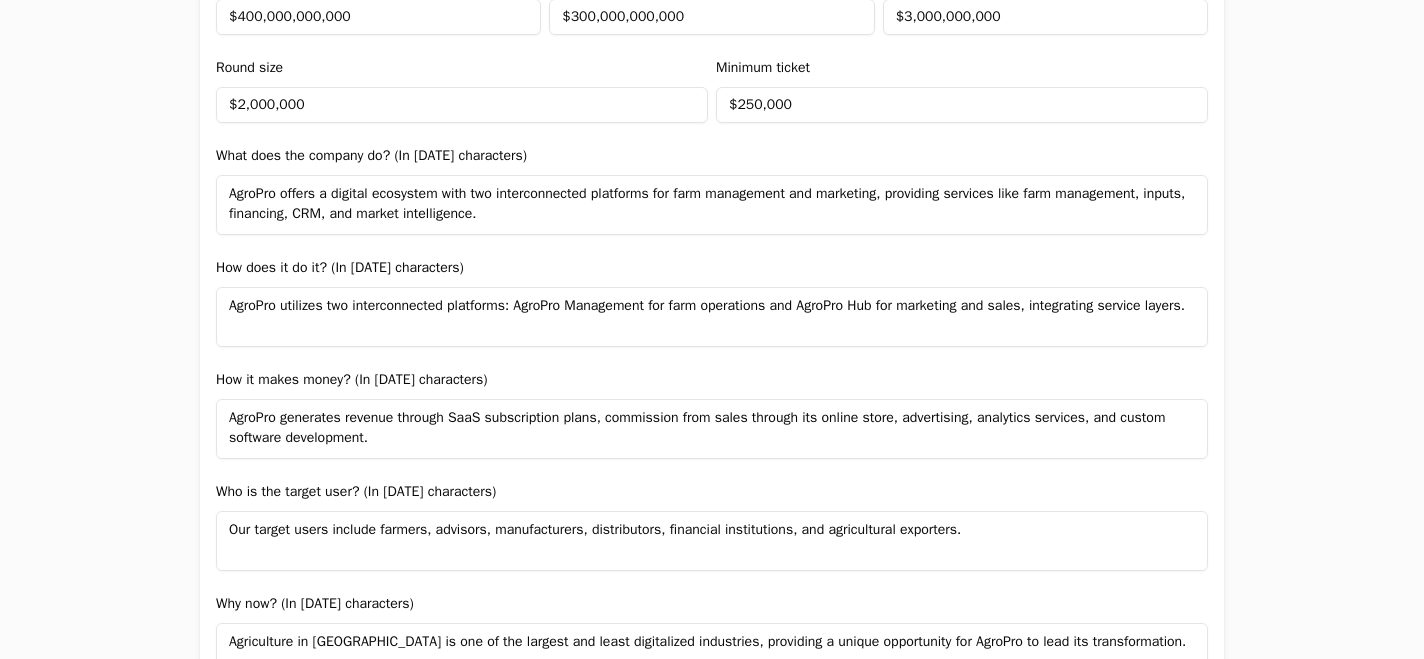scroll, scrollTop: 1250, scrollLeft: 0, axis: vertical 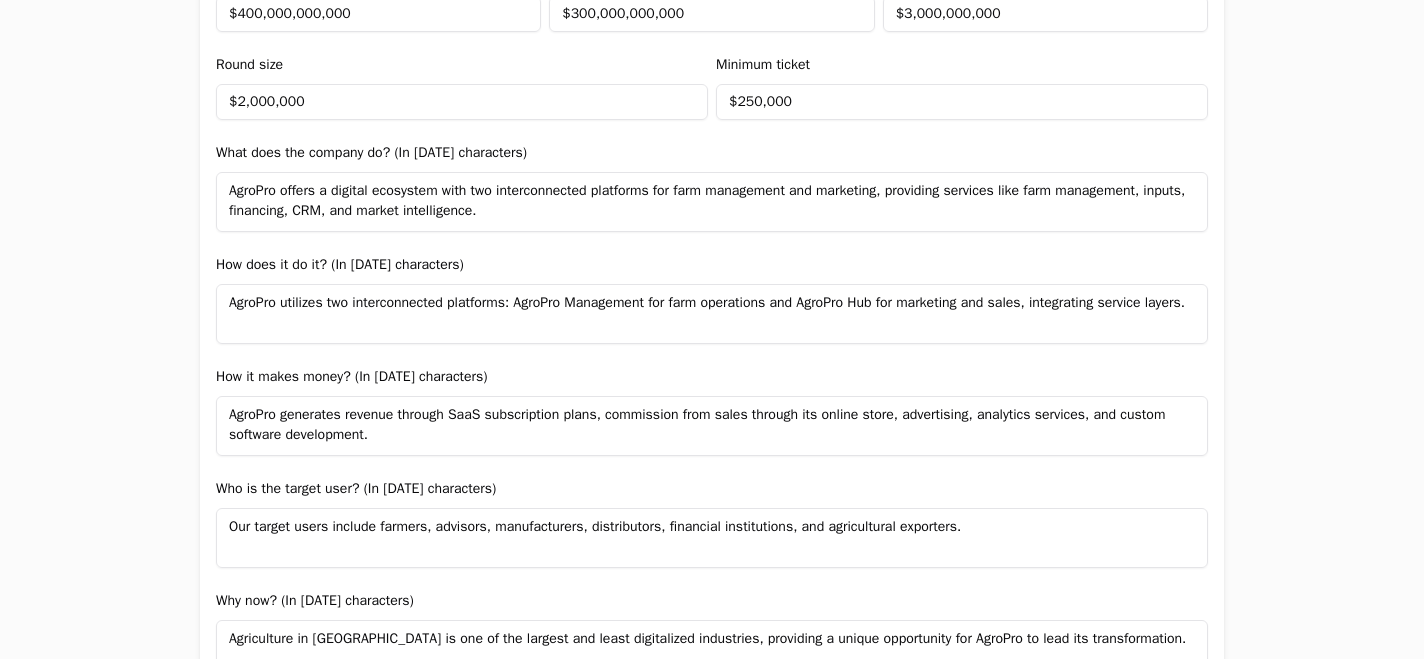 drag, startPoint x: 437, startPoint y: 437, endPoint x: 226, endPoint y: 420, distance: 211.68373 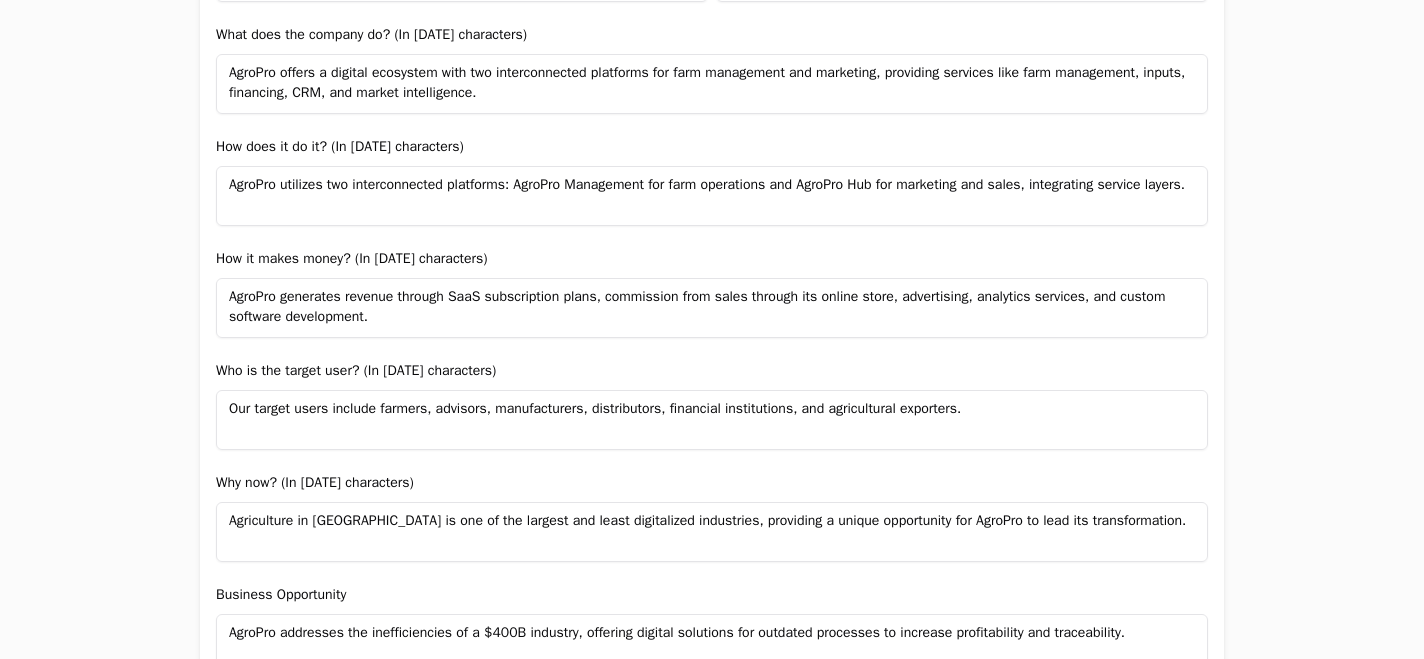 scroll, scrollTop: 1372, scrollLeft: 0, axis: vertical 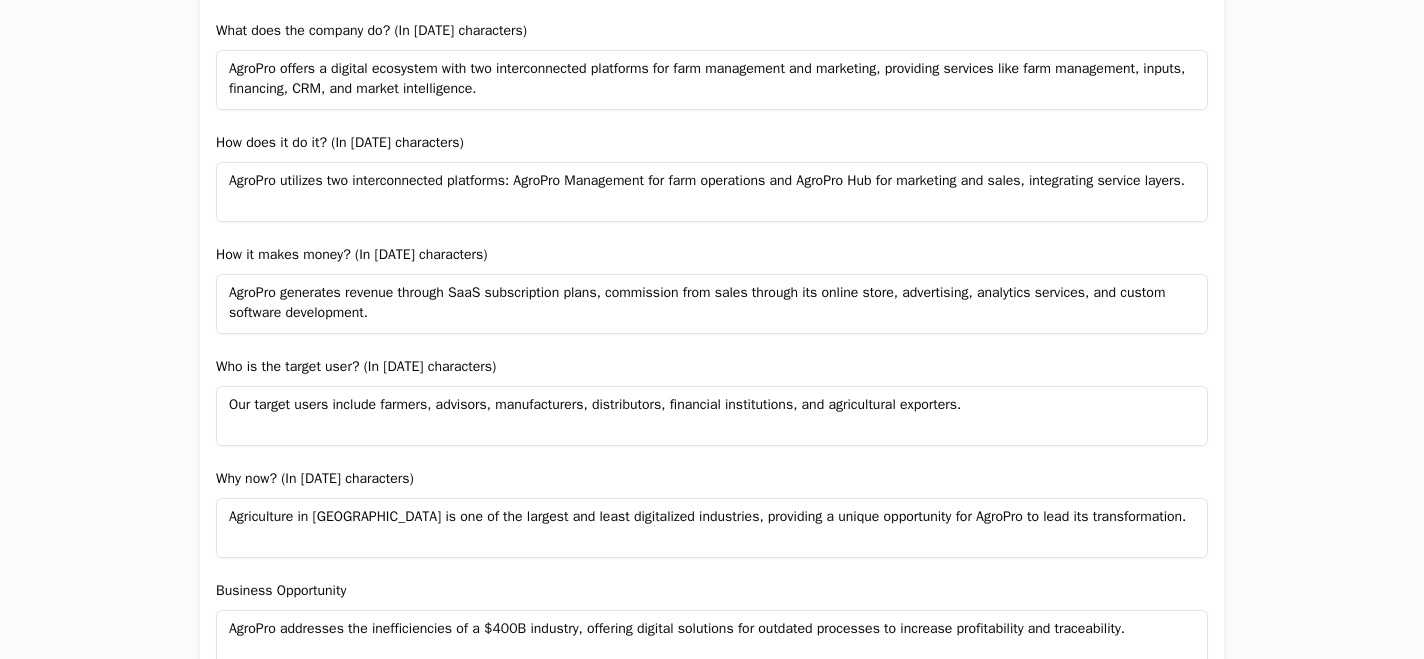 click on "Who is the target user? (In [DATE] characters) Our target users include farmers, advisors, manufacturers, distributors, financial institutions, and agricultural exporters." at bounding box center [712, 400] 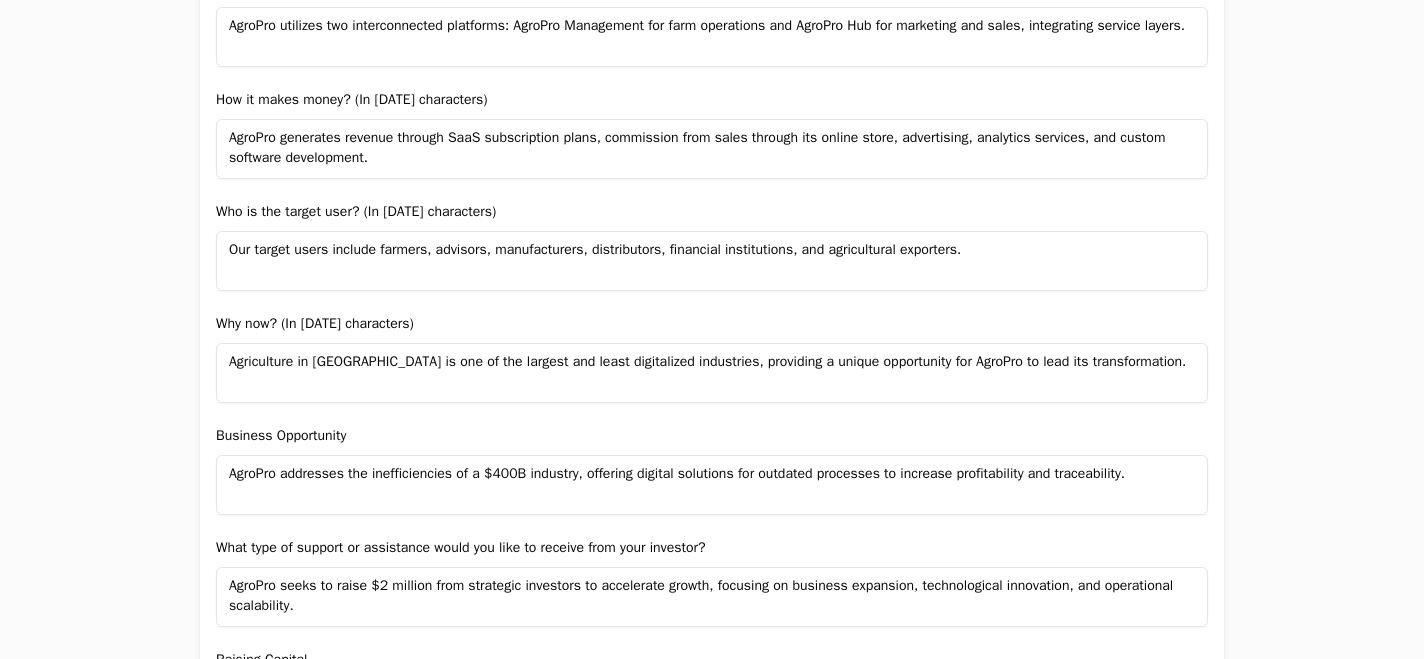 scroll, scrollTop: 1549, scrollLeft: 0, axis: vertical 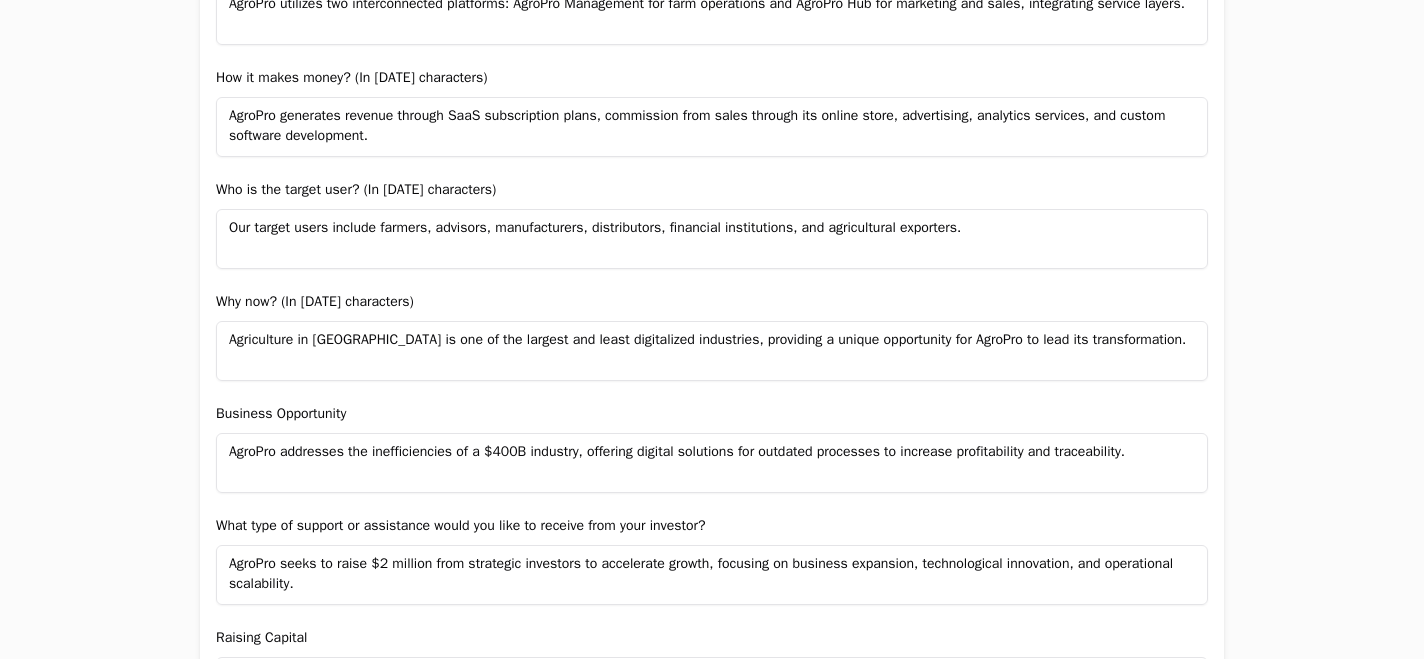 drag, startPoint x: 1183, startPoint y: 455, endPoint x: 903, endPoint y: 437, distance: 280.57797 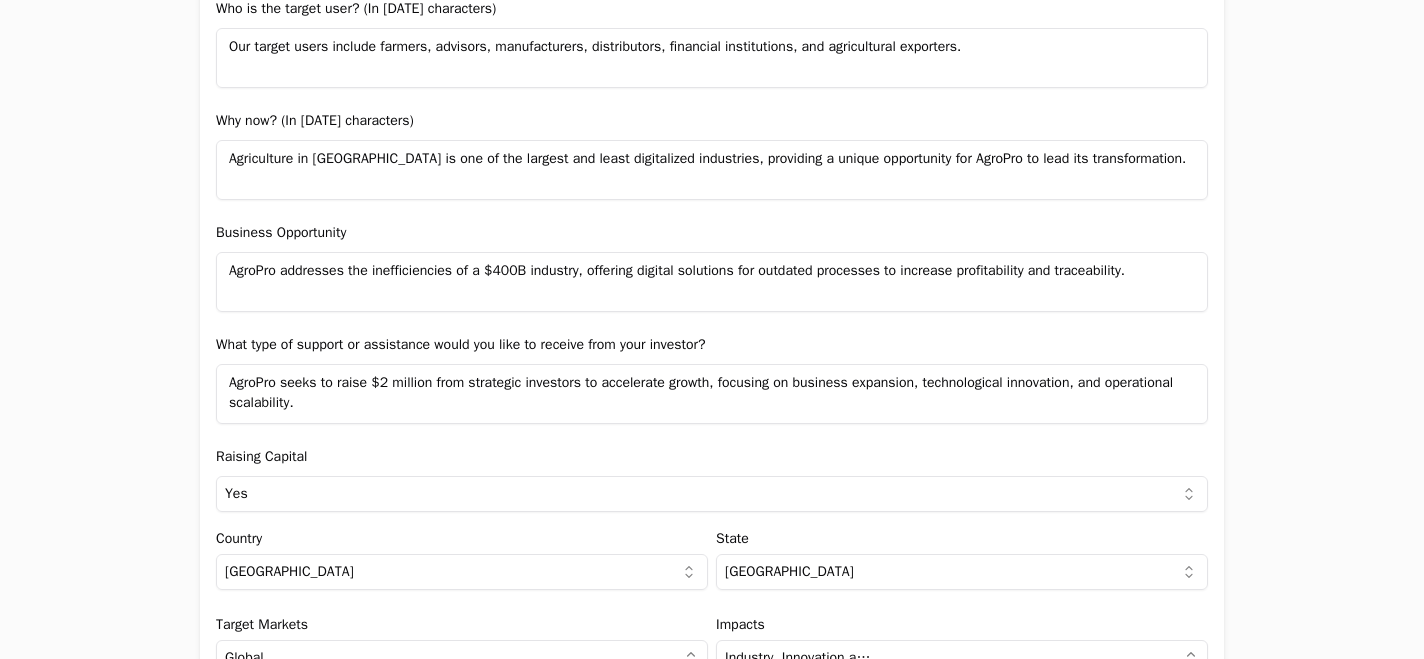 scroll, scrollTop: 1733, scrollLeft: 0, axis: vertical 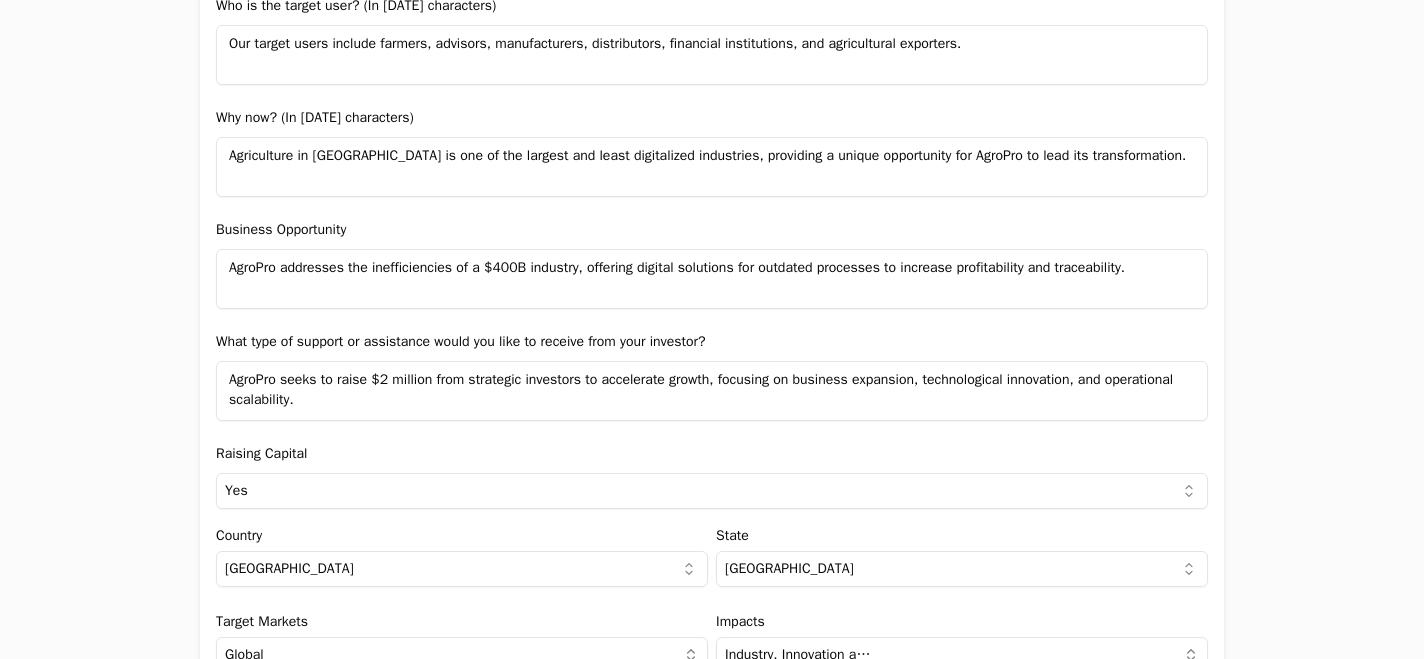 drag, startPoint x: 389, startPoint y: 402, endPoint x: 225, endPoint y: 383, distance: 165.09694 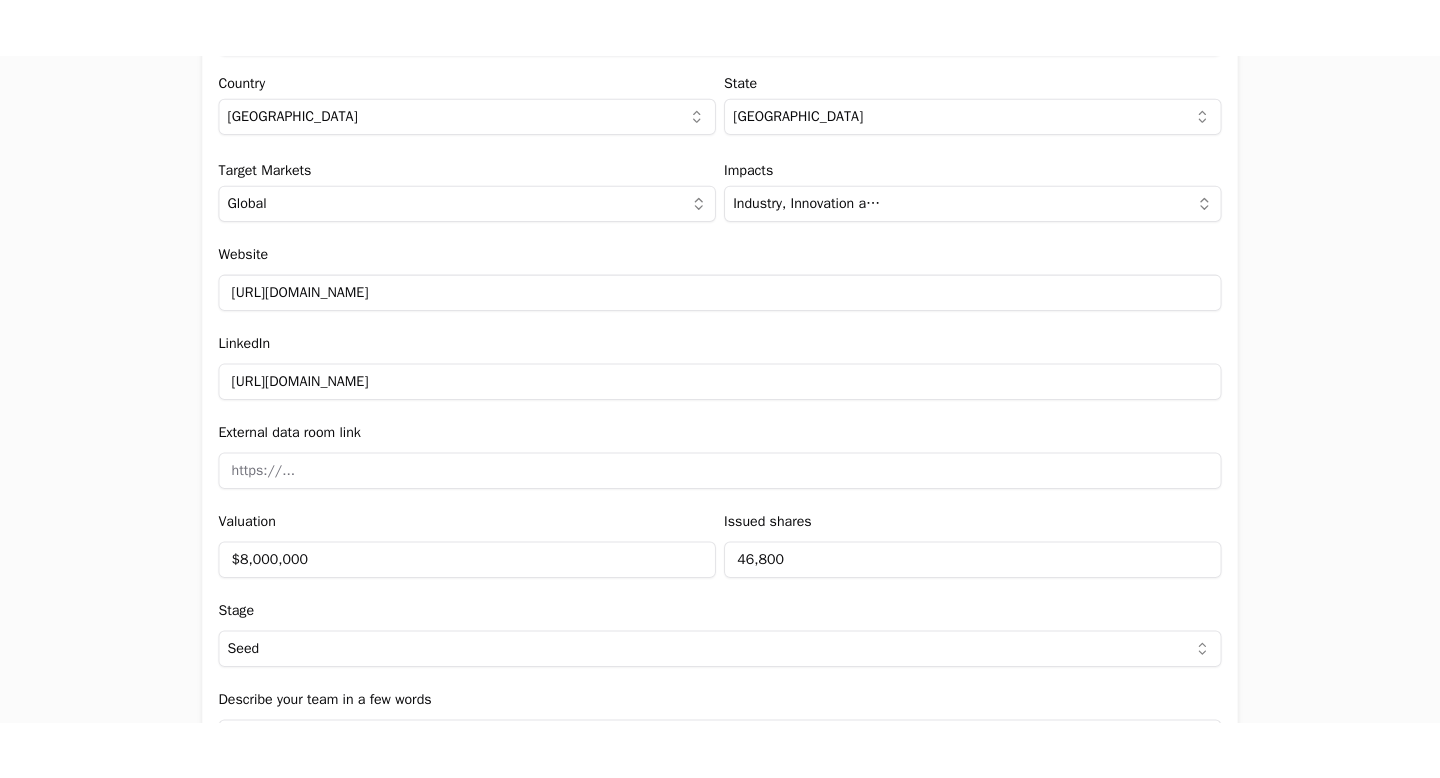 scroll, scrollTop: 2251, scrollLeft: 0, axis: vertical 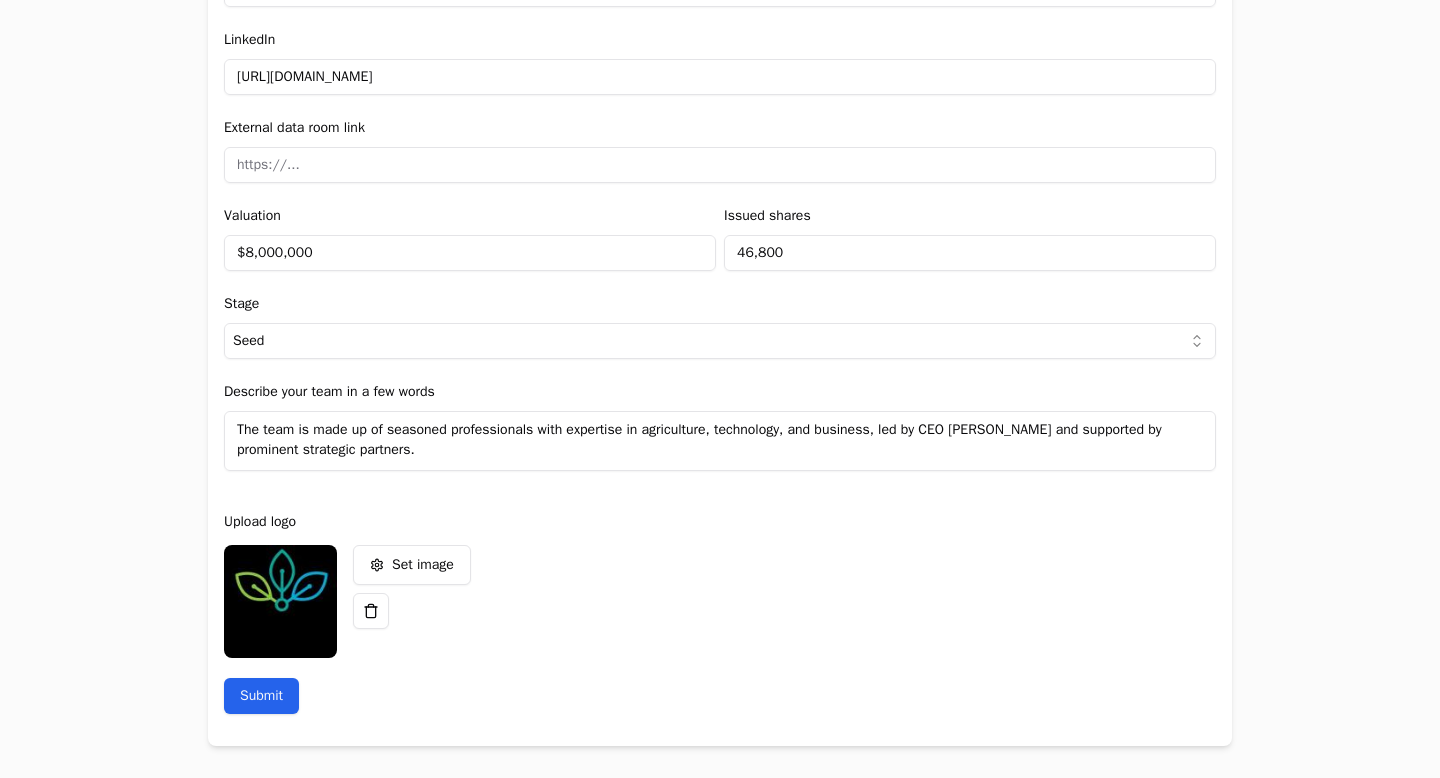 click on "Submit" at bounding box center [261, 696] 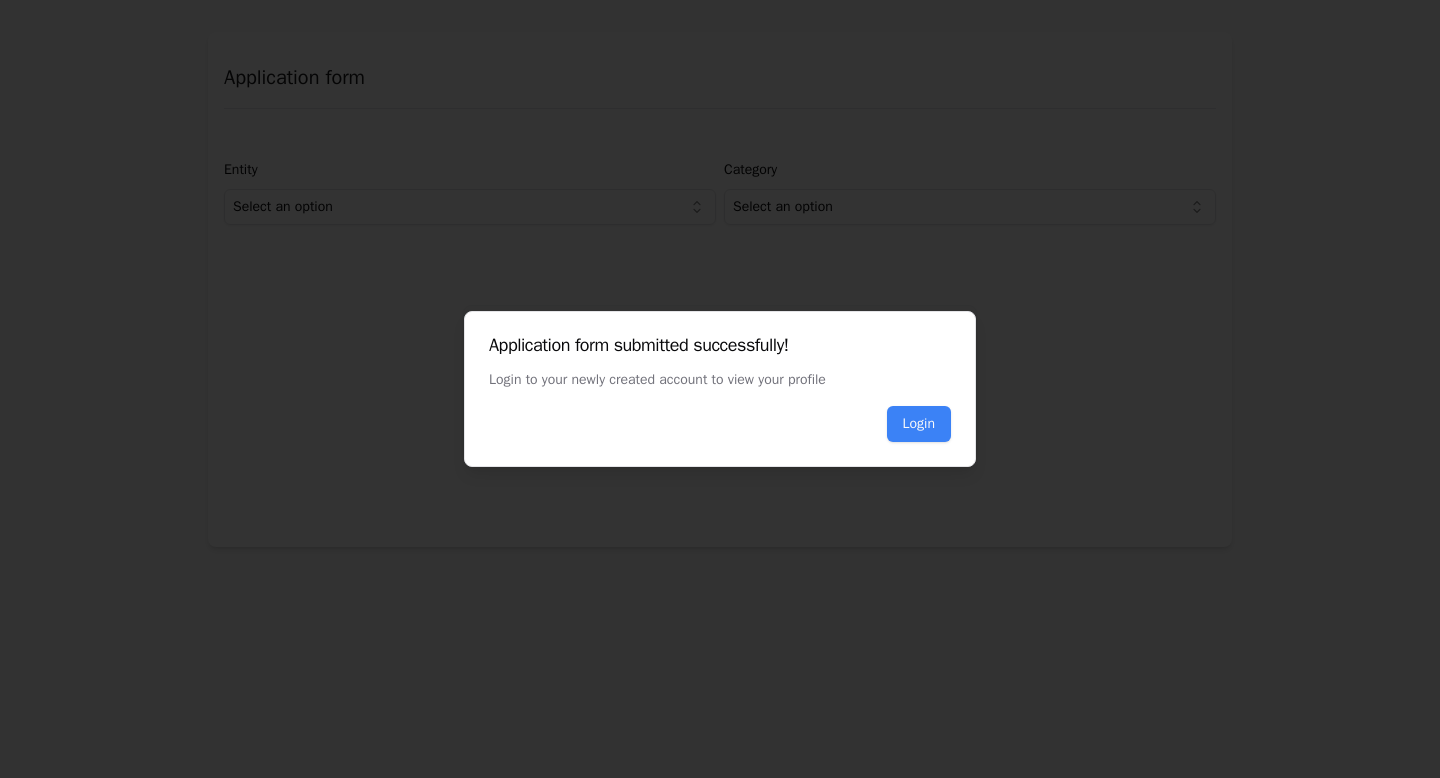 scroll, scrollTop: 0, scrollLeft: 0, axis: both 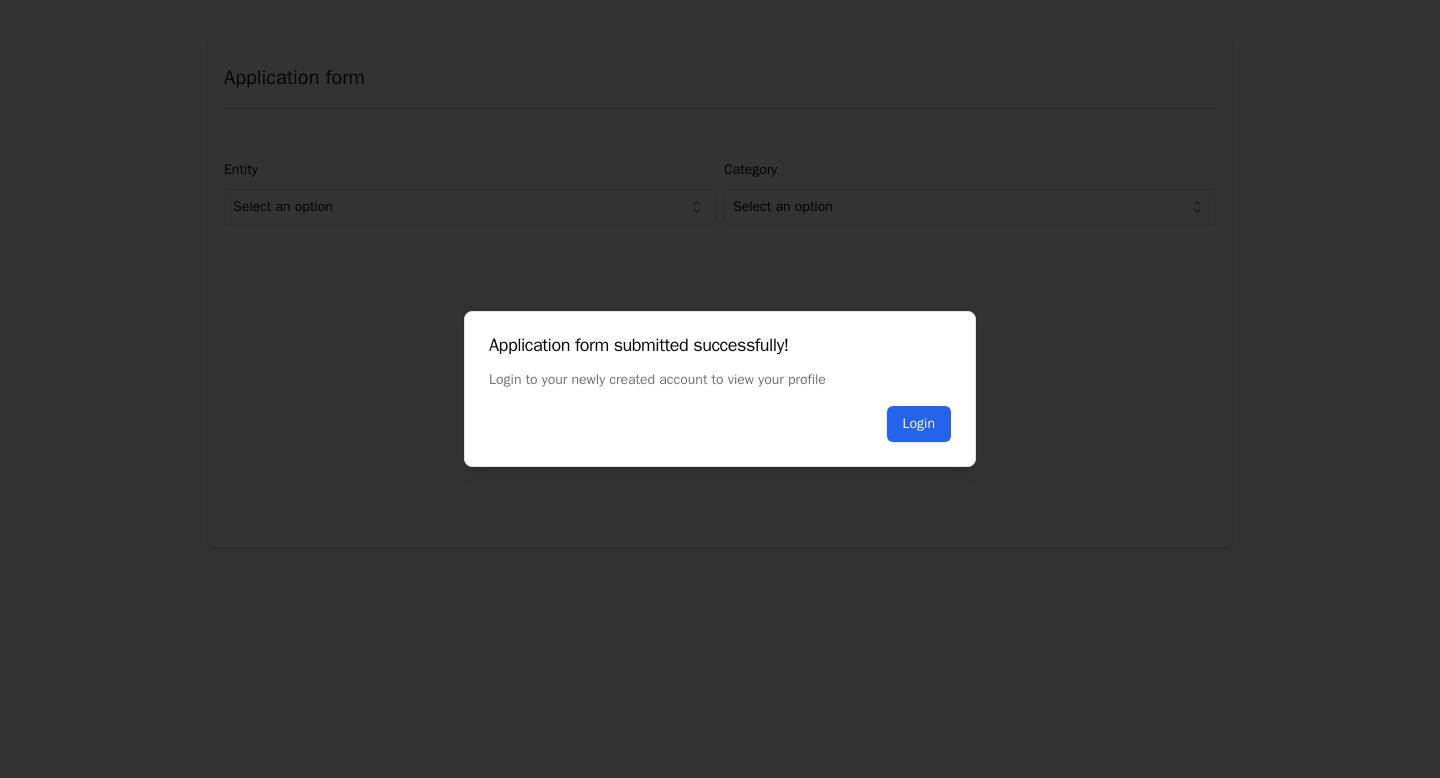 click on "Login" at bounding box center (919, 424) 